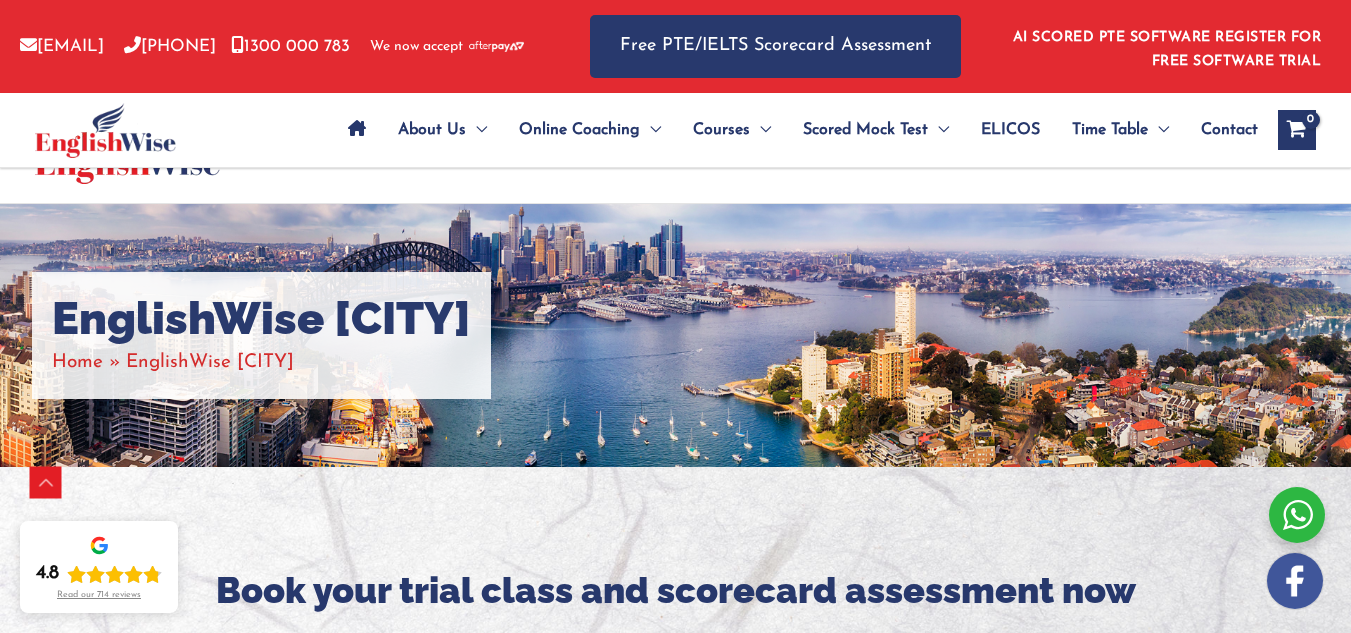 scroll, scrollTop: 668, scrollLeft: 0, axis: vertical 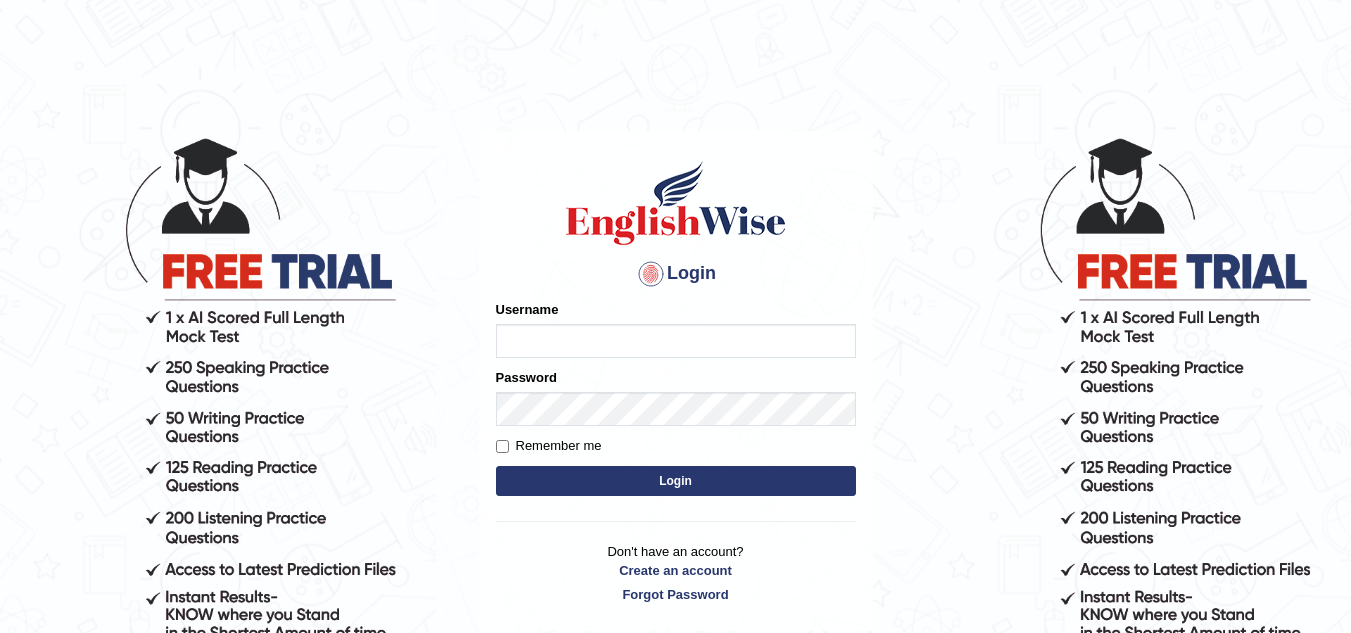 click on "Username" at bounding box center (676, 341) 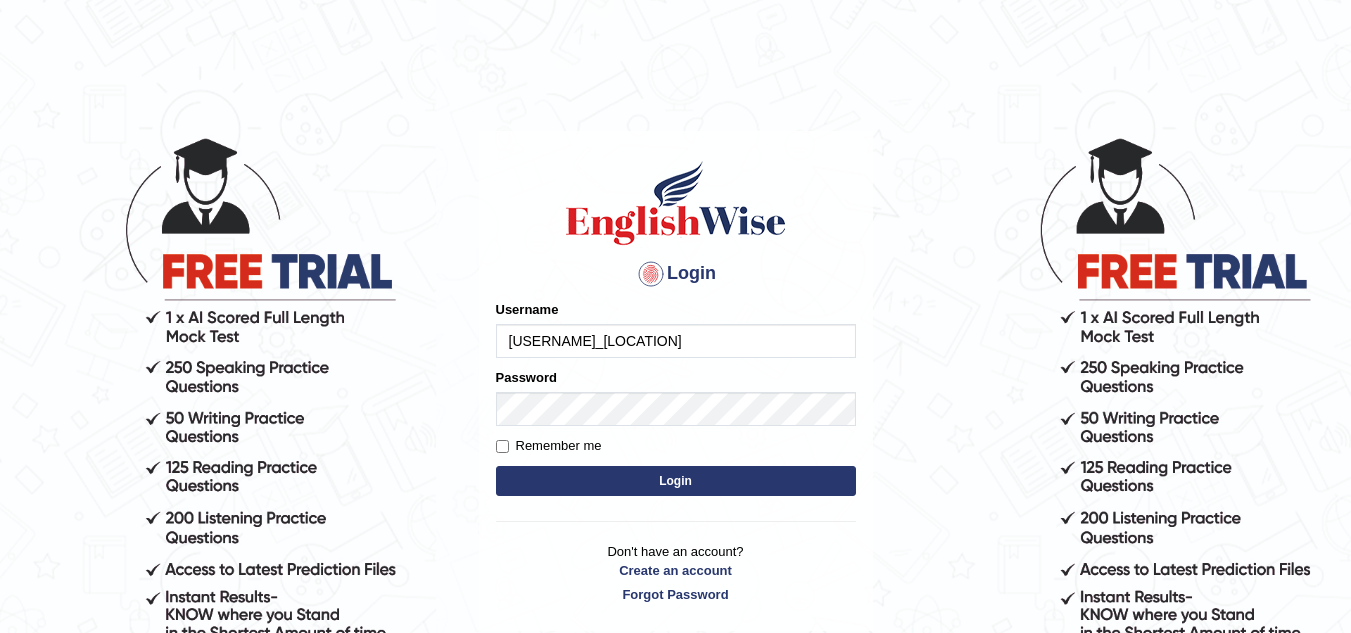 type on "jorgesmith_parramatta" 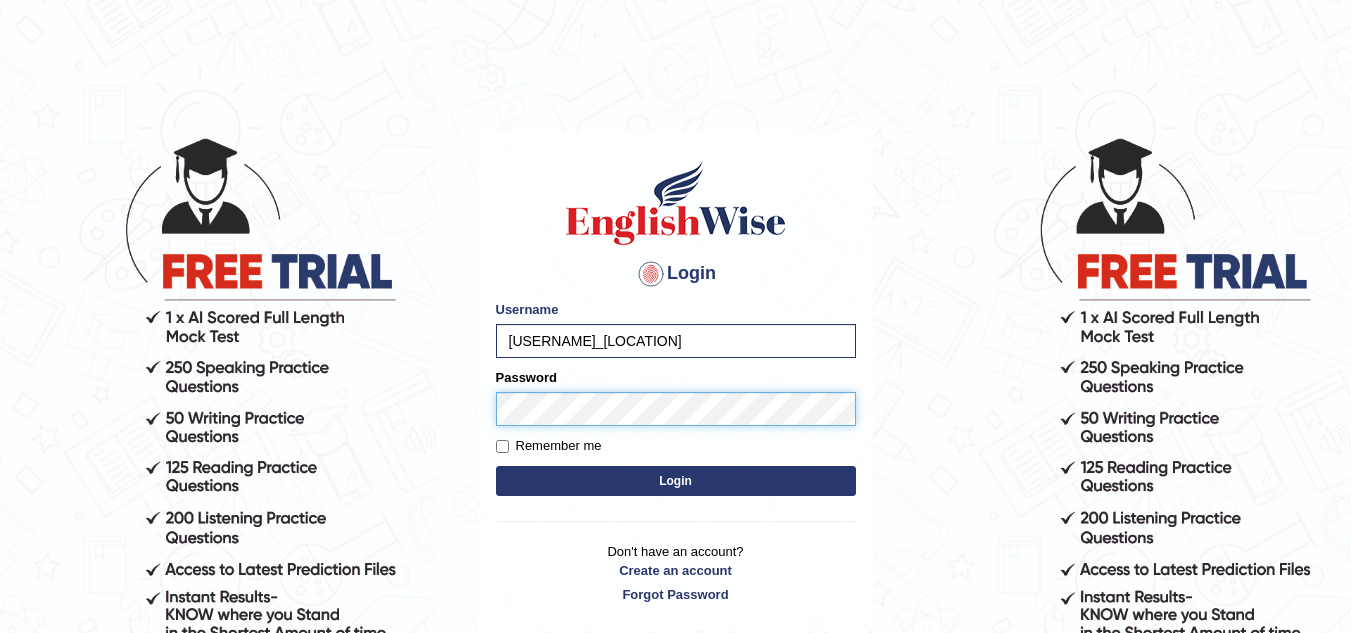 click on "Login" at bounding box center [676, 481] 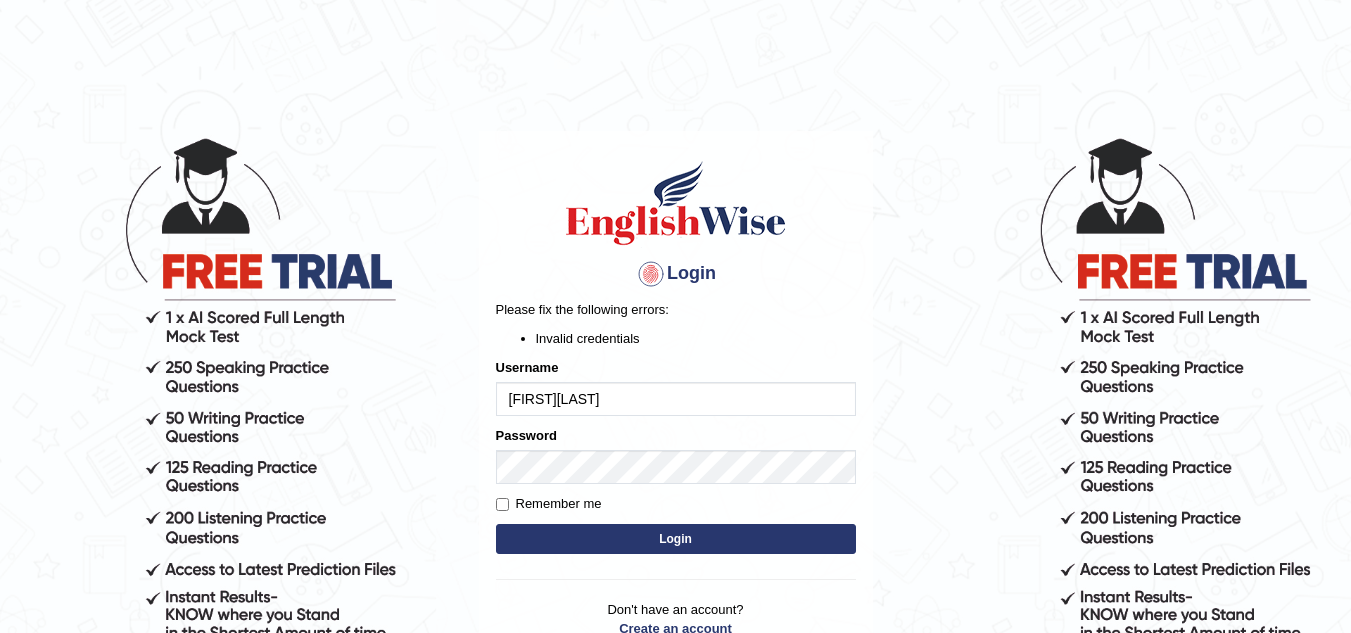 scroll, scrollTop: 0, scrollLeft: 0, axis: both 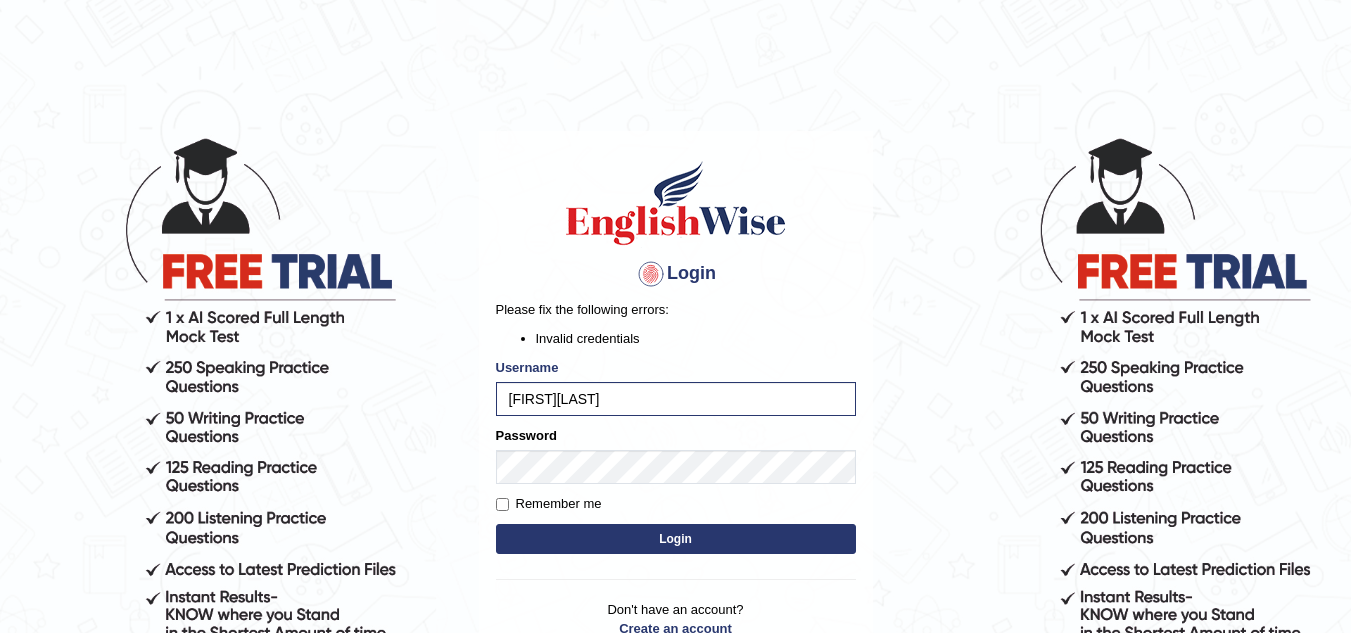 click on "Login" at bounding box center [676, 539] 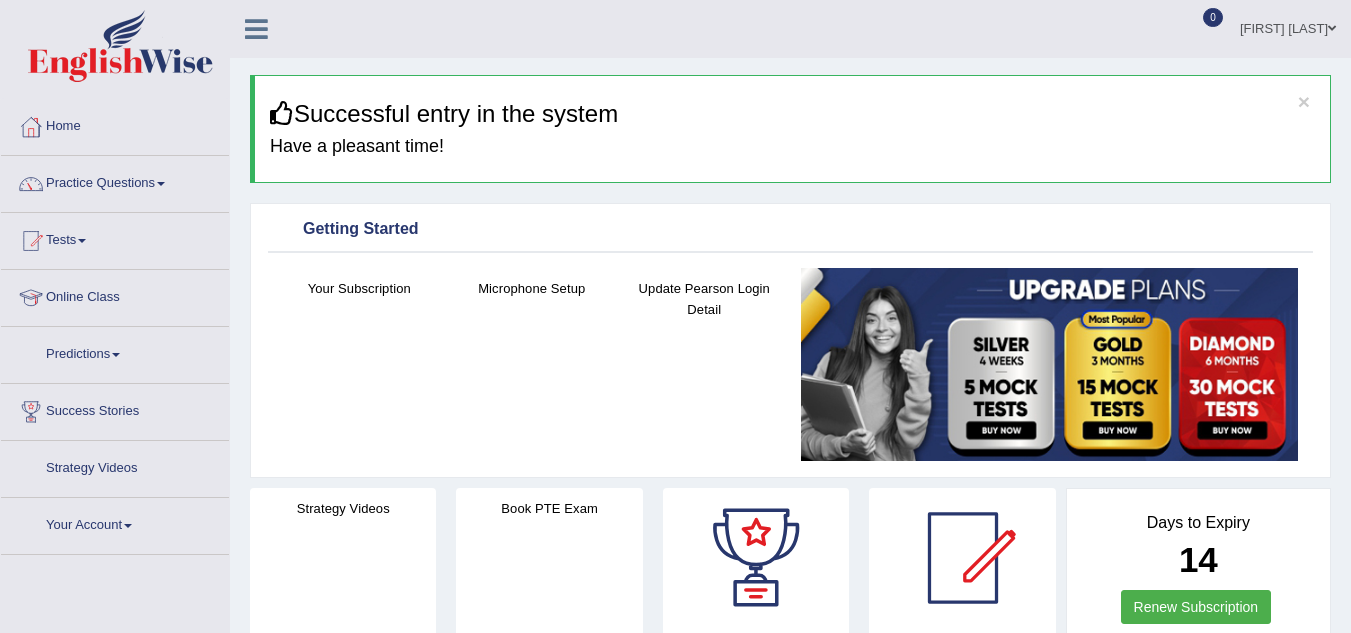 scroll, scrollTop: 0, scrollLeft: 0, axis: both 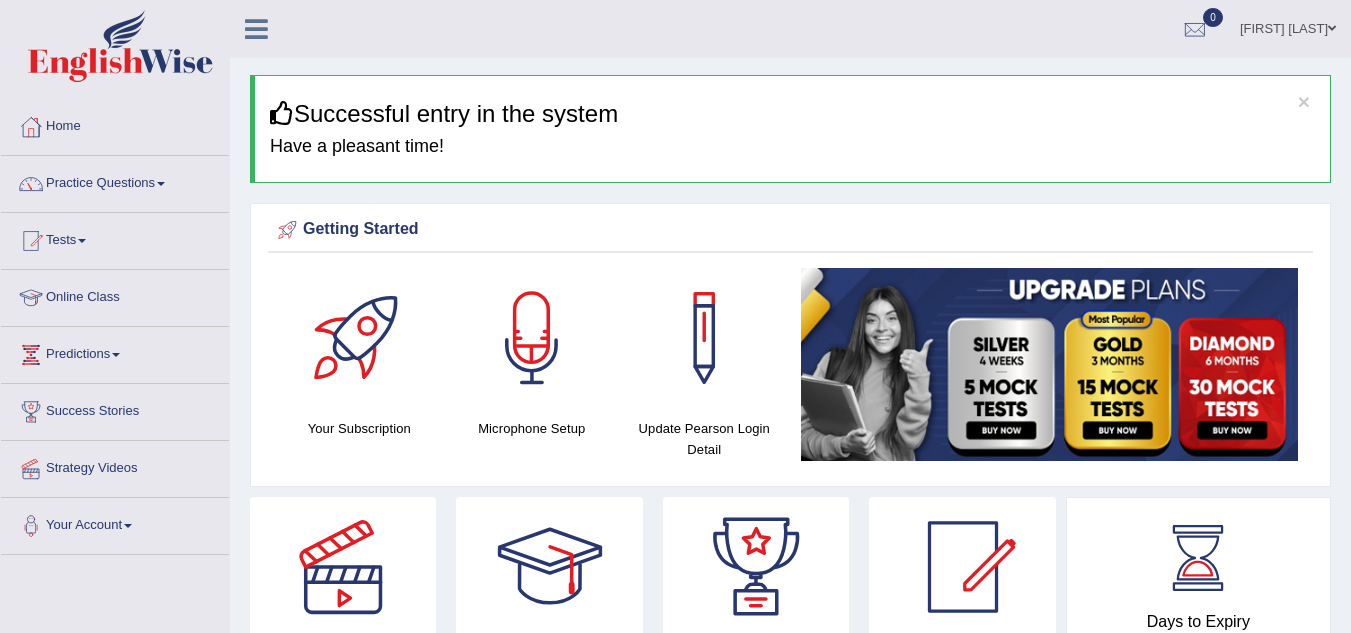 click on "Jorge Smith
Toggle navigation
Username: jorgesmith_parramatta
Access Type: Online
Subscription: Diamond Package
Log out
0
See All Alerts" at bounding box center [958, 28] 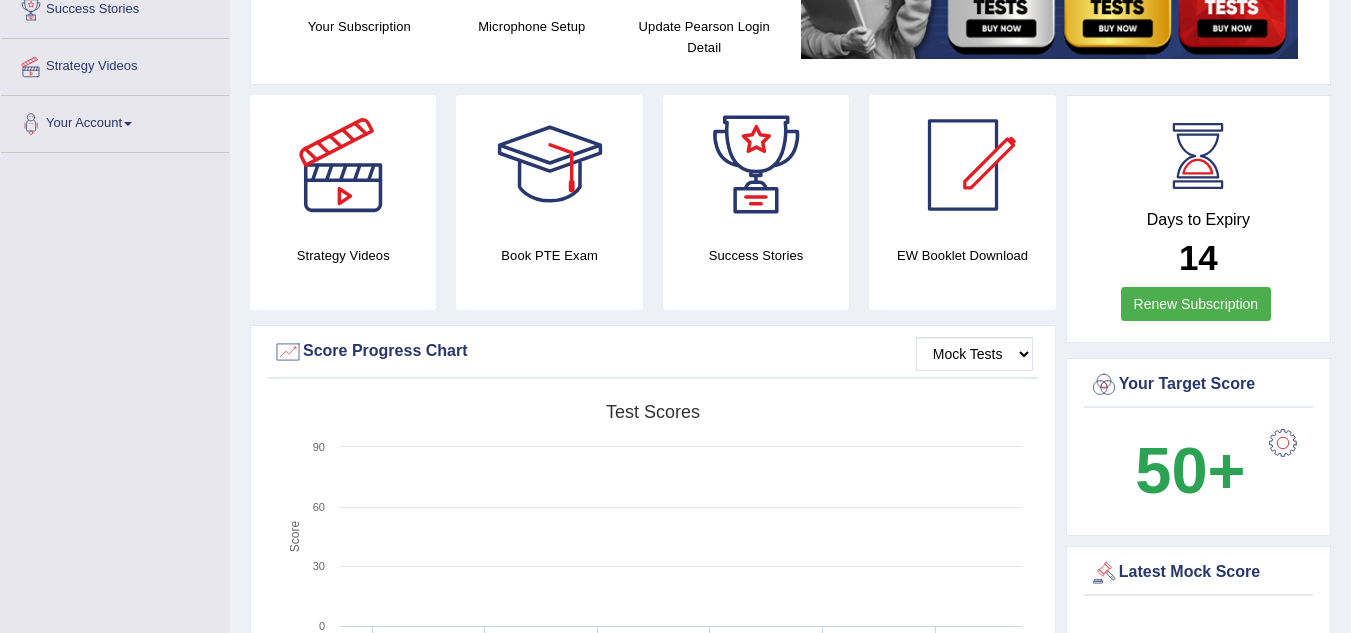 scroll, scrollTop: 407, scrollLeft: 0, axis: vertical 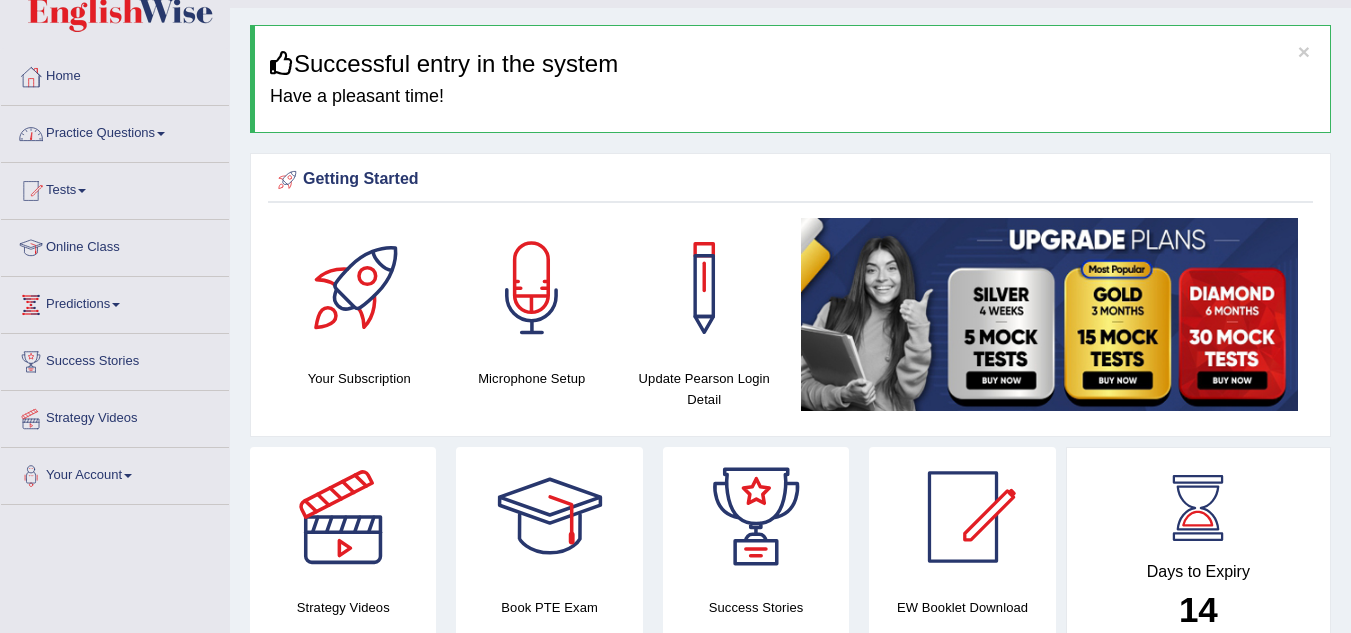 click on "Practice Questions" at bounding box center [115, 131] 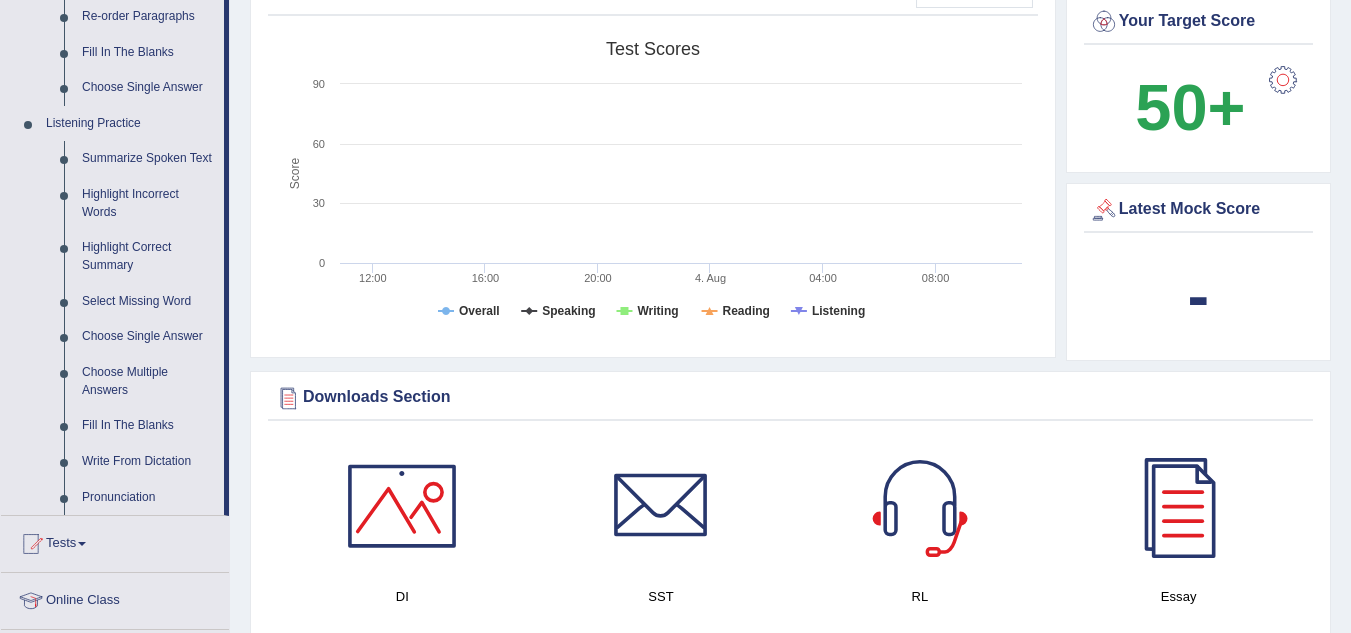 scroll, scrollTop: 770, scrollLeft: 0, axis: vertical 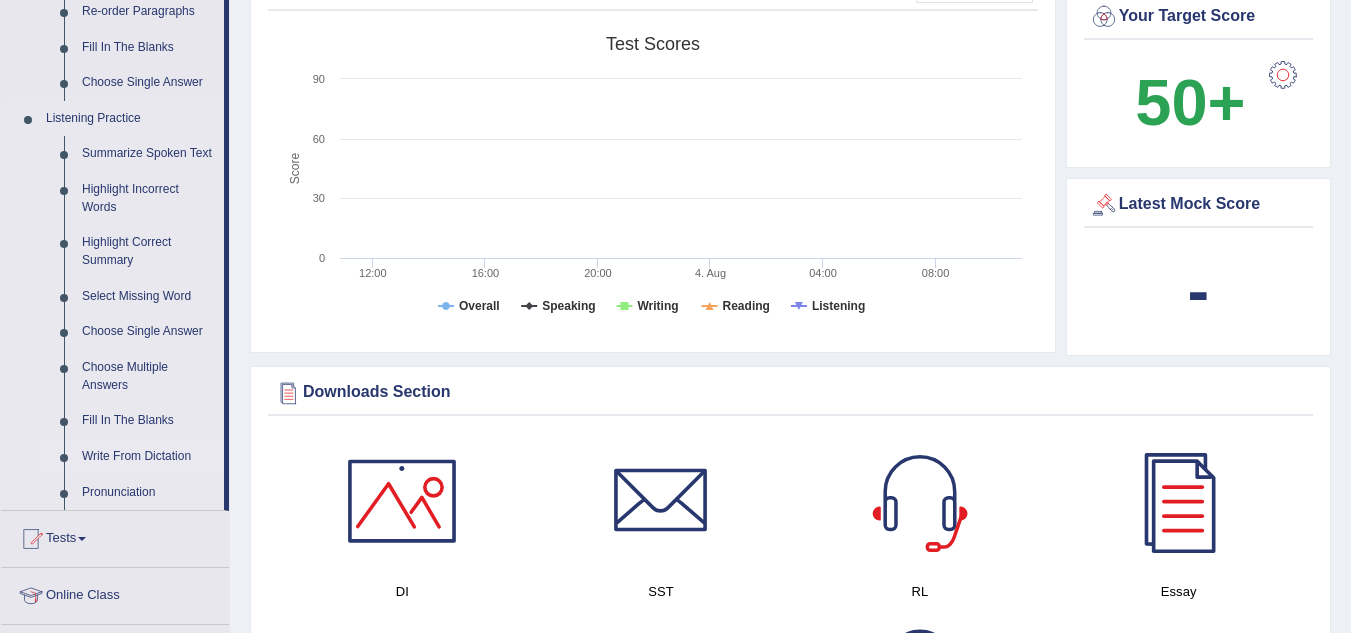 click on "Write From Dictation" at bounding box center [148, 457] 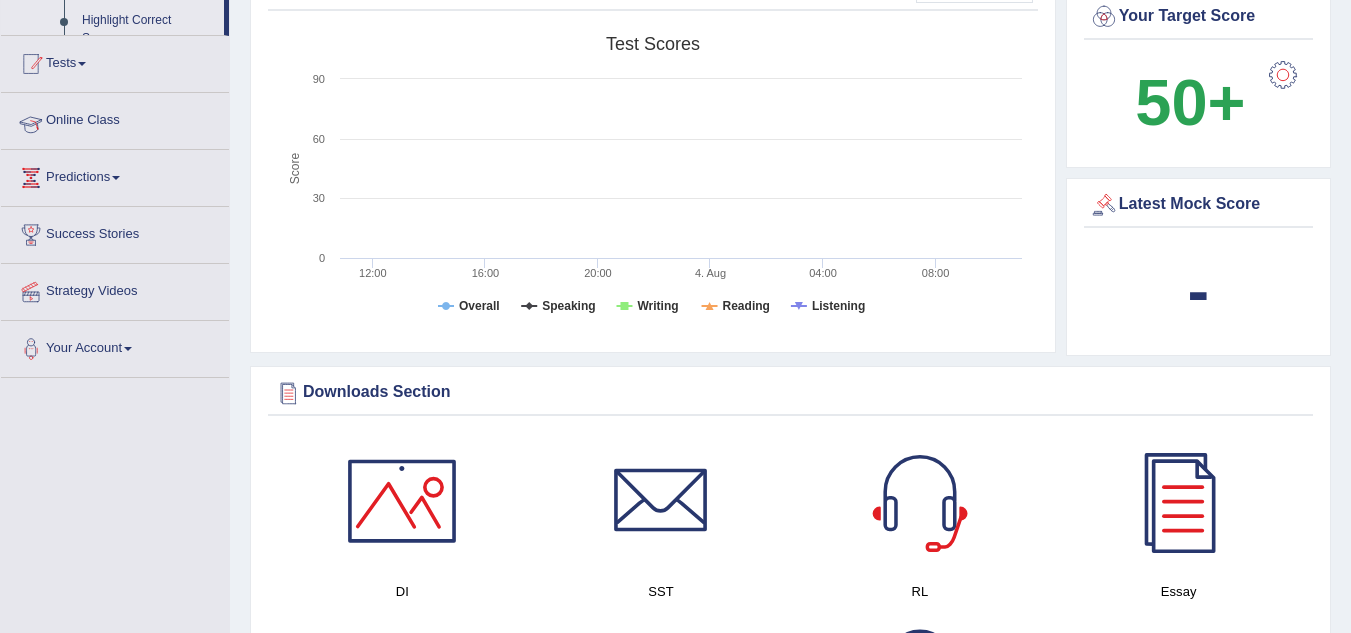 scroll, scrollTop: 574, scrollLeft: 0, axis: vertical 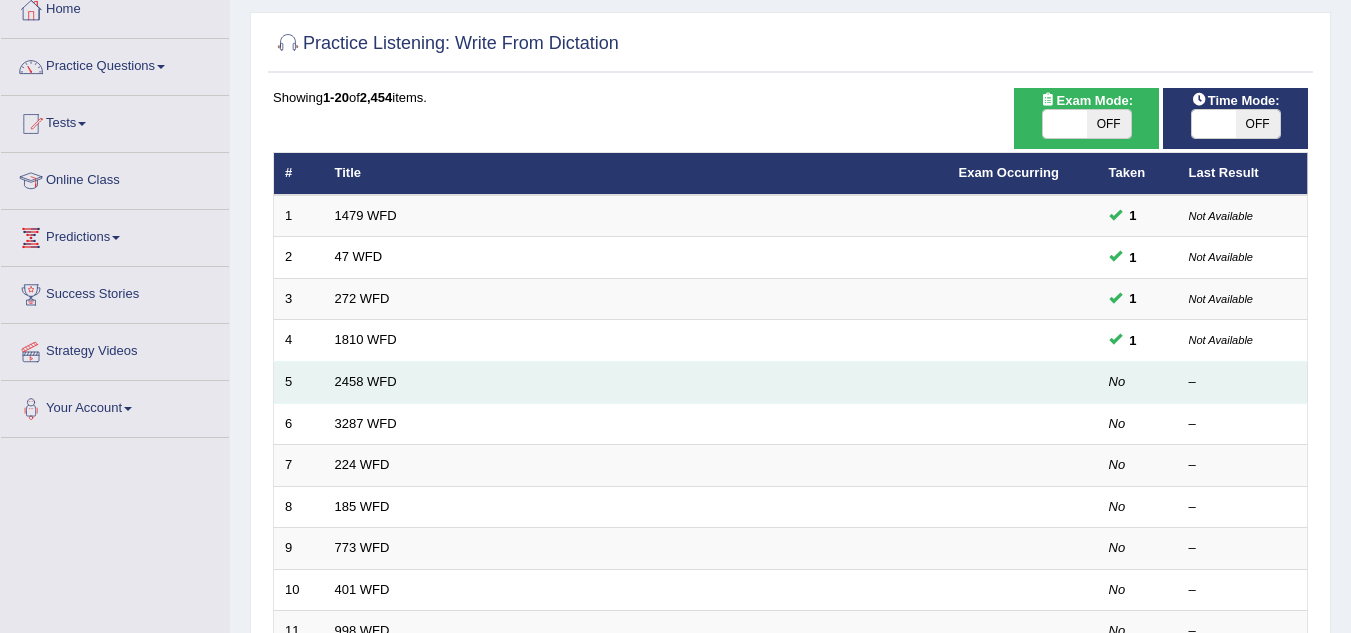 click on "2458 WFD" at bounding box center (636, 383) 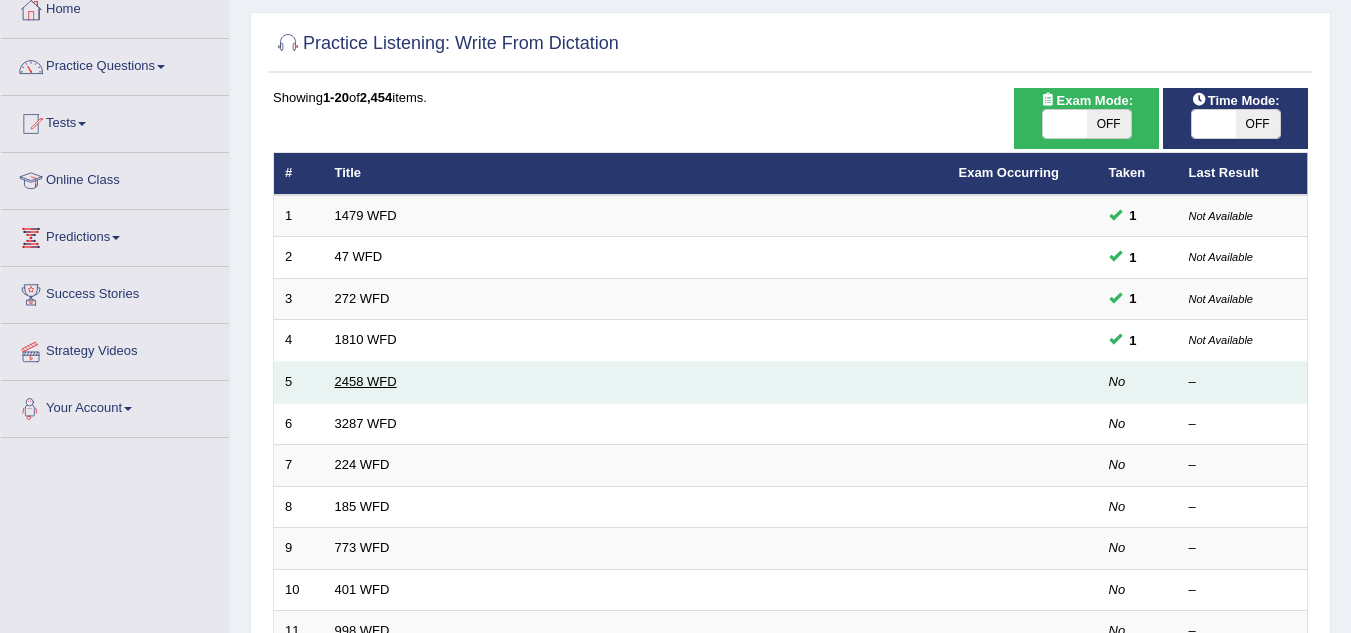 click on "2458 WFD" at bounding box center (366, 381) 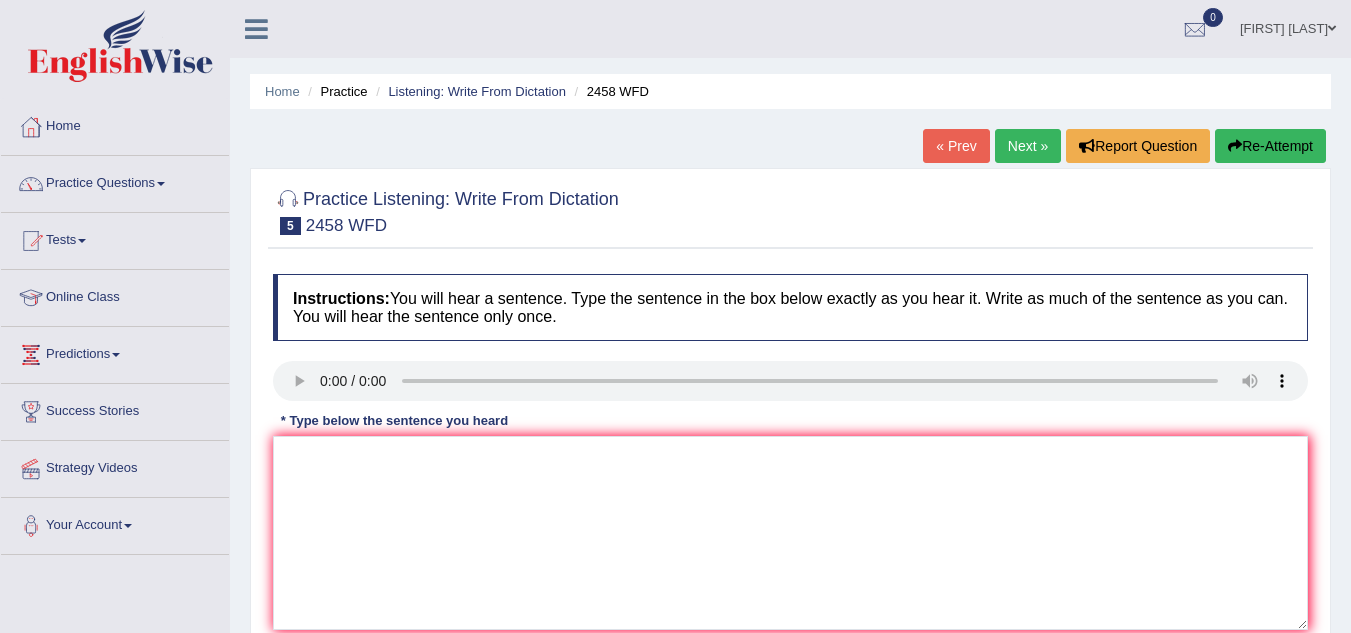 scroll, scrollTop: 0, scrollLeft: 0, axis: both 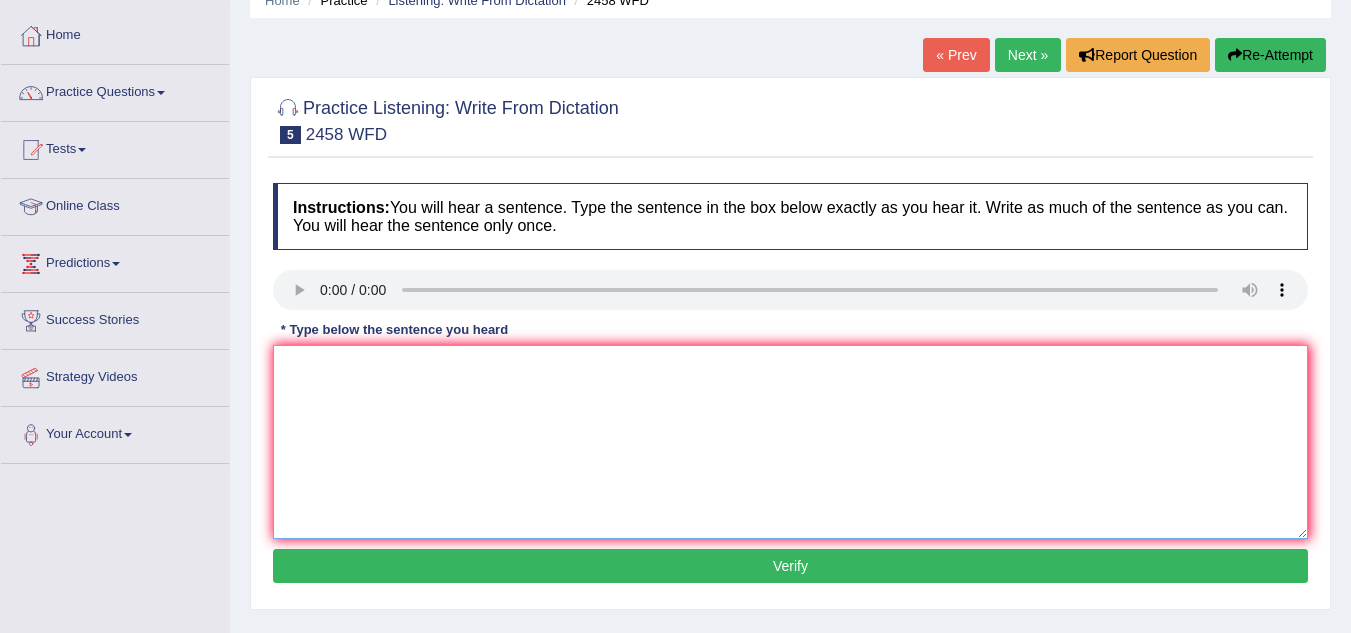 click at bounding box center [790, 442] 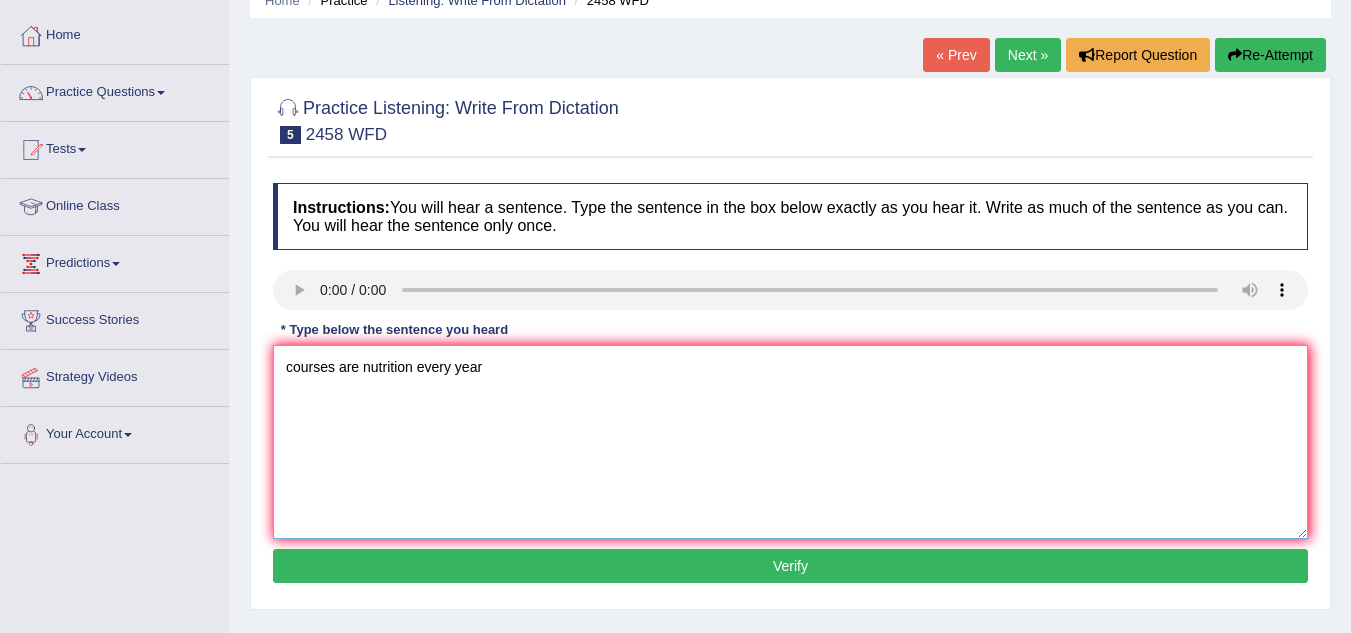 click on "courses are nutrition every year" at bounding box center (790, 442) 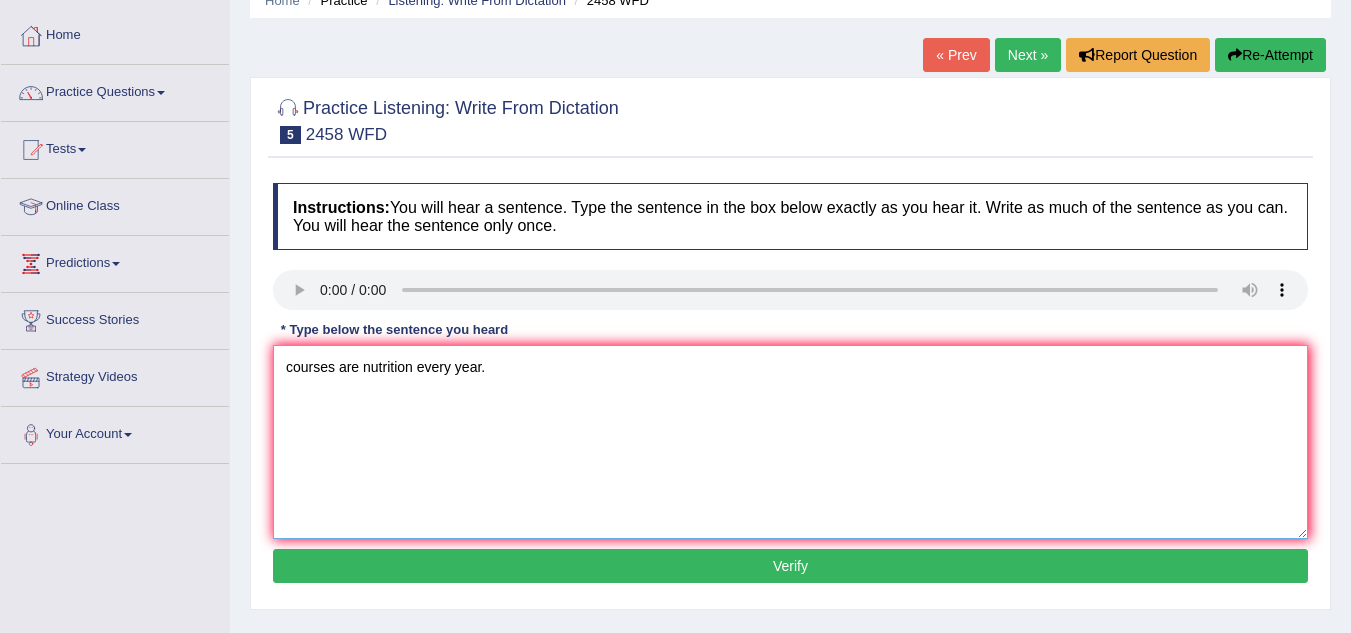 type on "courses are nutrition every year." 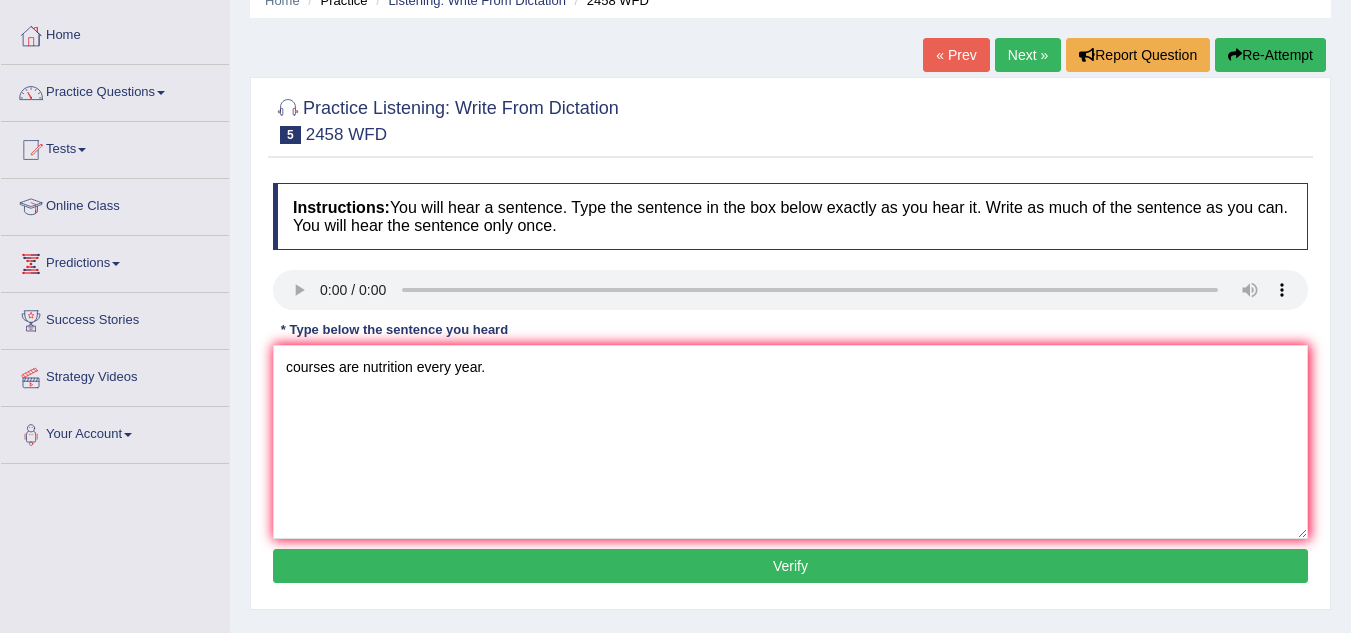 click on "Verify" at bounding box center (790, 566) 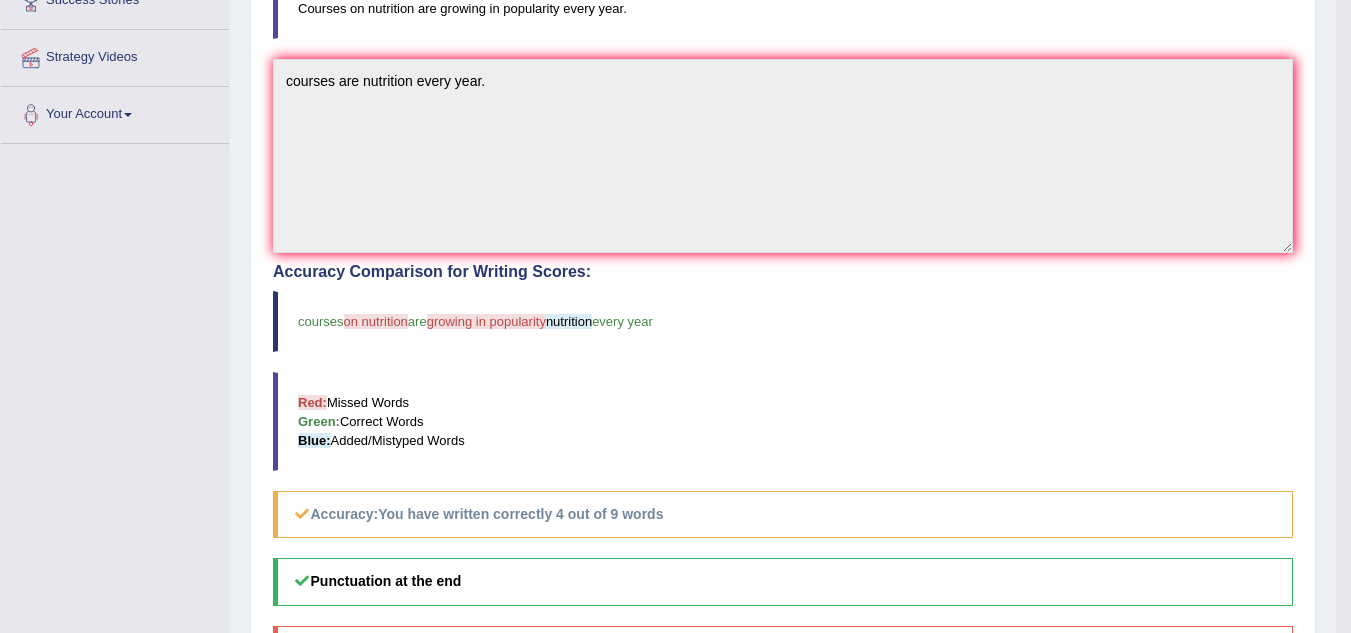 scroll, scrollTop: 415, scrollLeft: 0, axis: vertical 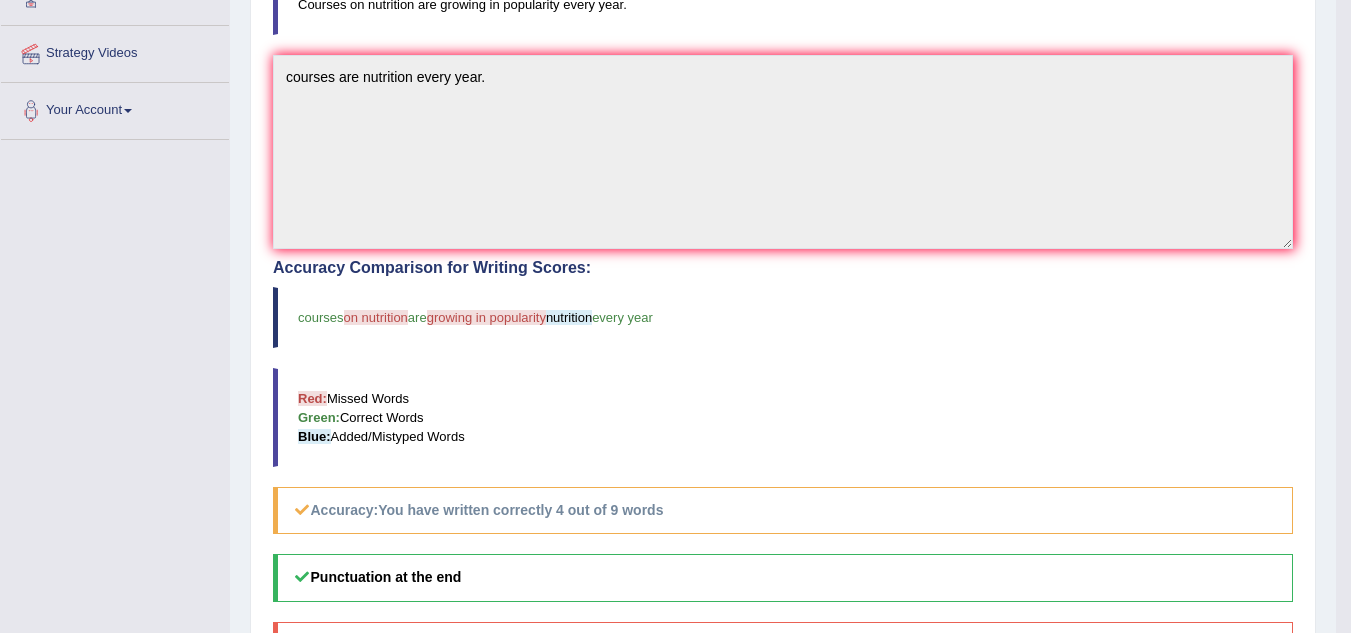 drag, startPoint x: 1338, startPoint y: 281, endPoint x: 1337, endPoint y: 327, distance: 46.010868 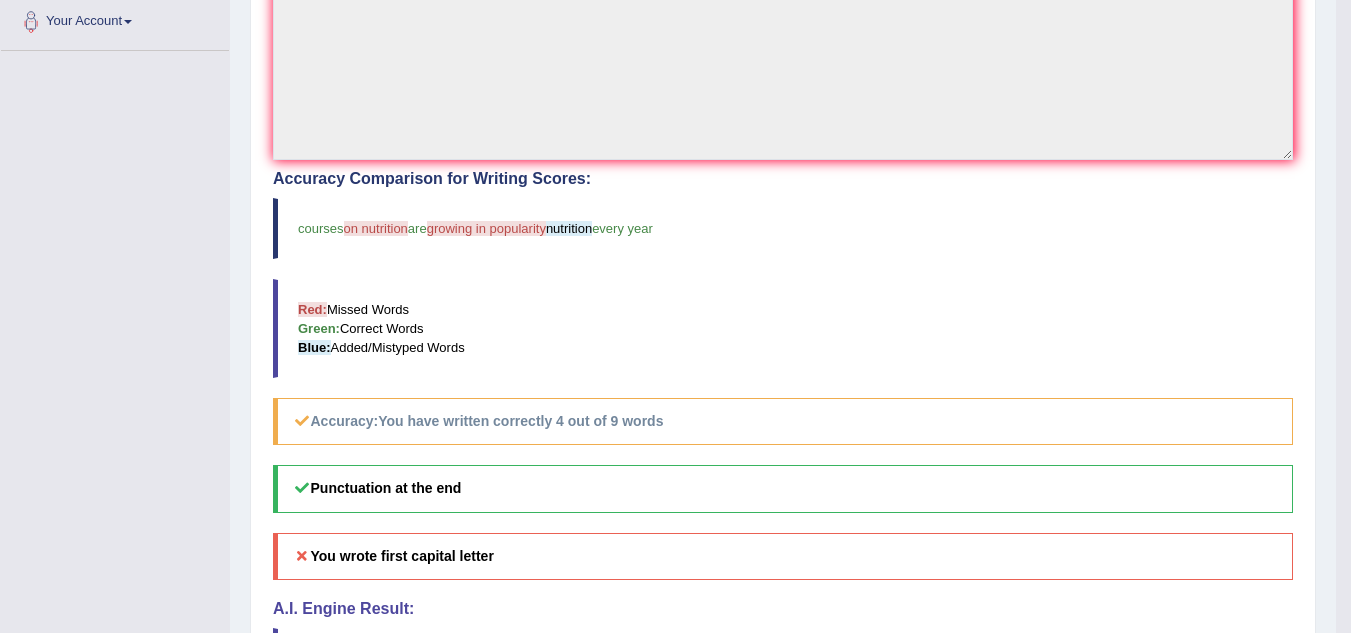 scroll, scrollTop: 517, scrollLeft: 0, axis: vertical 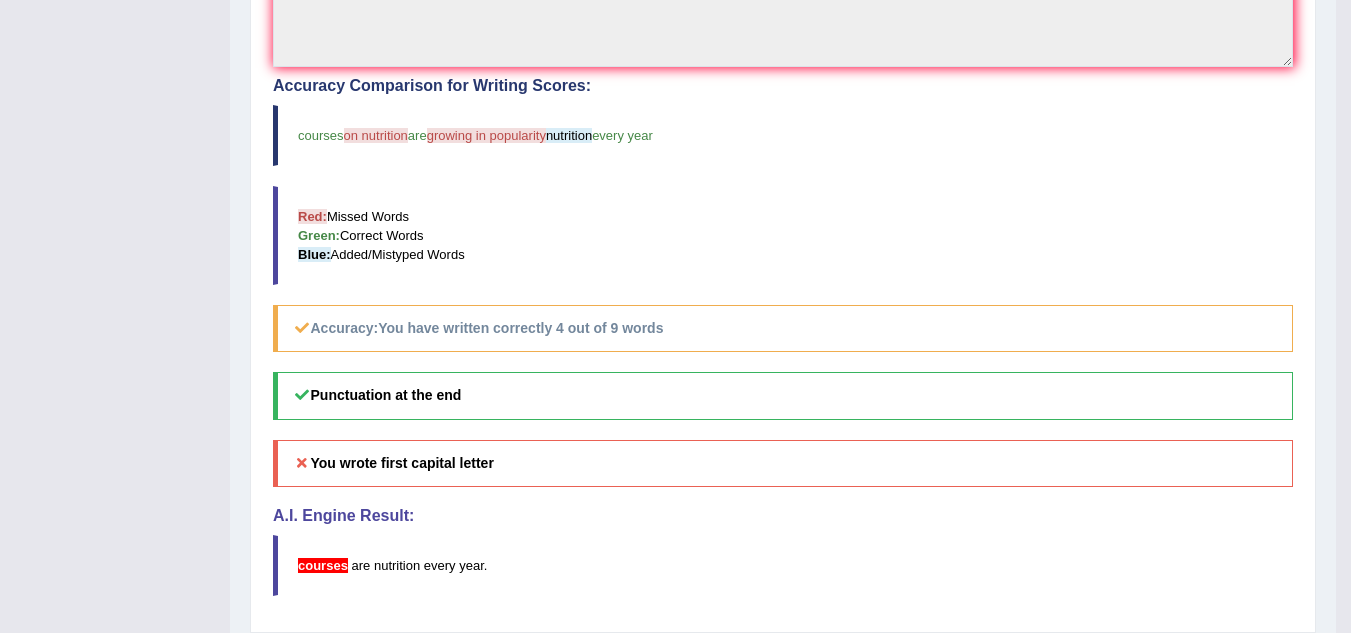 drag, startPoint x: 1339, startPoint y: 364, endPoint x: 1339, endPoint y: 350, distance: 14 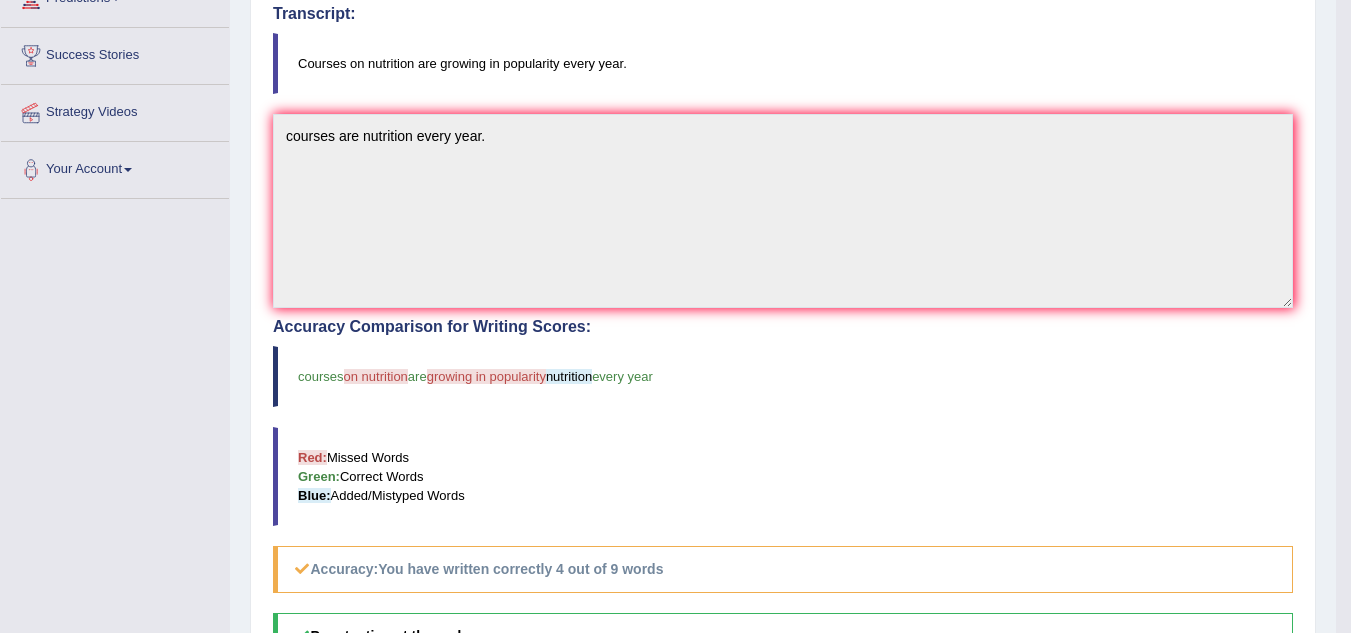 scroll, scrollTop: 261, scrollLeft: 0, axis: vertical 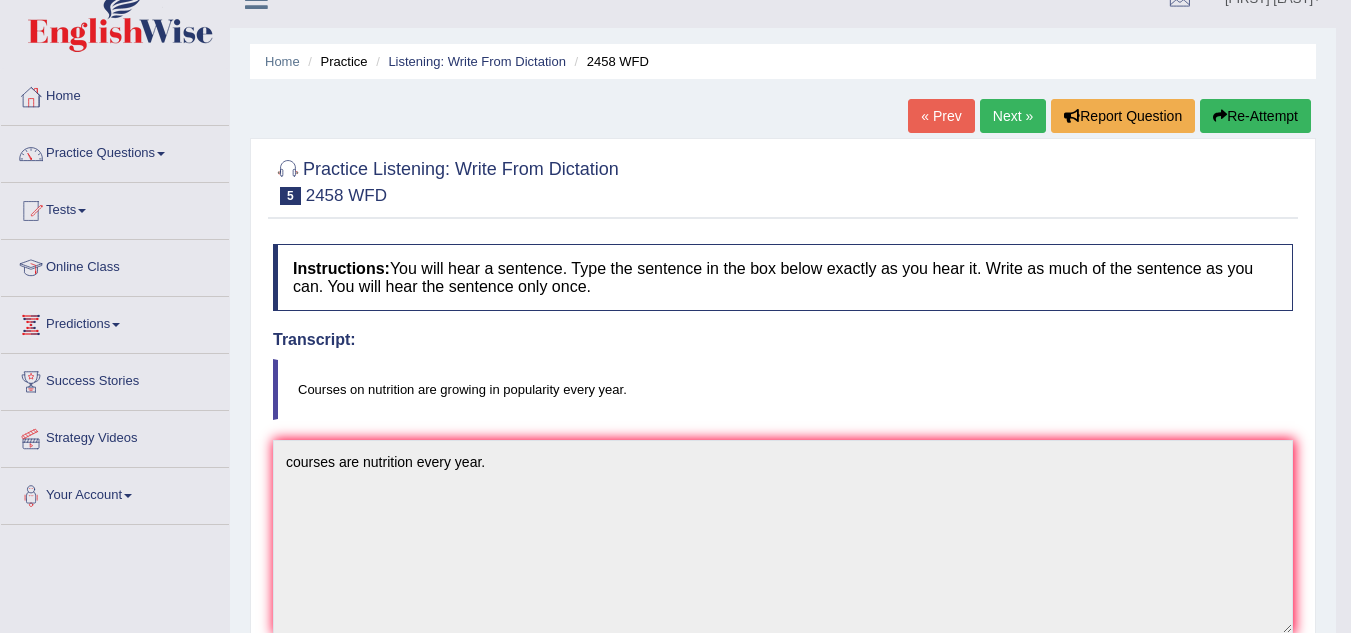 click on "Next »" at bounding box center [1013, 116] 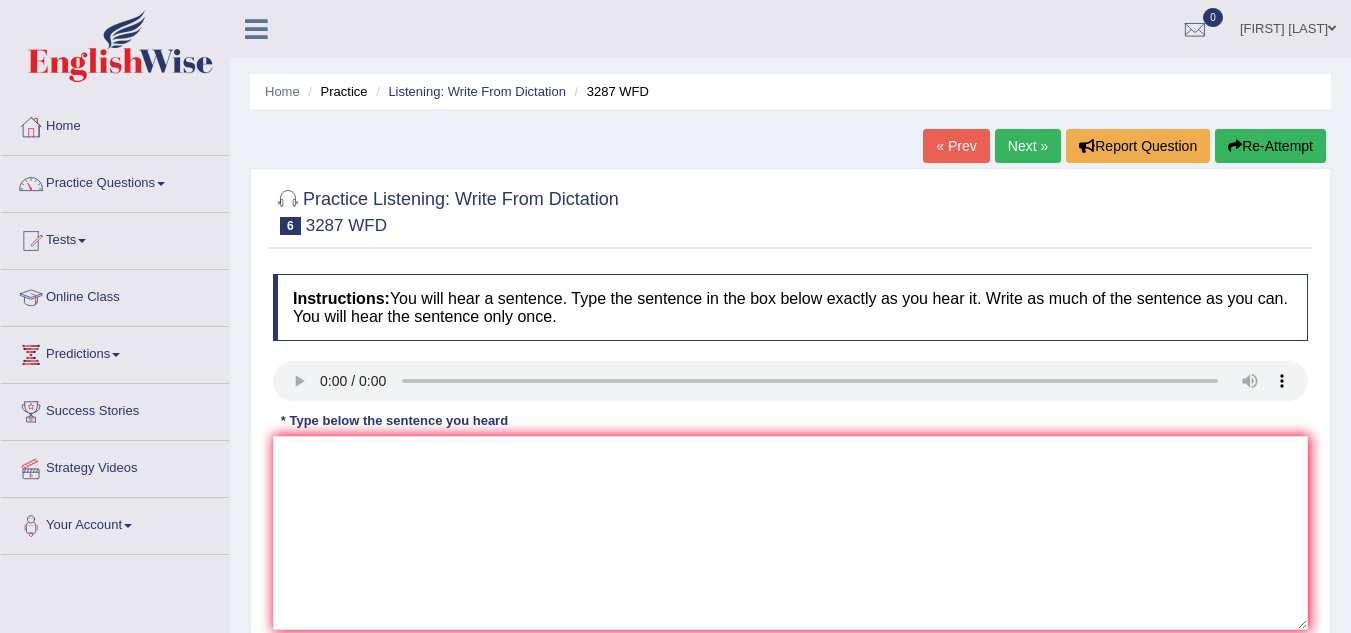 scroll, scrollTop: 0, scrollLeft: 0, axis: both 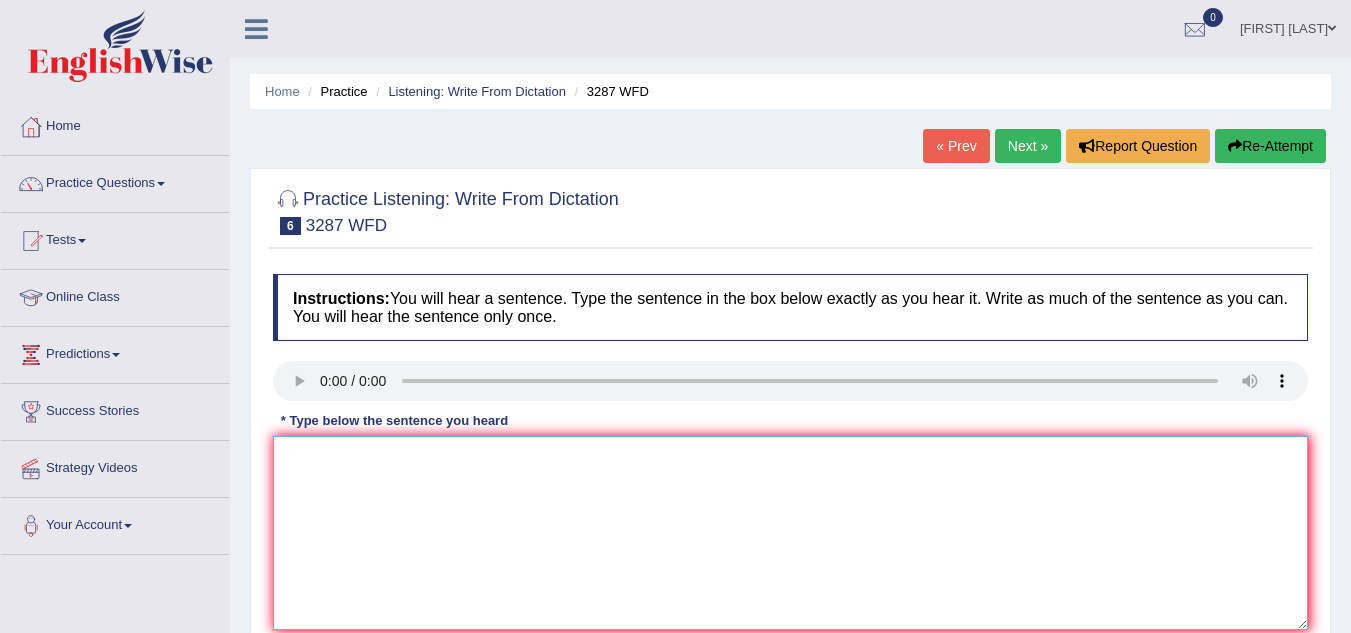 click at bounding box center (790, 533) 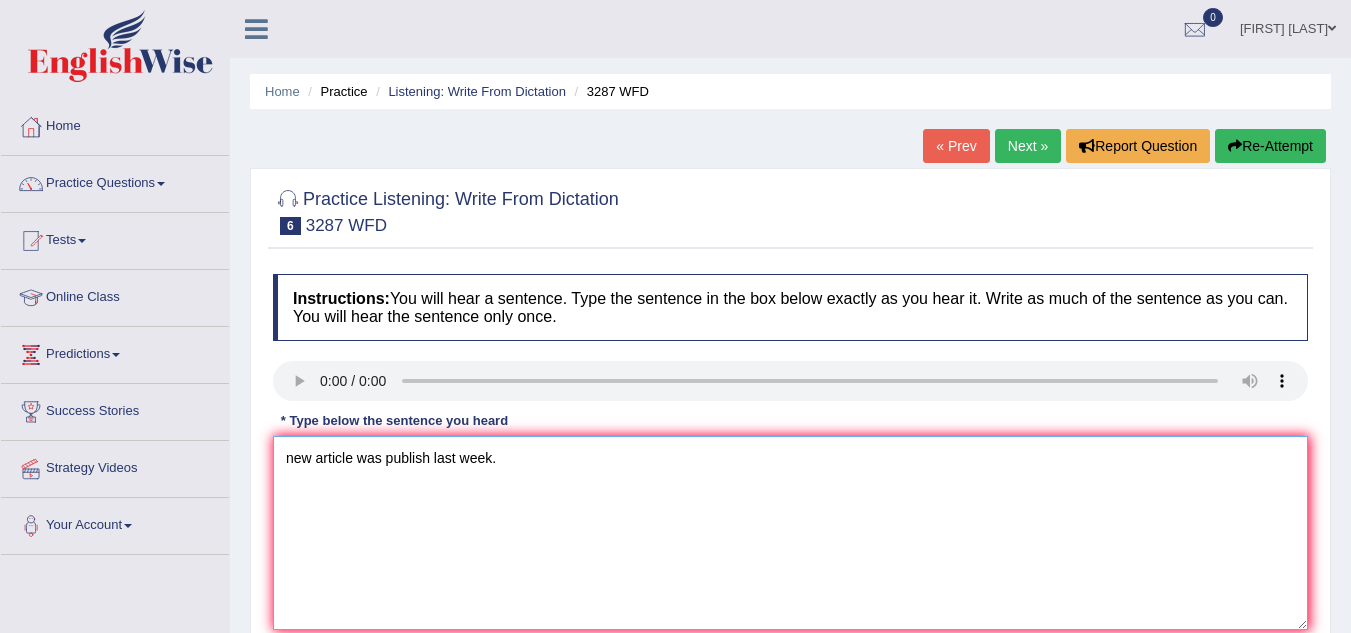 click on "new article was publish last week." at bounding box center (790, 533) 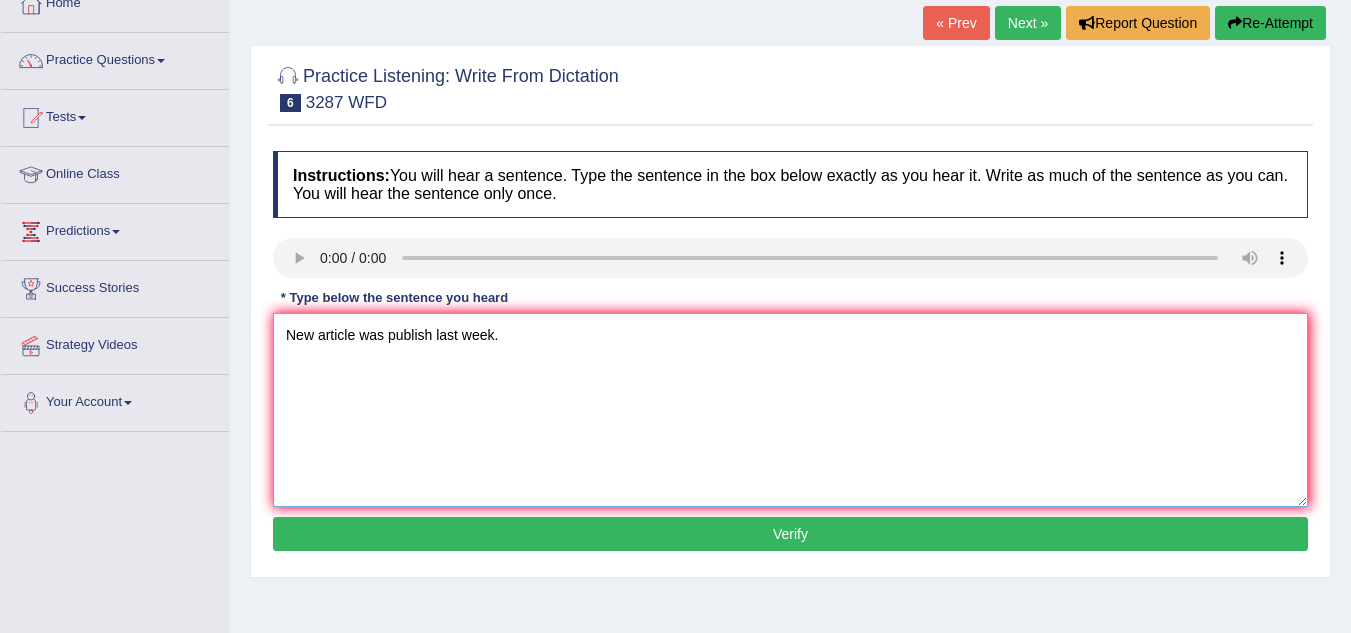 scroll, scrollTop: 125, scrollLeft: 0, axis: vertical 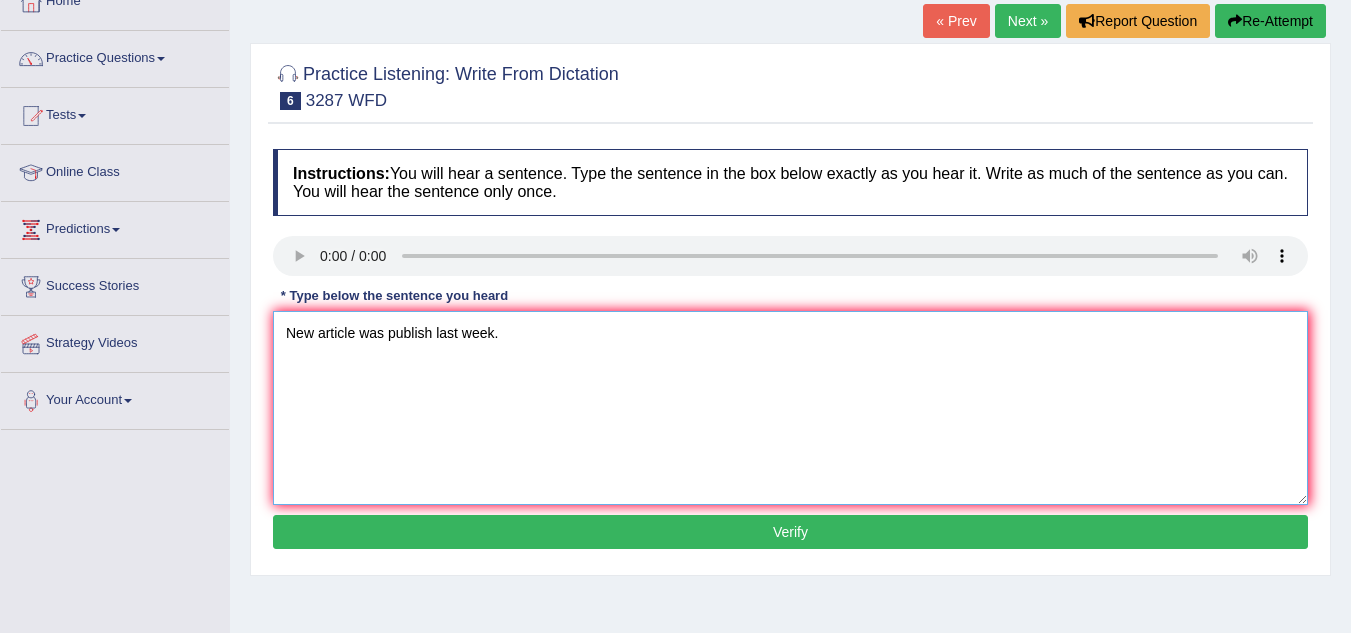 type on "New article was publish last week." 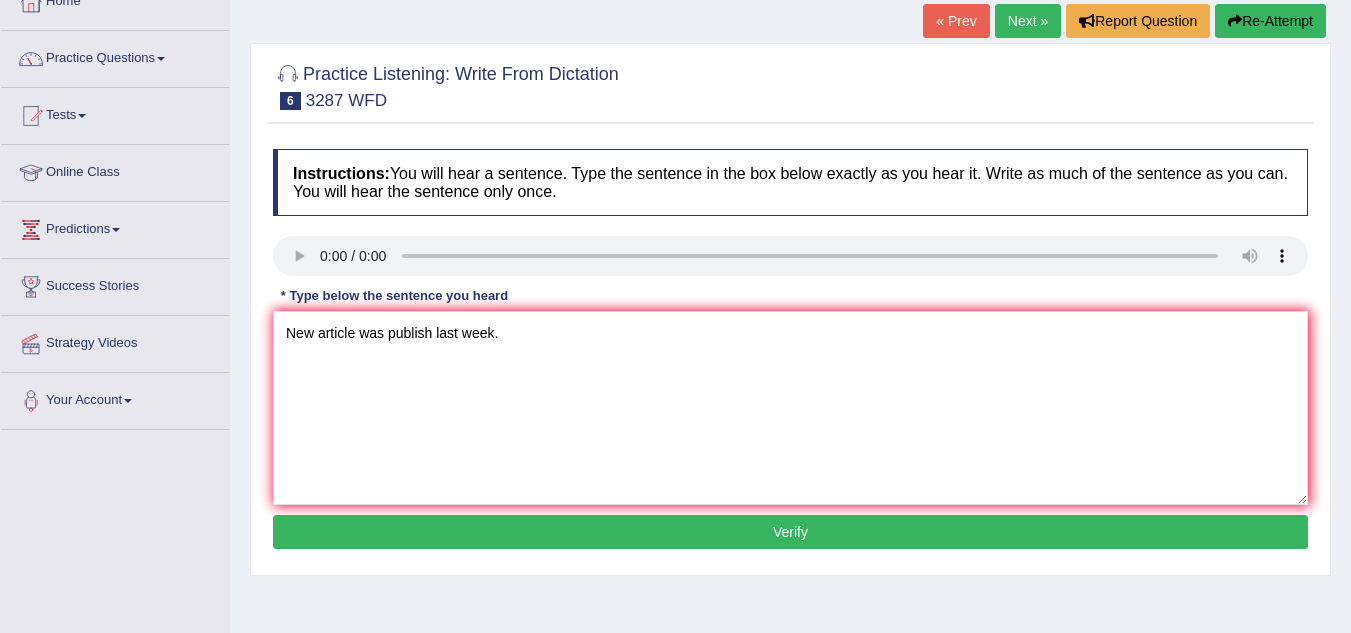 click on "Verify" at bounding box center (790, 532) 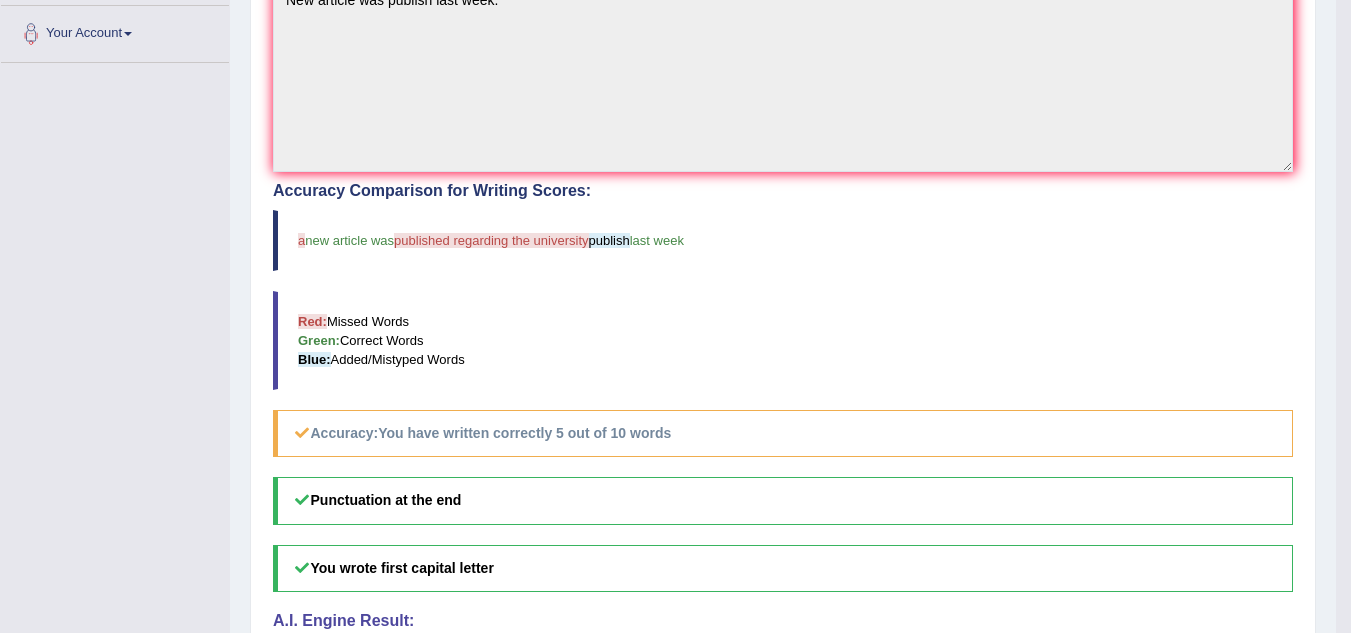 scroll, scrollTop: 494, scrollLeft: 0, axis: vertical 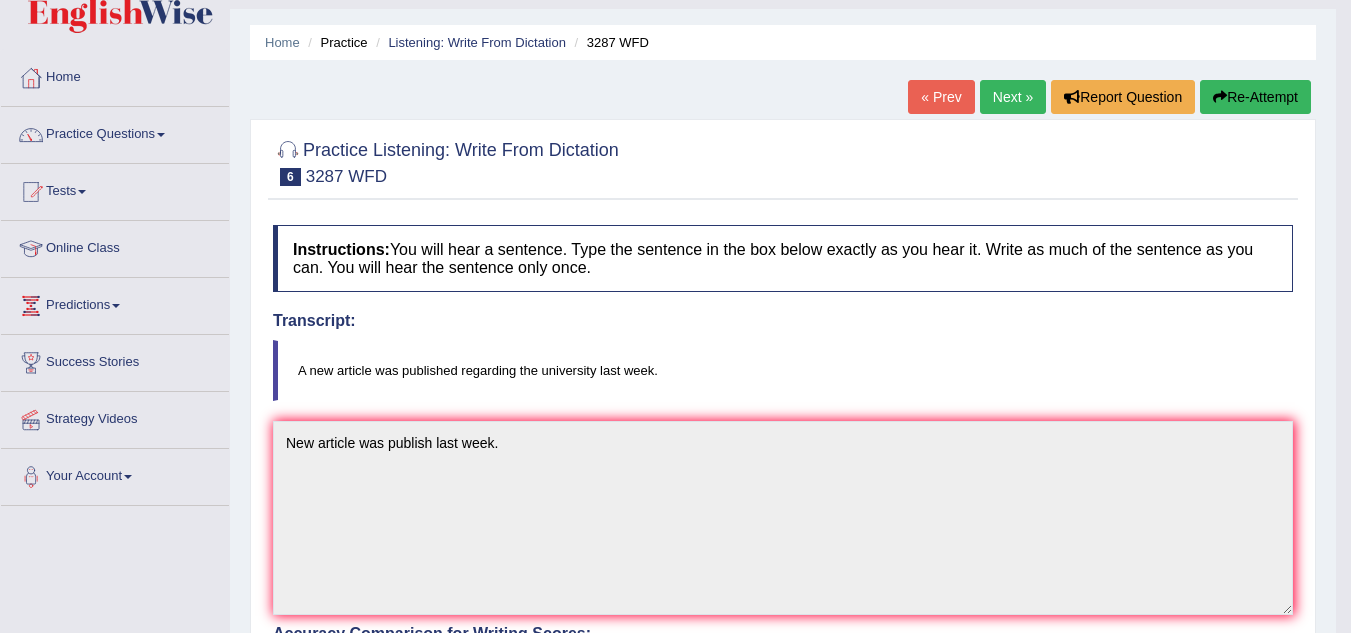 click on "Next »" at bounding box center (1013, 97) 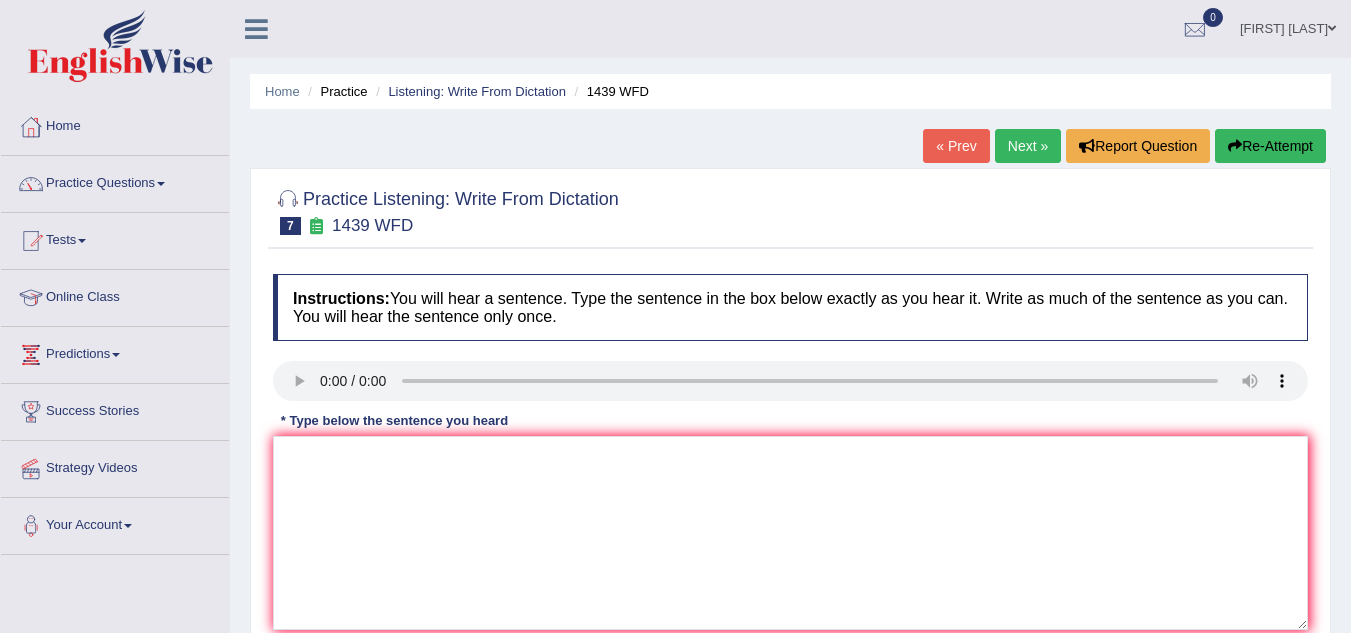 scroll, scrollTop: 0, scrollLeft: 0, axis: both 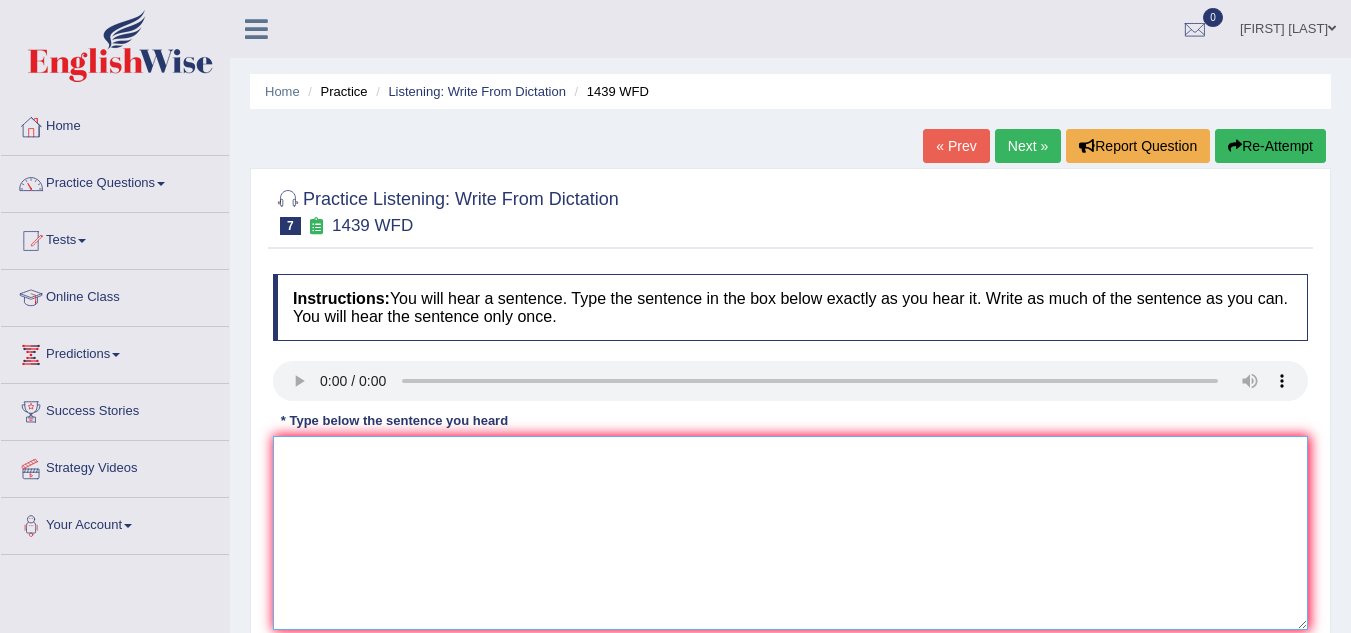 click at bounding box center [790, 533] 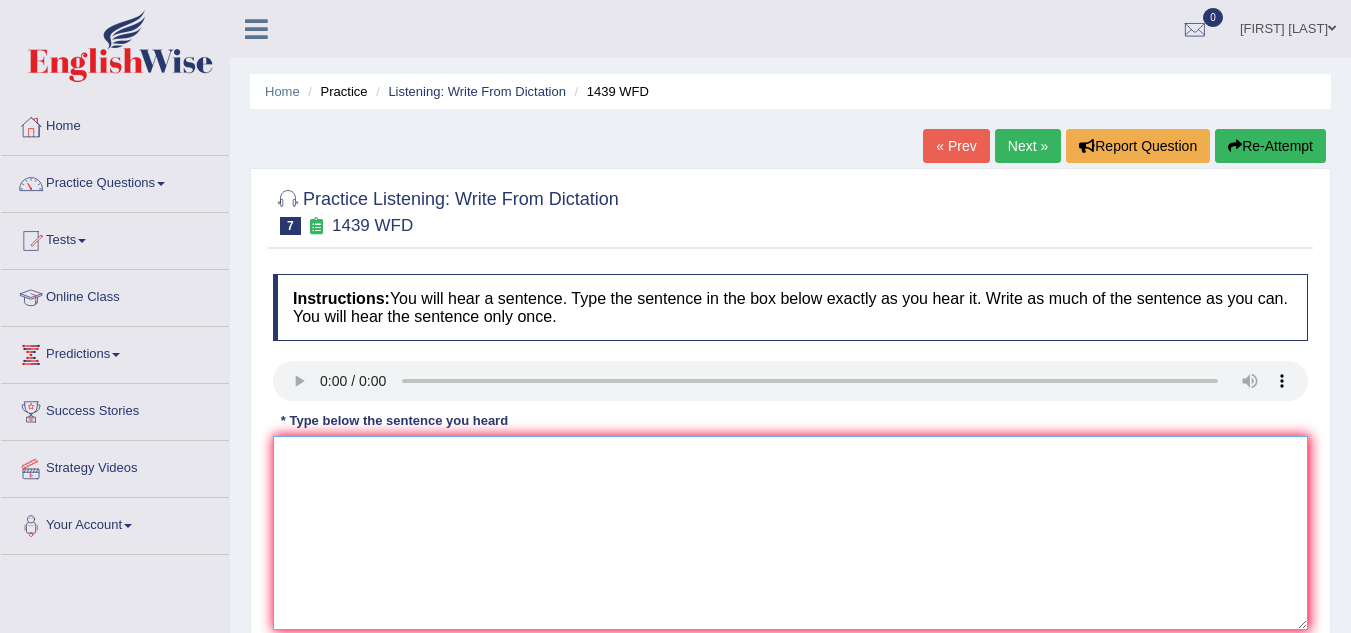 click at bounding box center (790, 533) 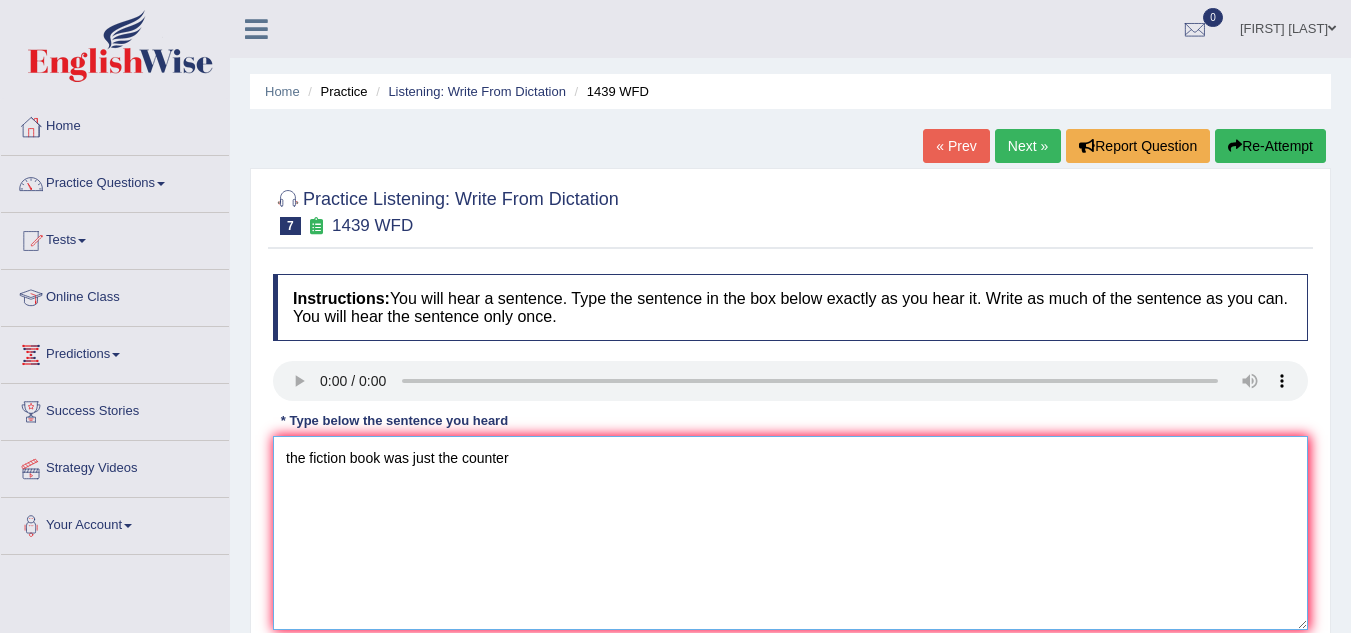click on "the fiction book was just the counter" at bounding box center (790, 533) 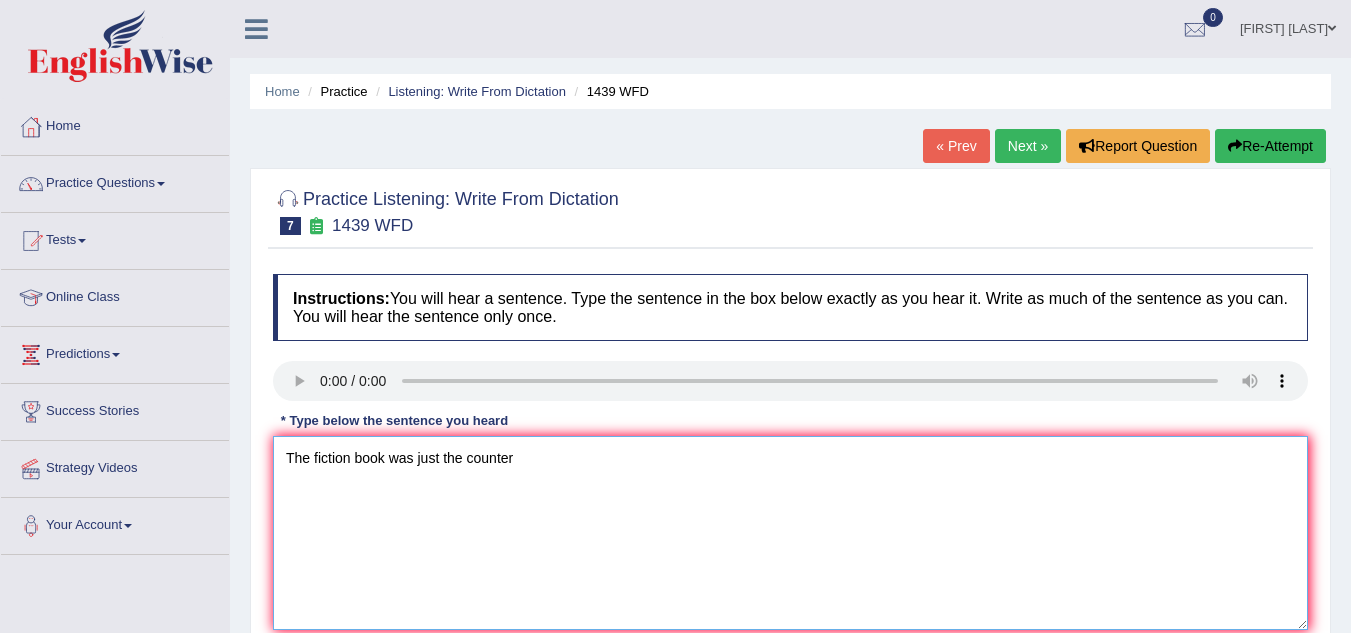 click on "The fiction book was just the counter" at bounding box center (790, 533) 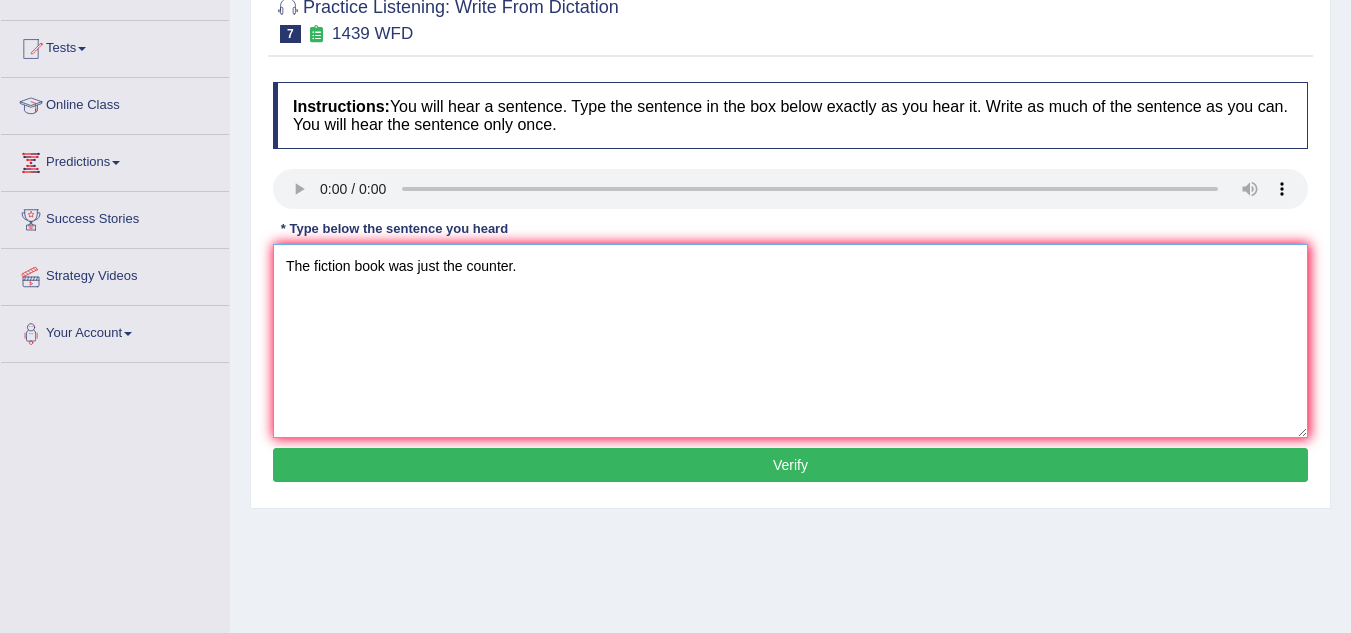 scroll, scrollTop: 197, scrollLeft: 0, axis: vertical 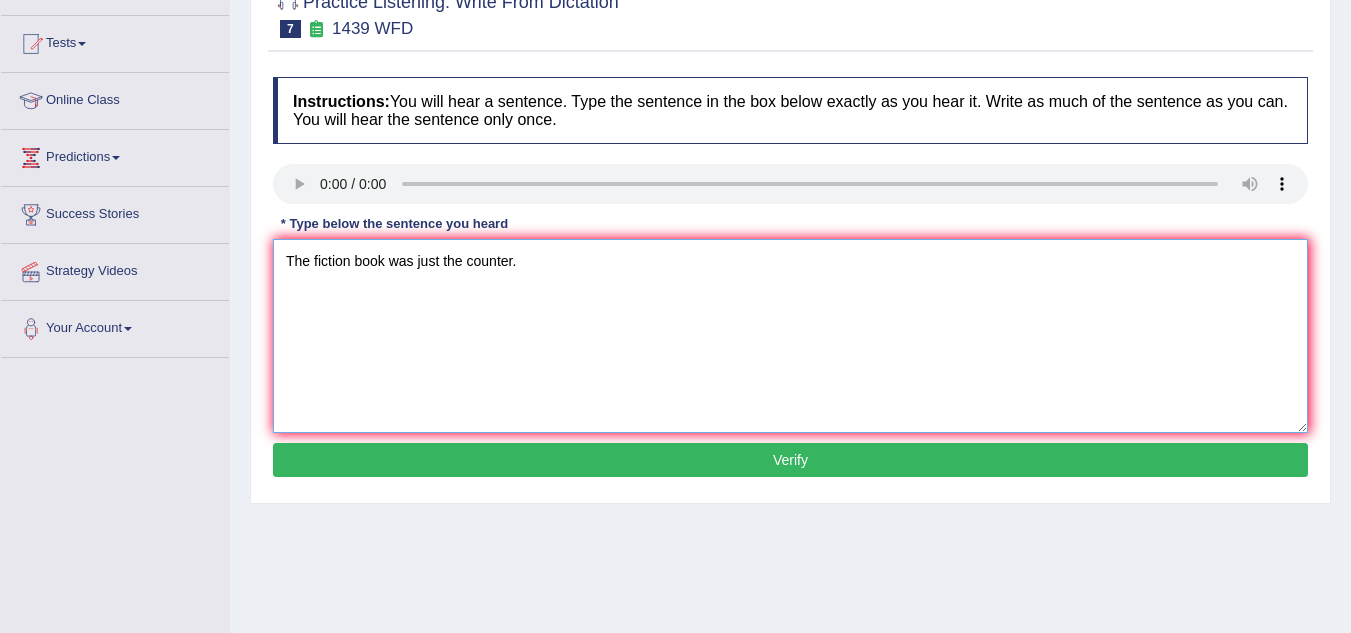 type on "The fiction book was just the counter." 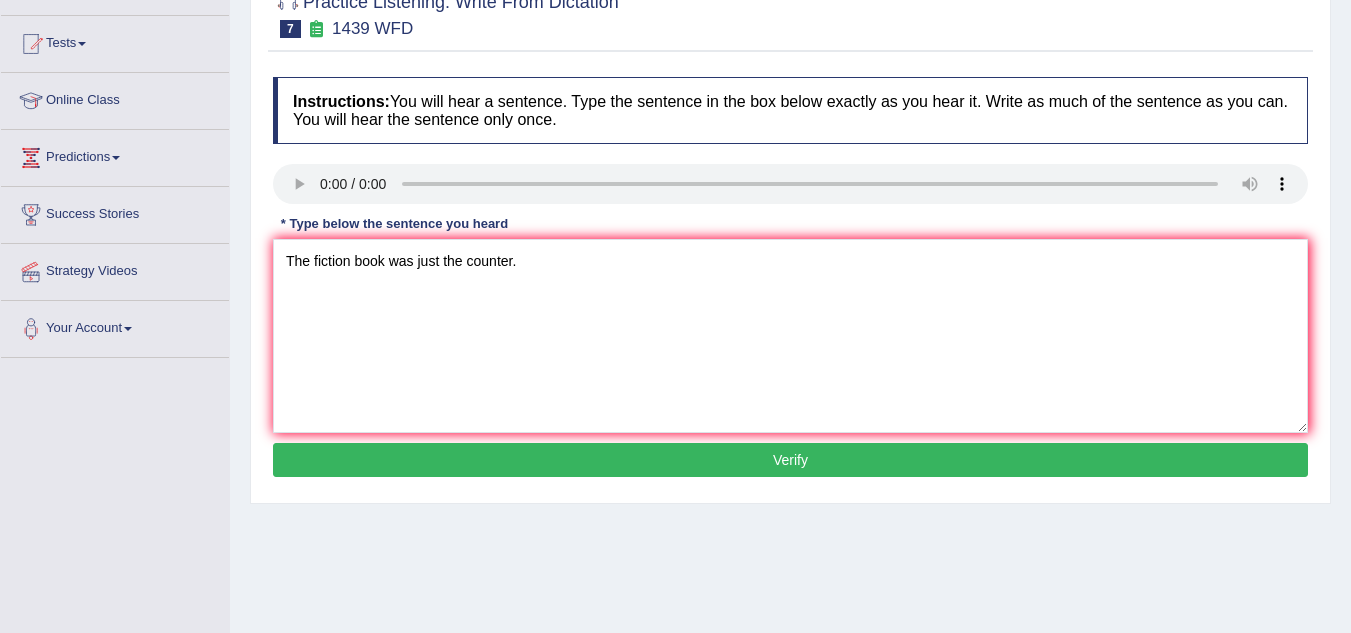 click on "Verify" at bounding box center (790, 460) 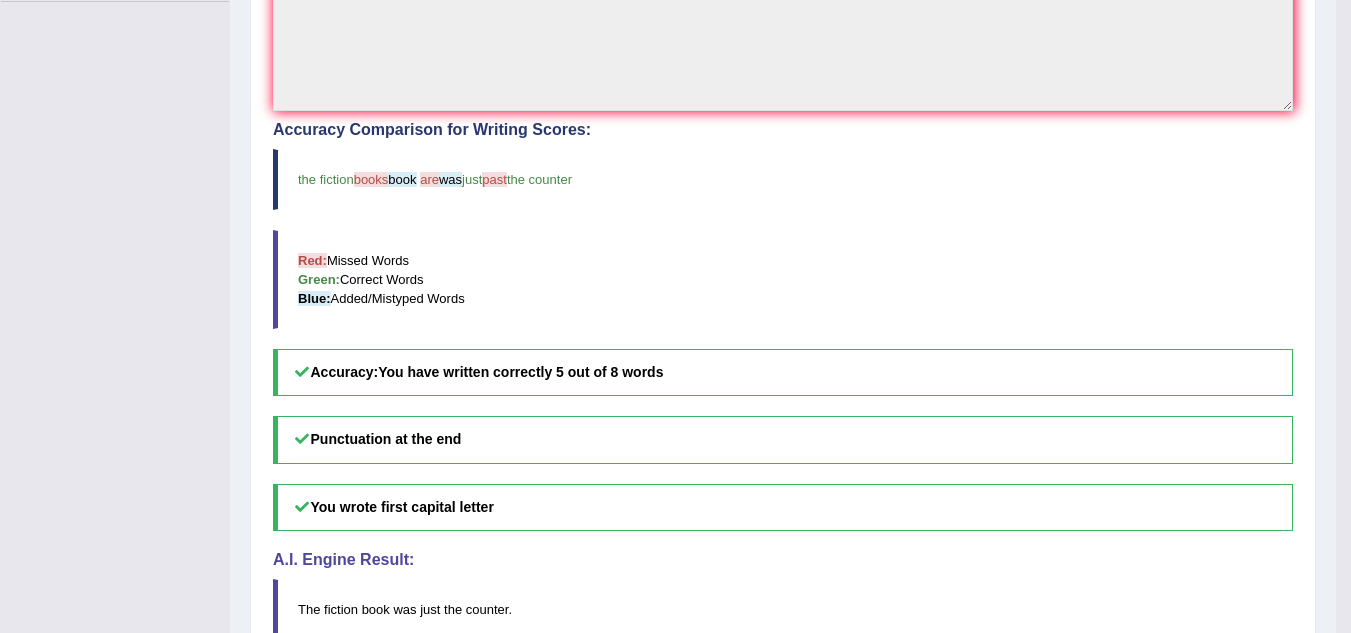 scroll, scrollTop: 555, scrollLeft: 0, axis: vertical 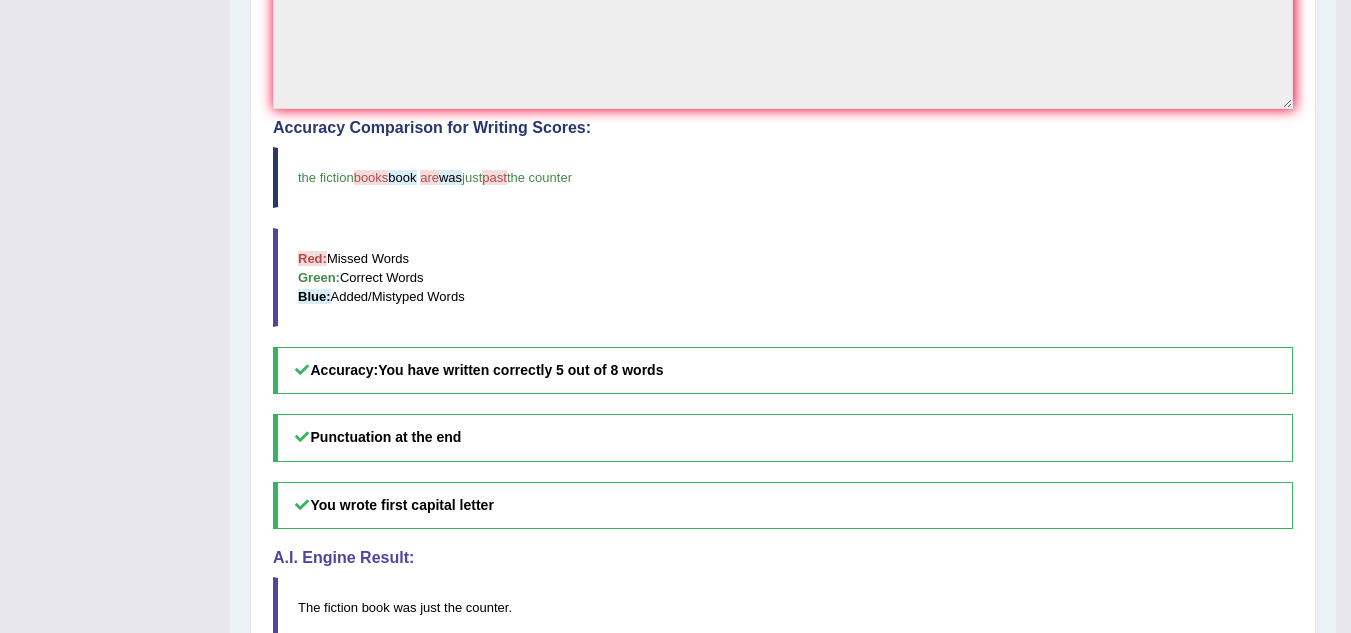 drag, startPoint x: 1330, startPoint y: 318, endPoint x: 1327, endPoint y: 357, distance: 39.115215 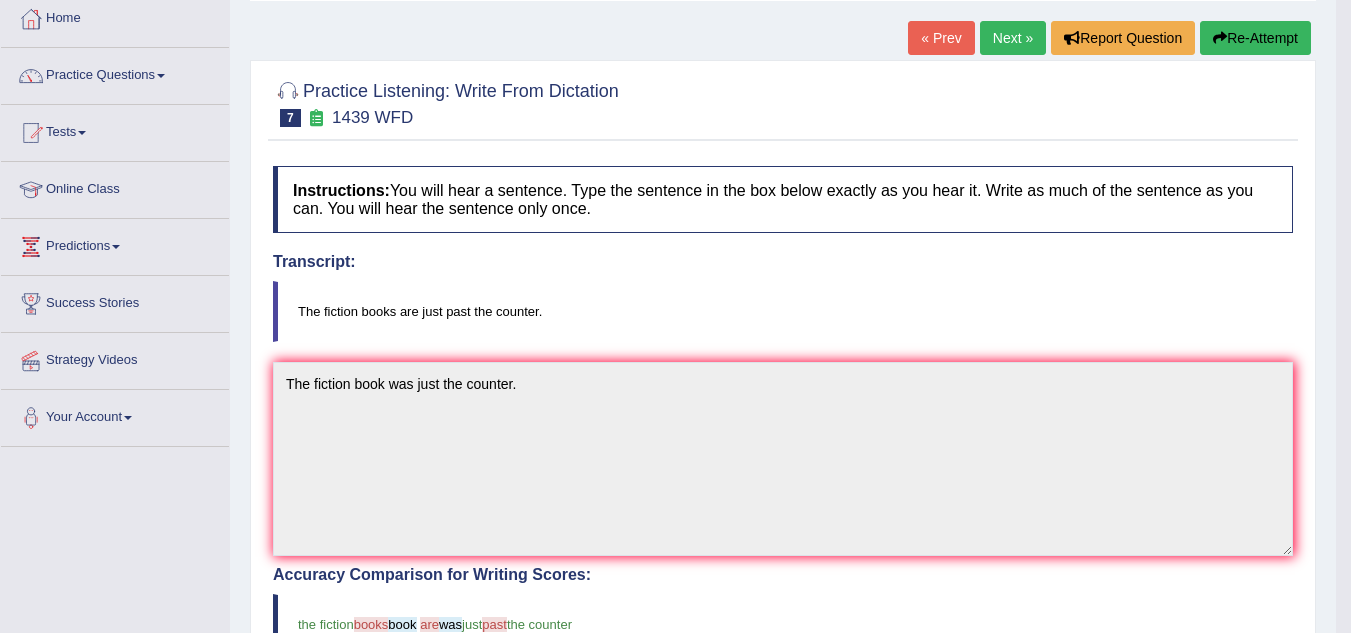 scroll, scrollTop: 97, scrollLeft: 0, axis: vertical 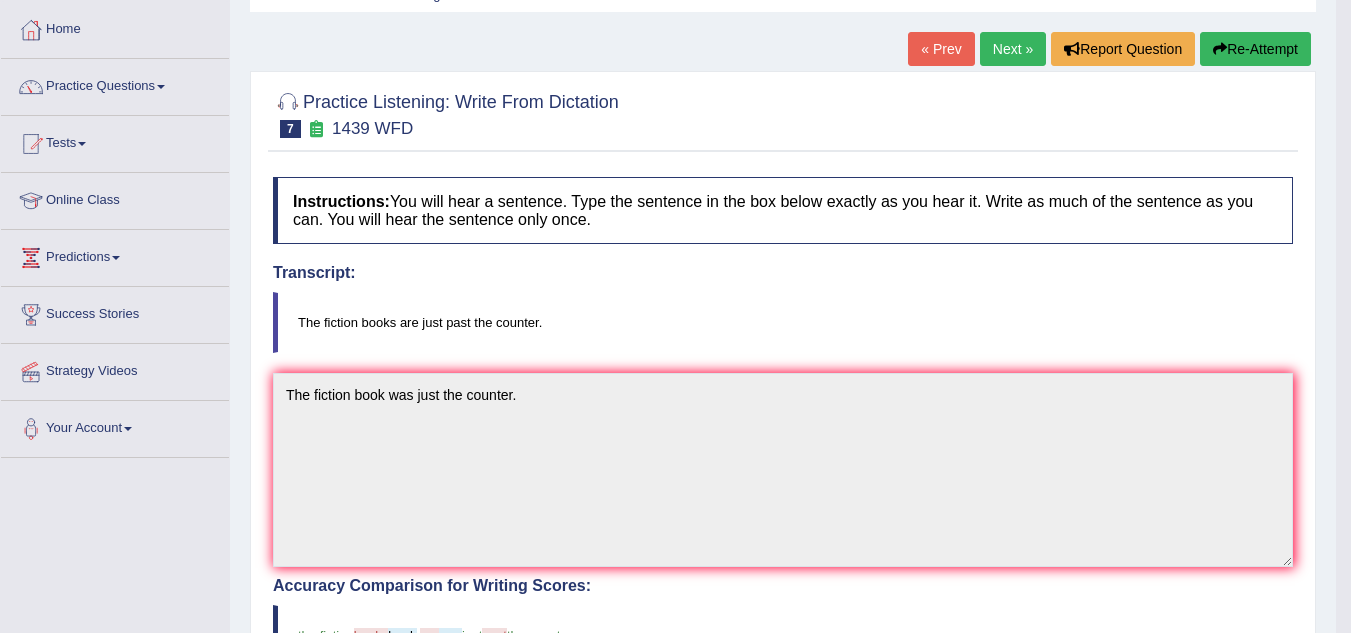 click on "Next »" at bounding box center (1013, 49) 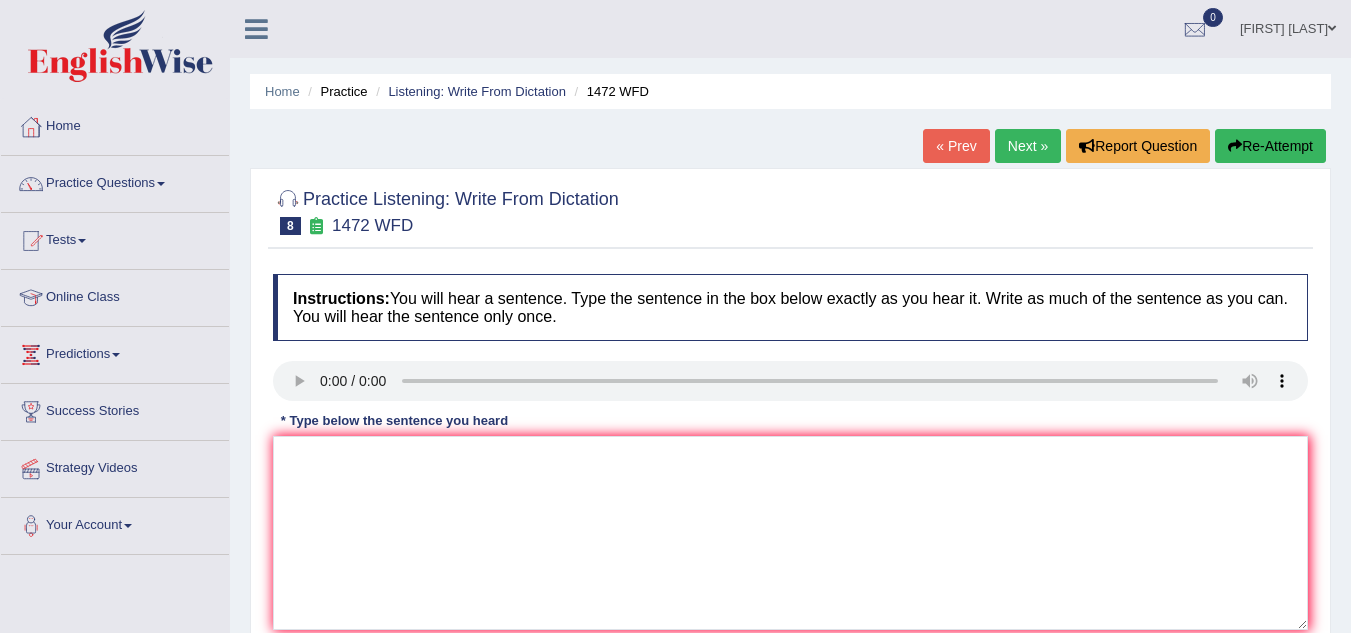 scroll, scrollTop: 0, scrollLeft: 0, axis: both 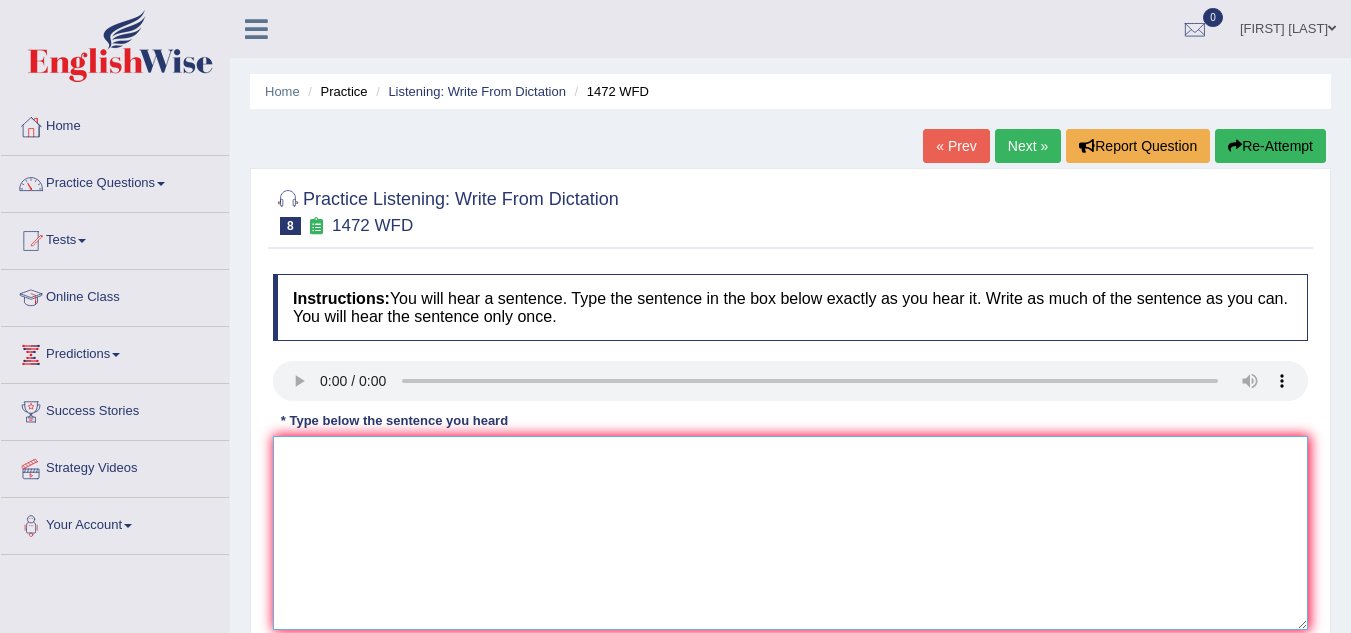 click at bounding box center [790, 533] 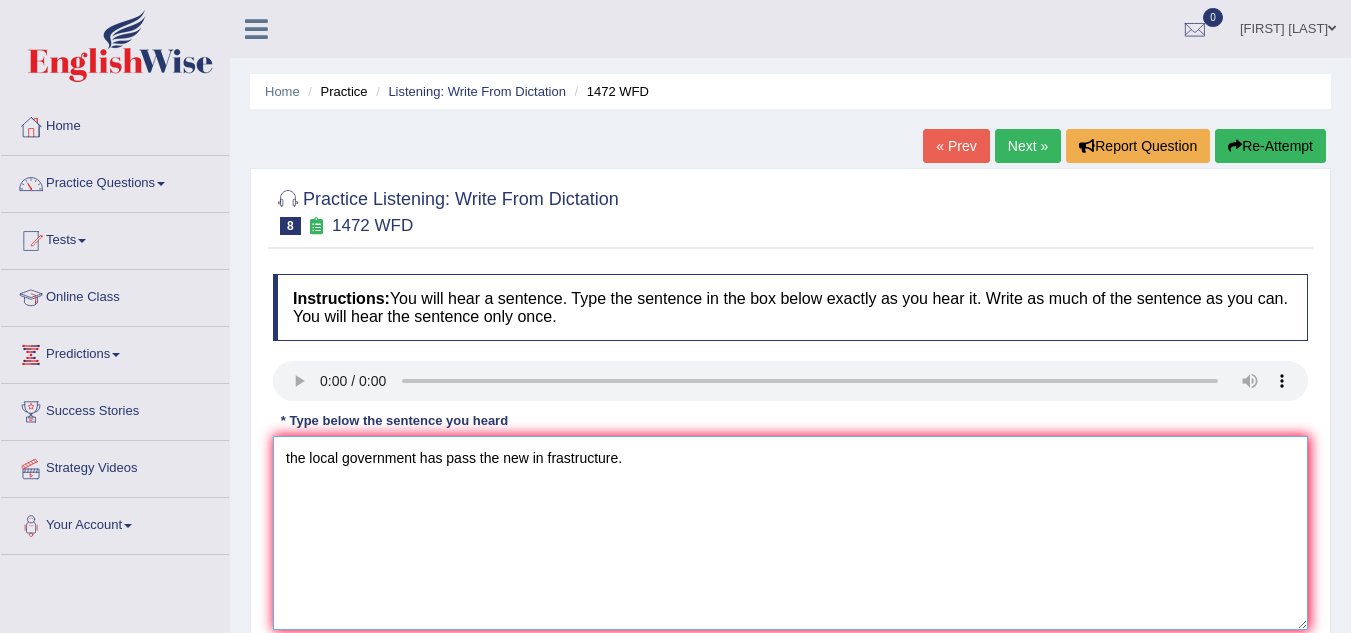 click on "the local government has pass the new in frastructure." at bounding box center (790, 533) 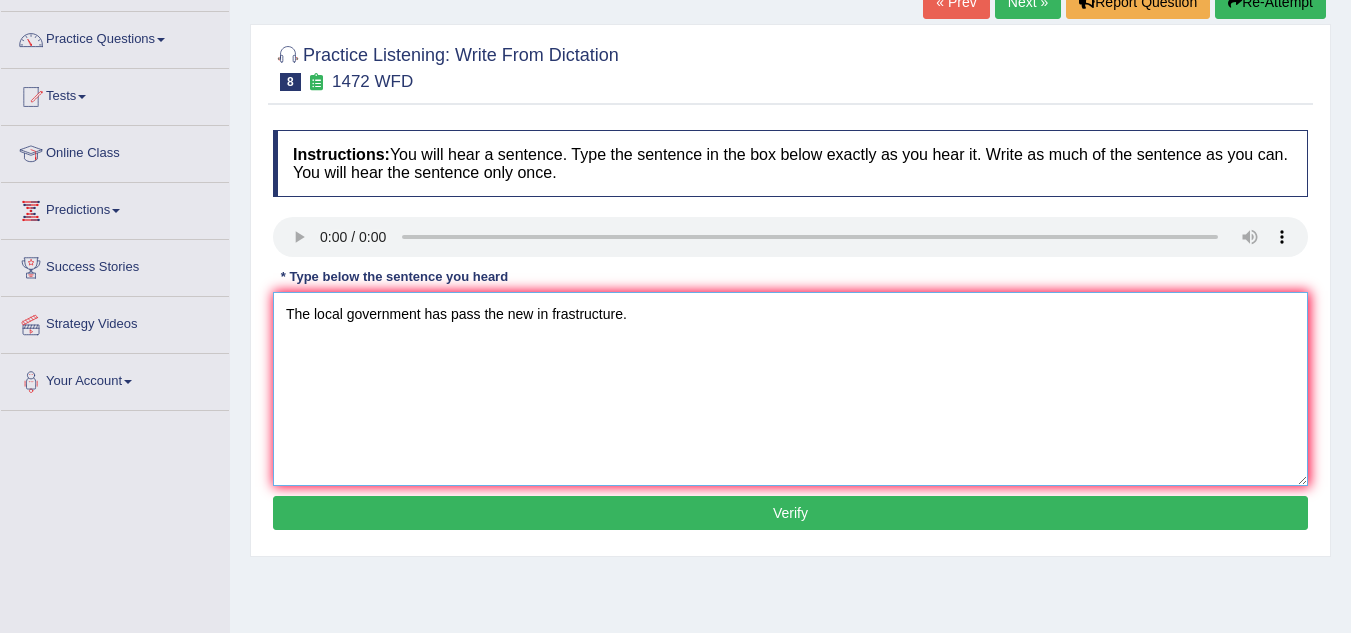 scroll, scrollTop: 172, scrollLeft: 0, axis: vertical 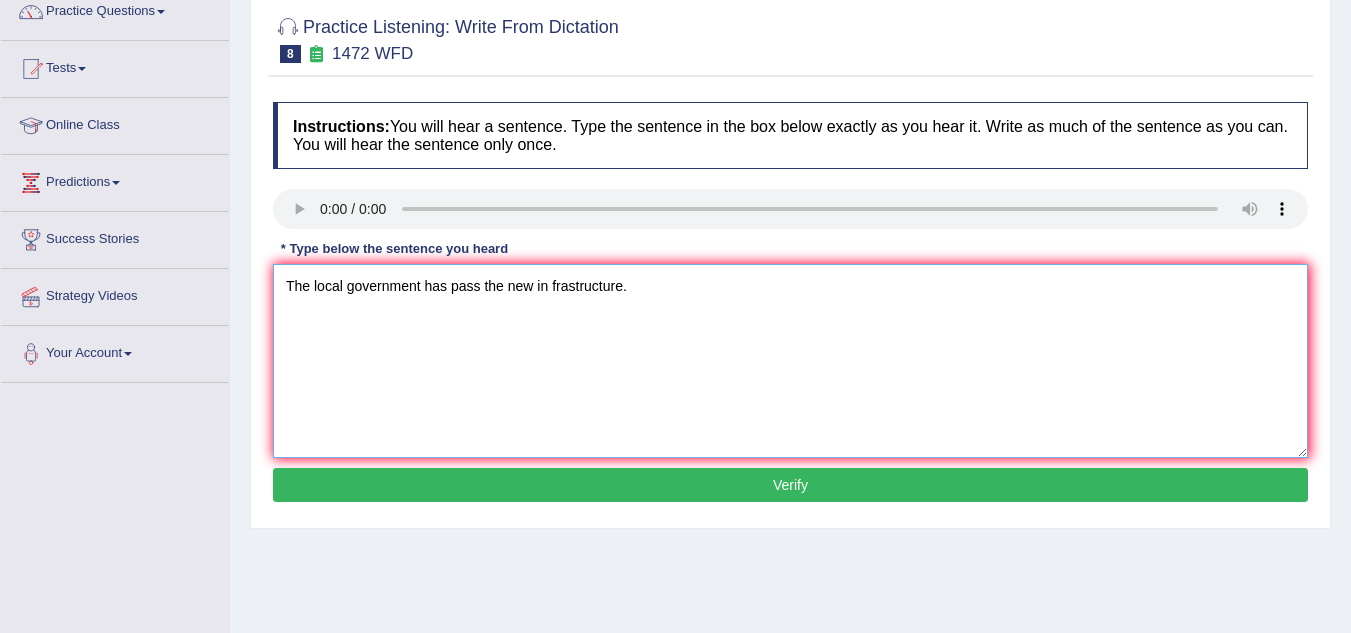 type on "The local government has pass the new in frastructure." 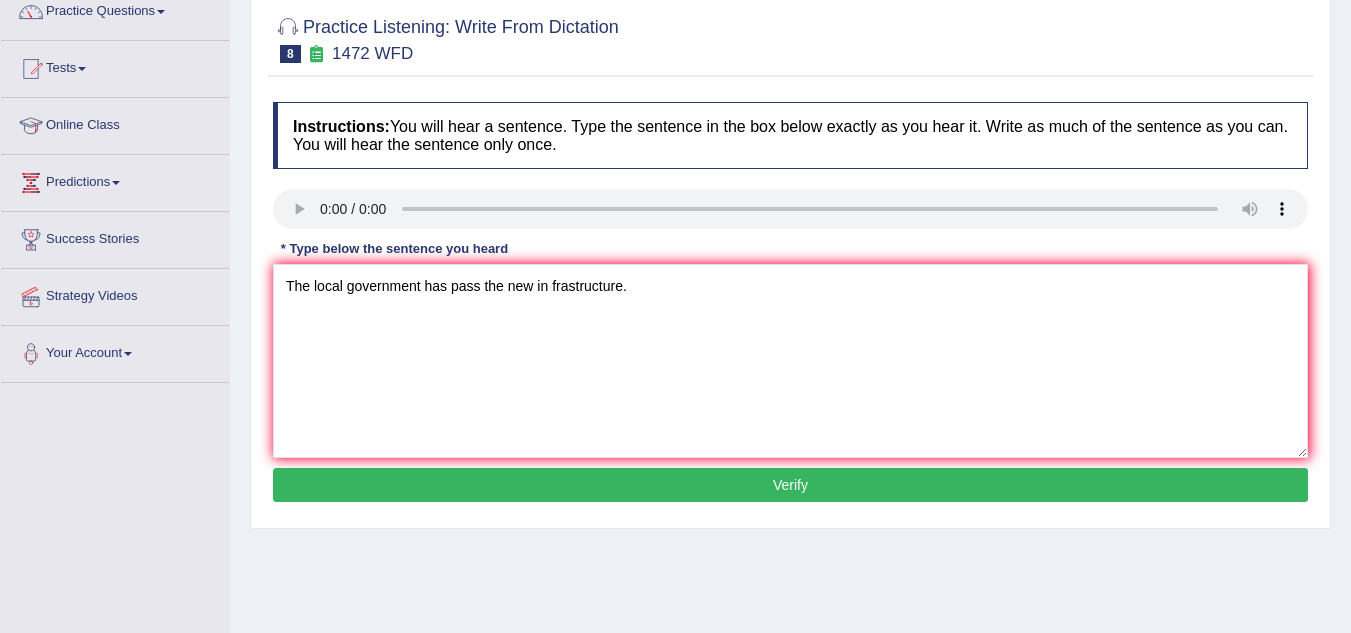 click on "Verify" at bounding box center (790, 485) 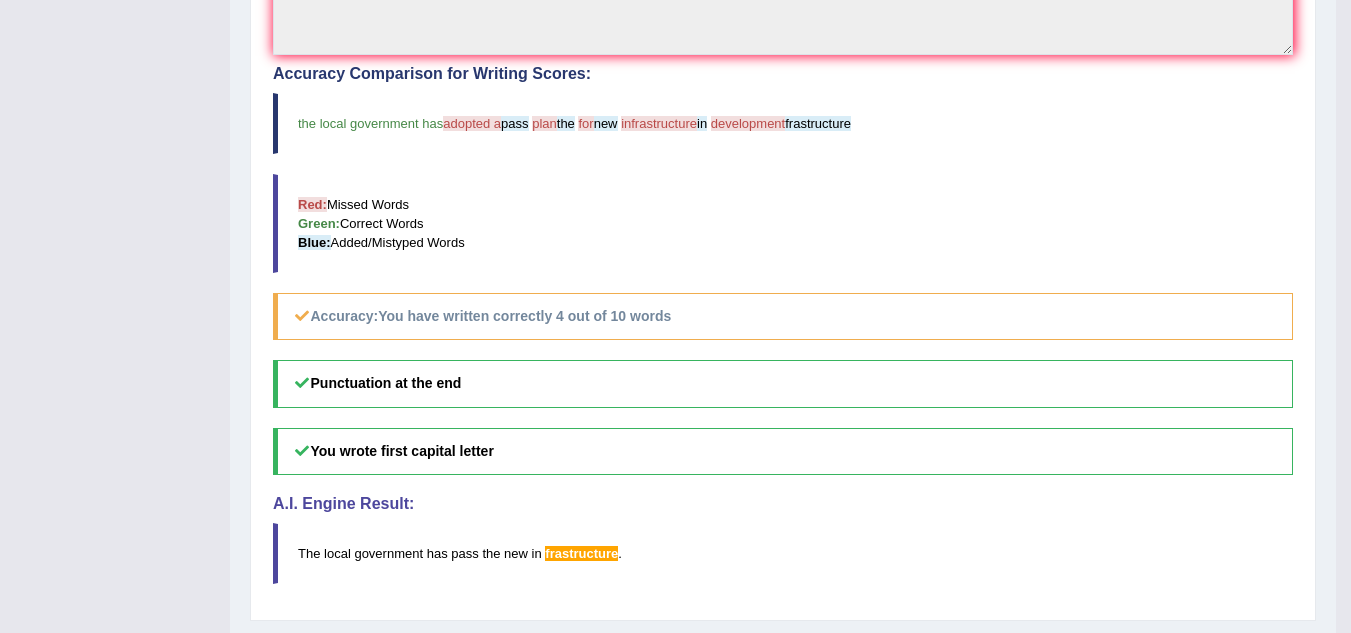 scroll, scrollTop: 620, scrollLeft: 0, axis: vertical 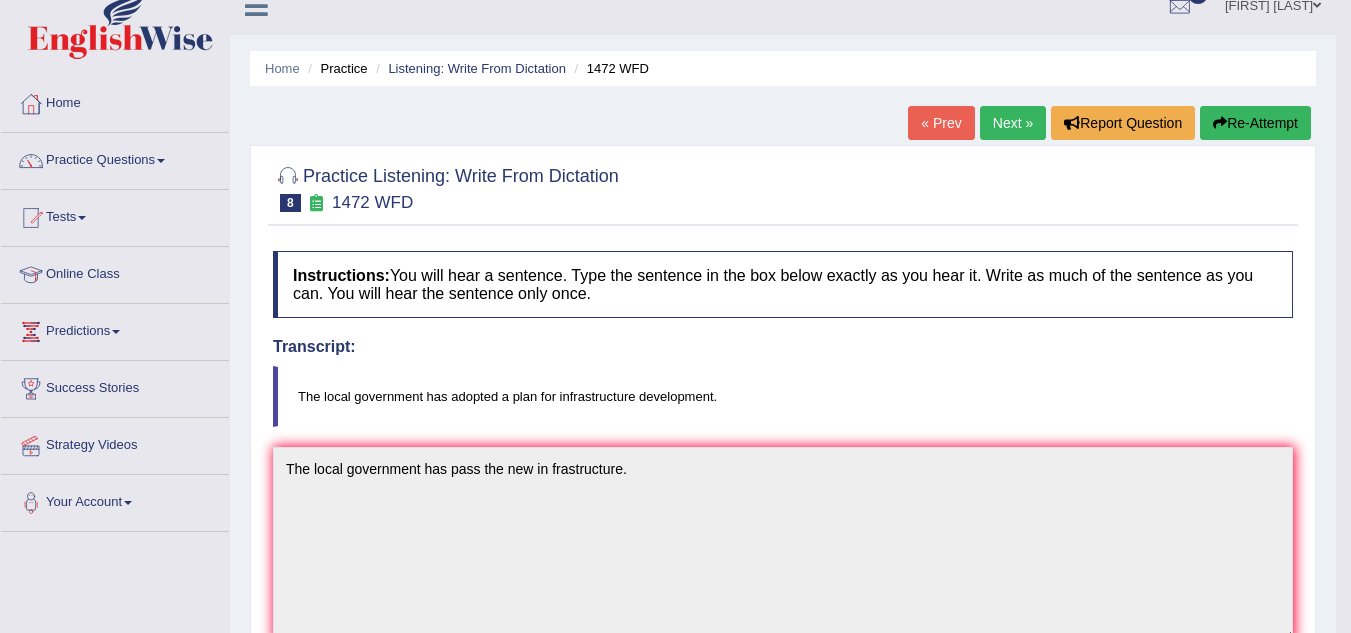 click on "Next »" at bounding box center [1013, 123] 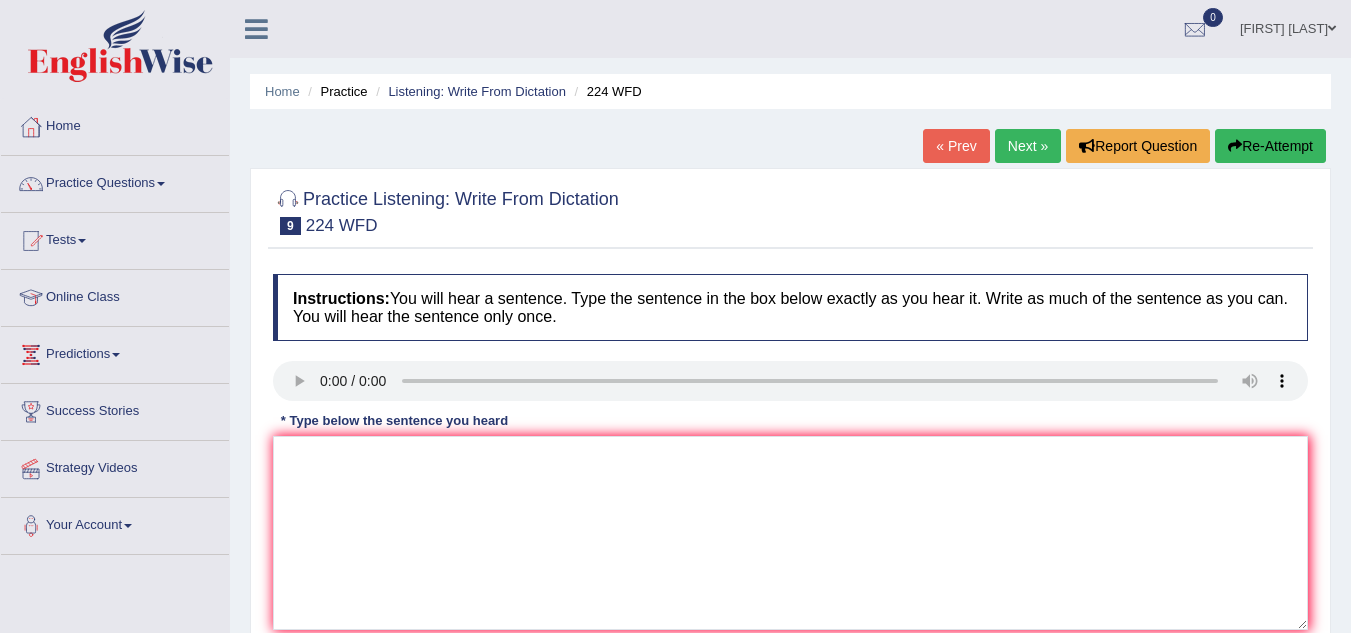 scroll, scrollTop: 0, scrollLeft: 0, axis: both 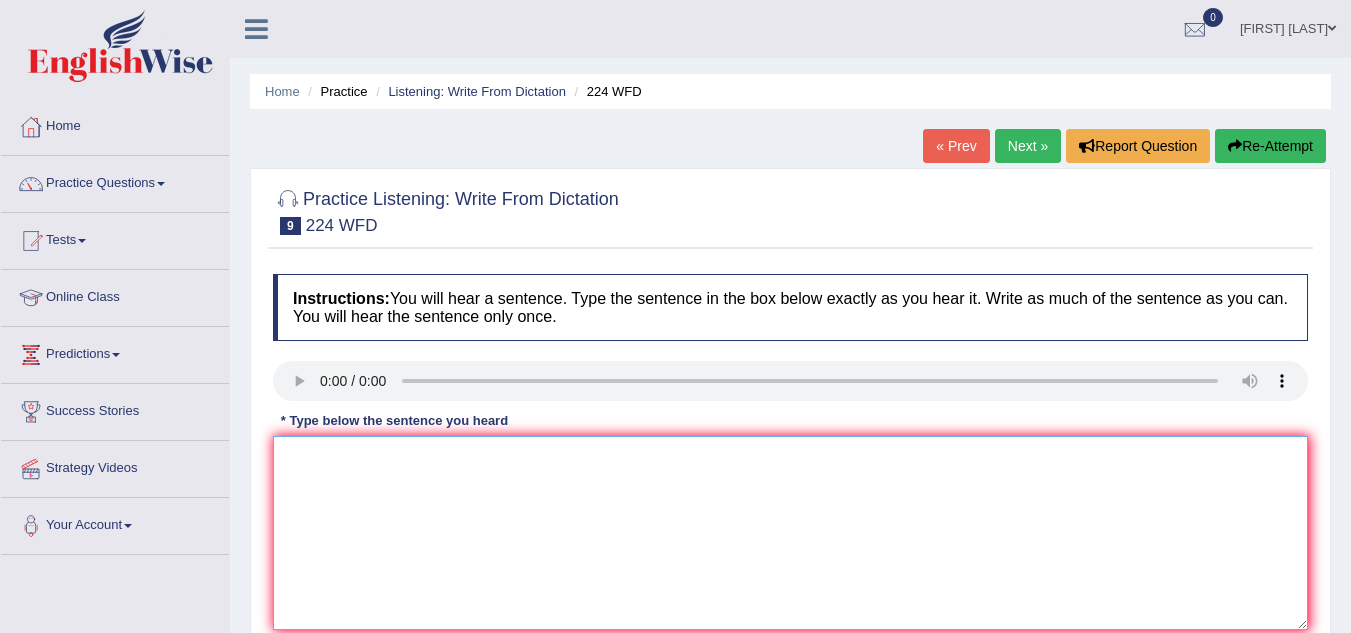 click at bounding box center [790, 533] 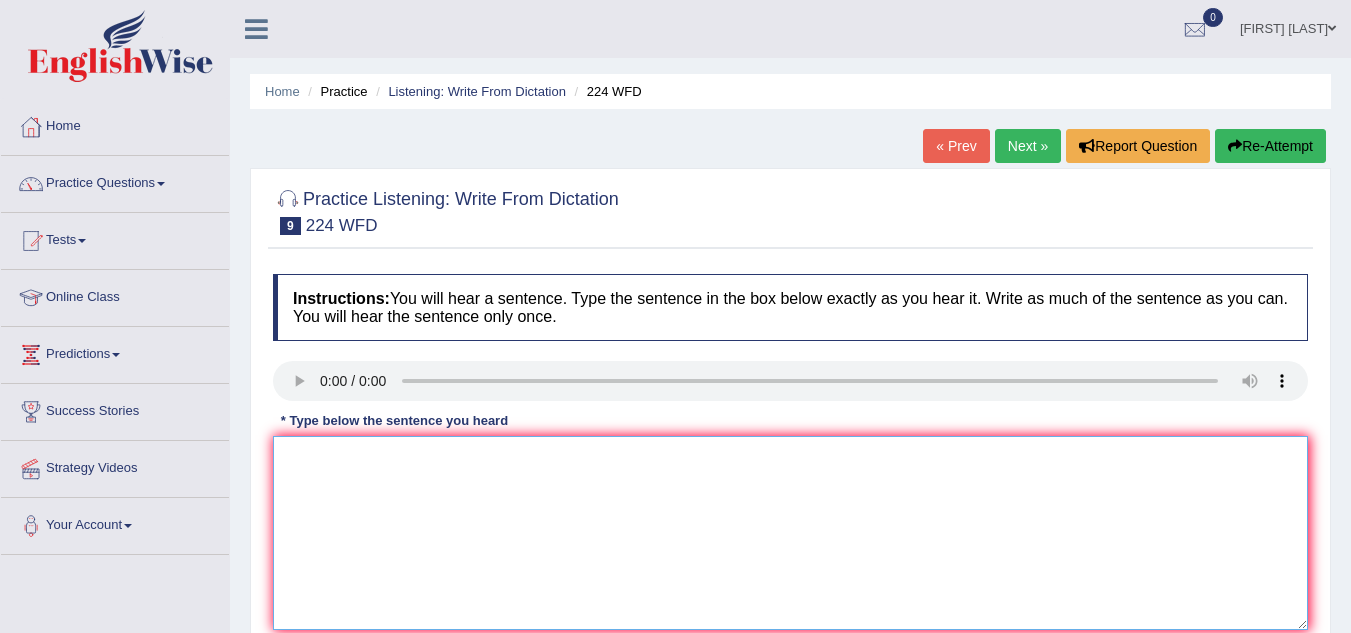 click at bounding box center [790, 533] 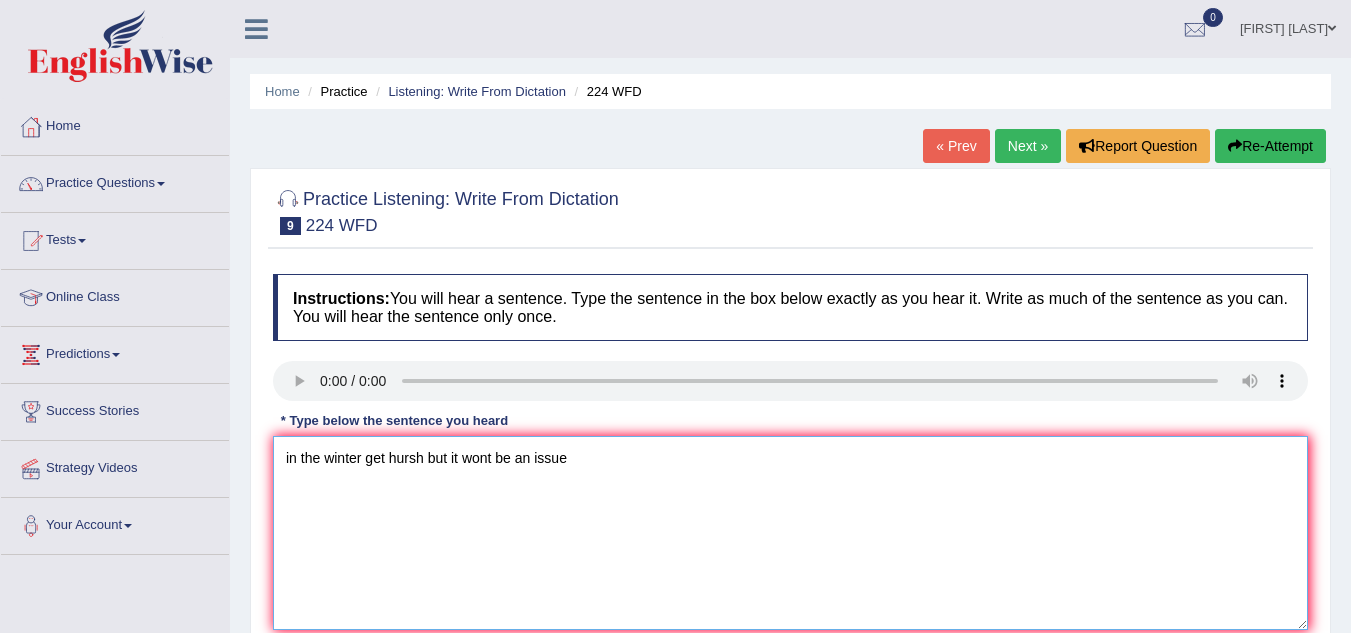 click on "in the winter get hursh but it wont be an issue" at bounding box center (790, 533) 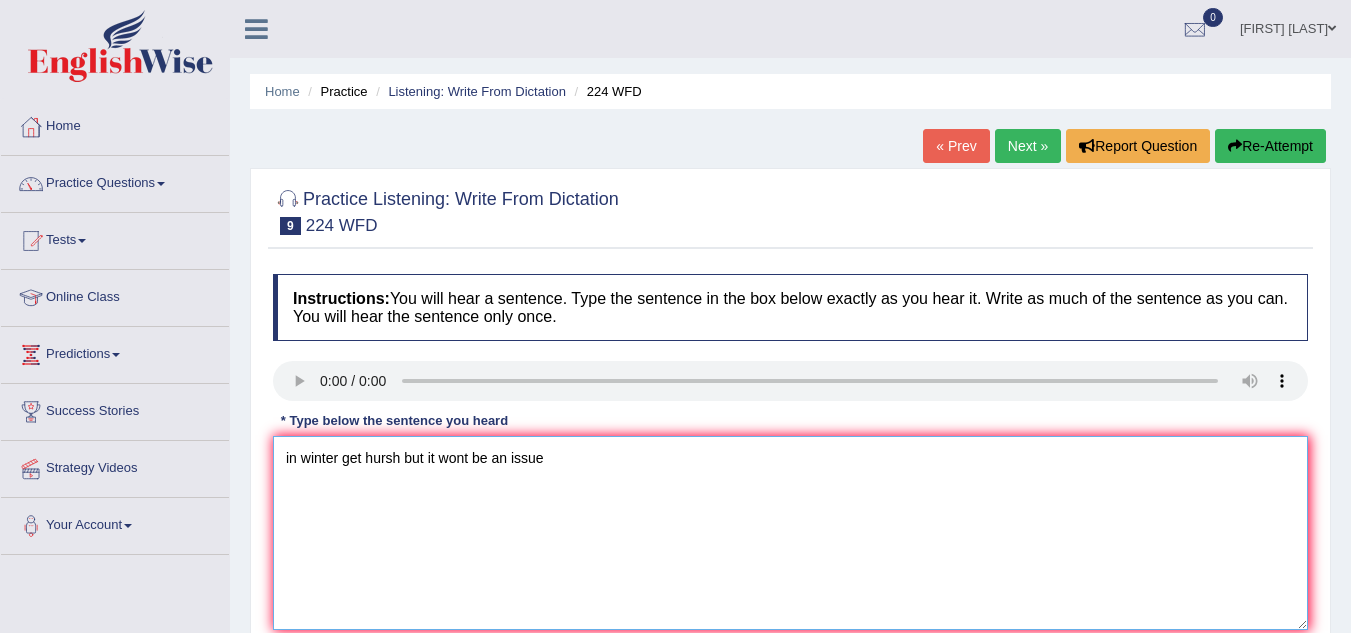 click on "in winter get hursh but it wont be an issue" at bounding box center [790, 533] 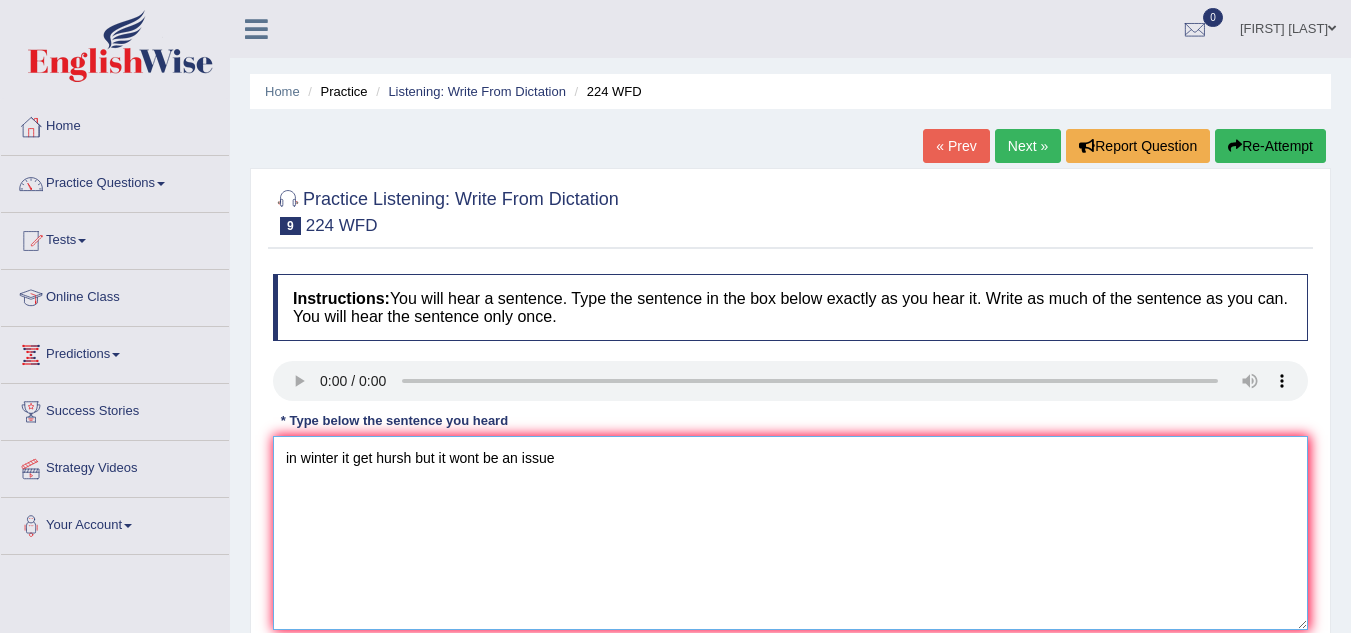 click on "in winter it get hursh but it wont be an issue" at bounding box center [790, 533] 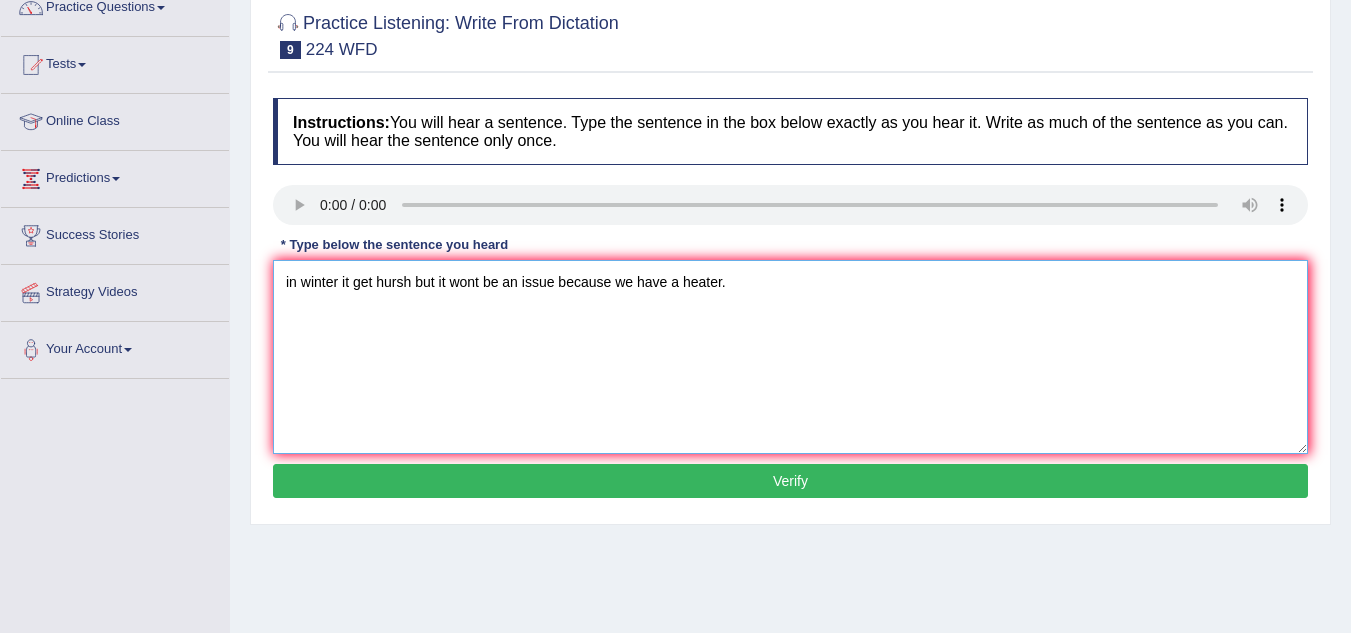 scroll, scrollTop: 204, scrollLeft: 0, axis: vertical 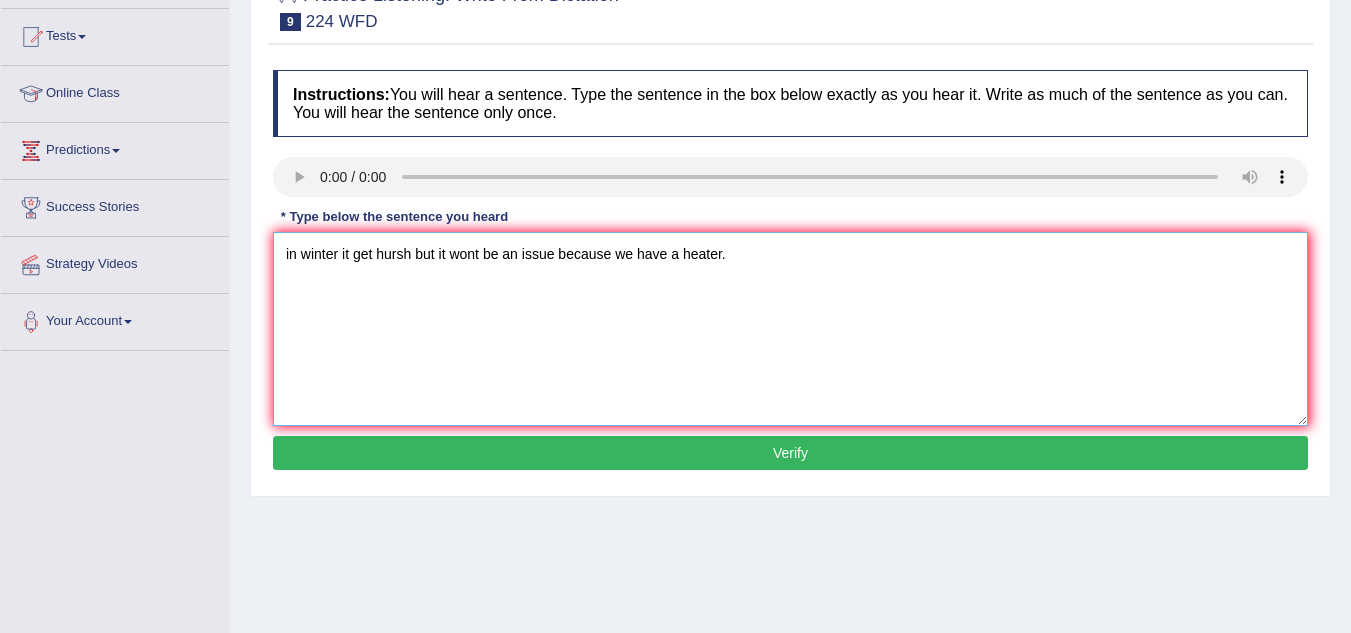 type on "in winter it get hursh but it wont be an issue because we have a heater." 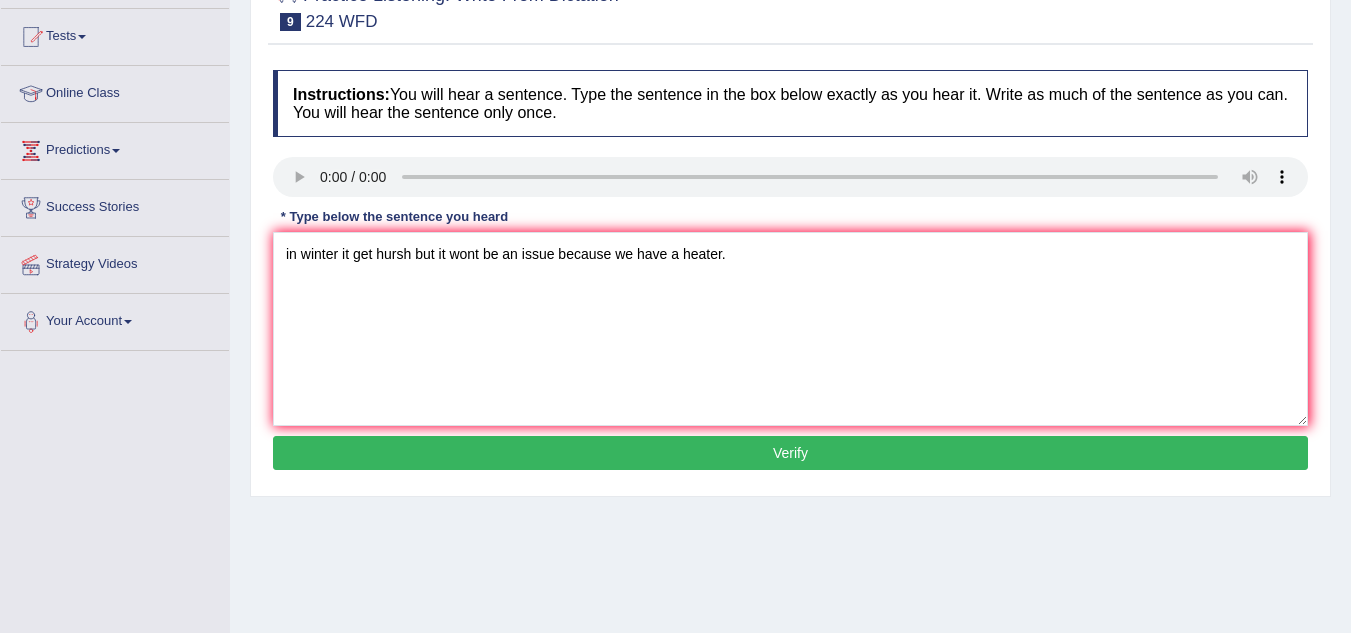 click on "Verify" at bounding box center (790, 453) 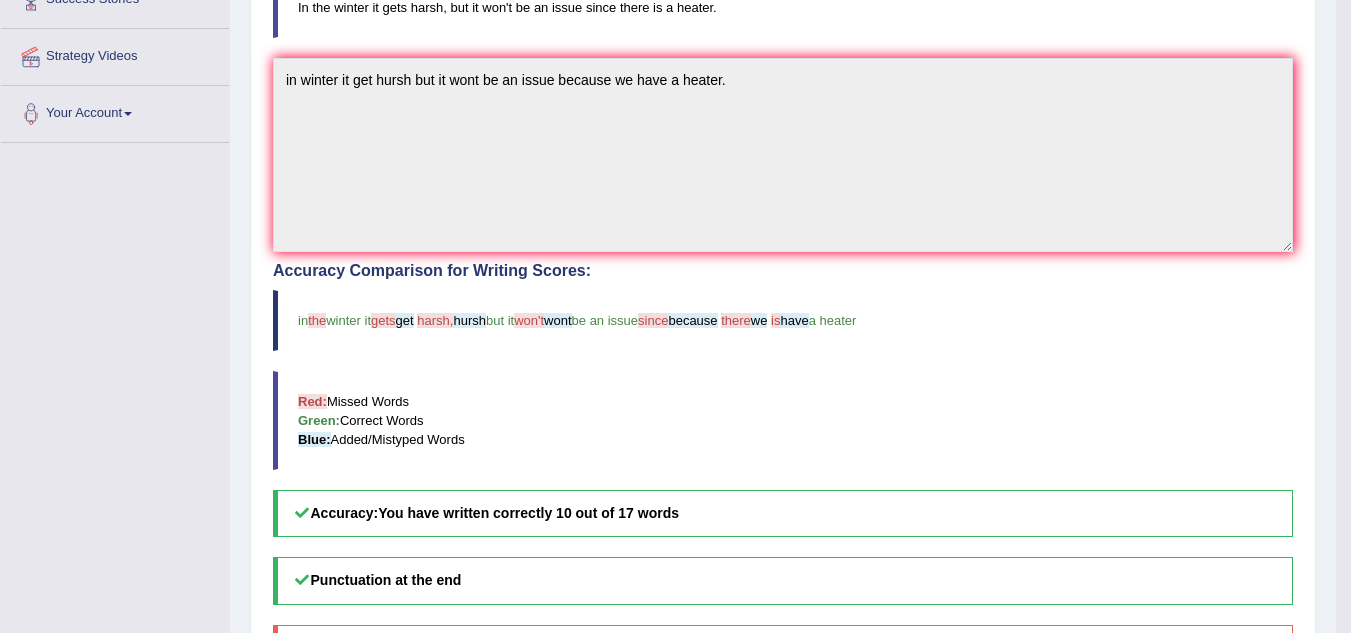 scroll, scrollTop: 421, scrollLeft: 0, axis: vertical 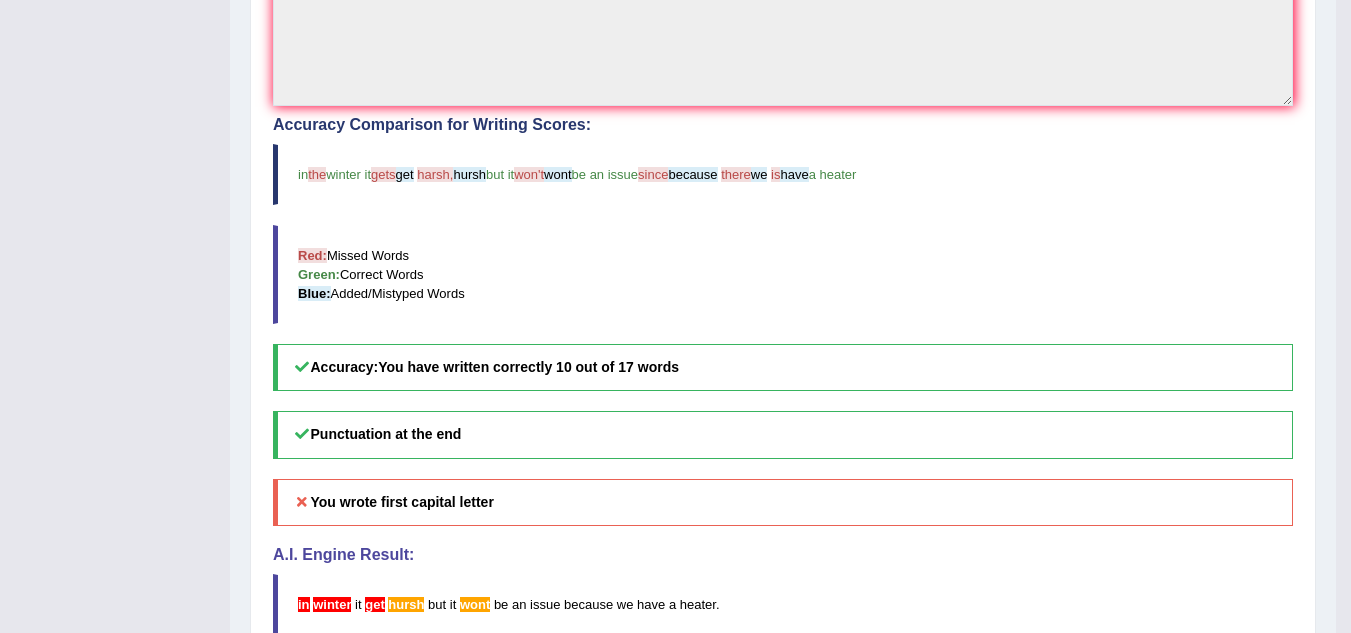 drag, startPoint x: 1349, startPoint y: 290, endPoint x: 1349, endPoint y: 271, distance: 19 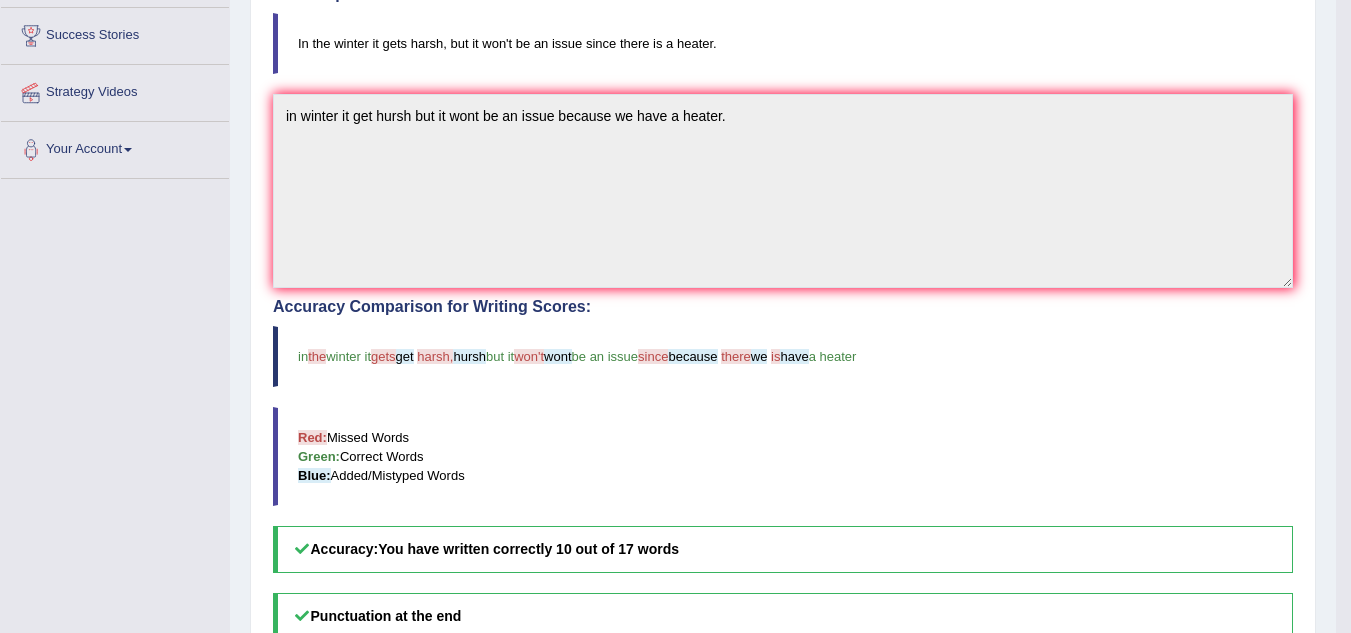 scroll, scrollTop: 371, scrollLeft: 0, axis: vertical 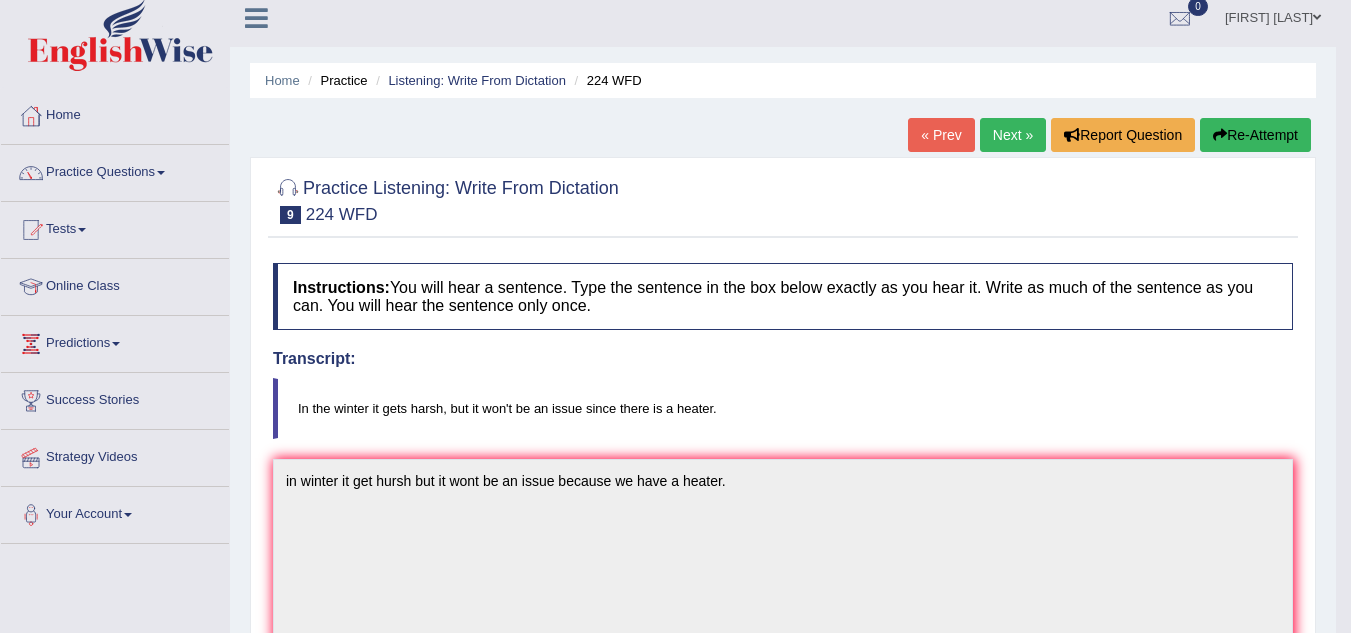 click on "Next »" at bounding box center [1013, 135] 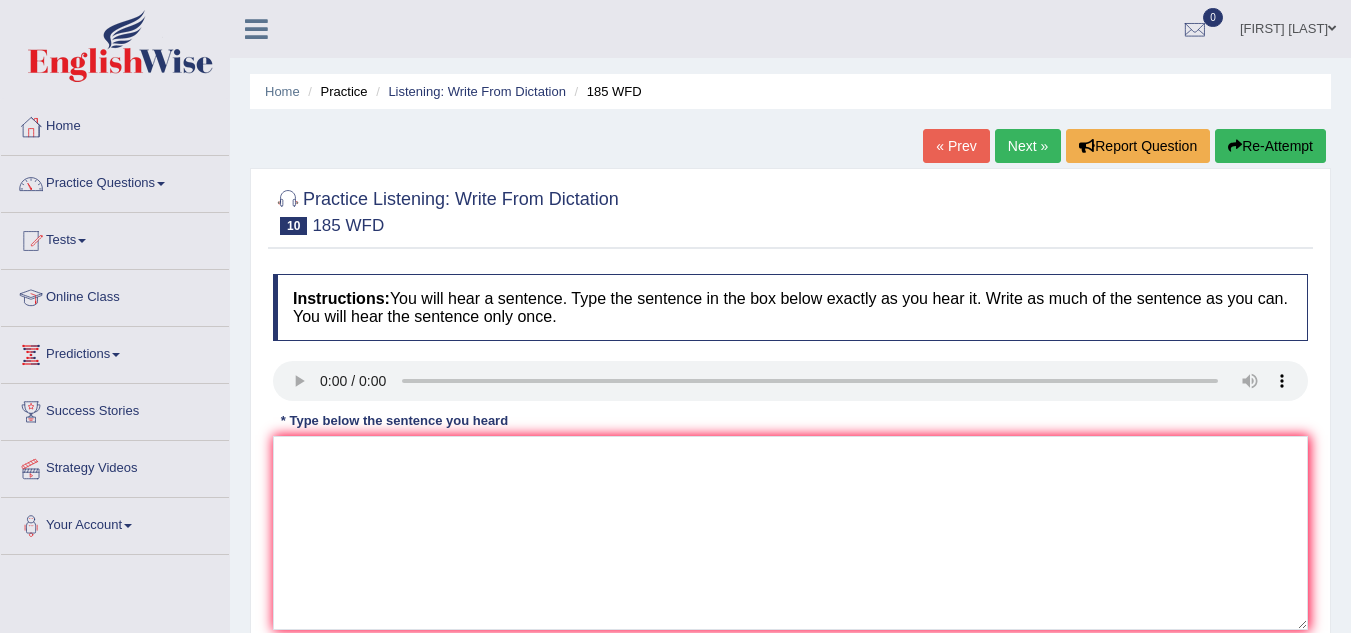 scroll, scrollTop: 0, scrollLeft: 0, axis: both 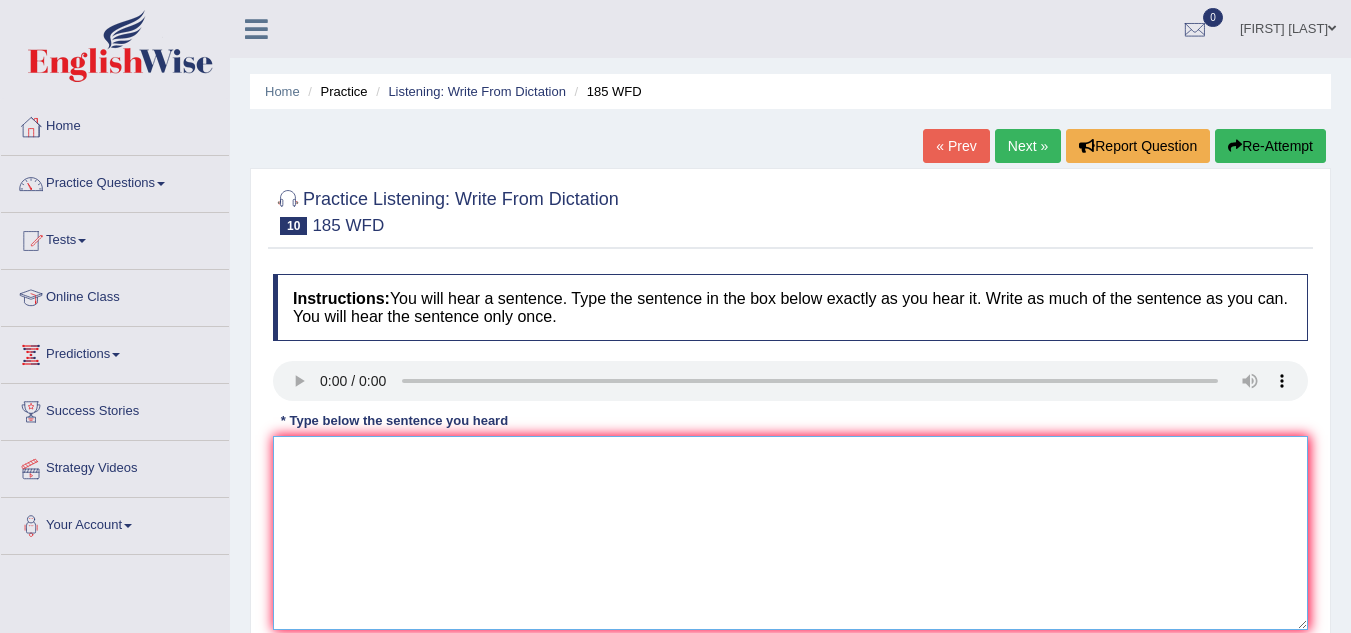 click at bounding box center [790, 533] 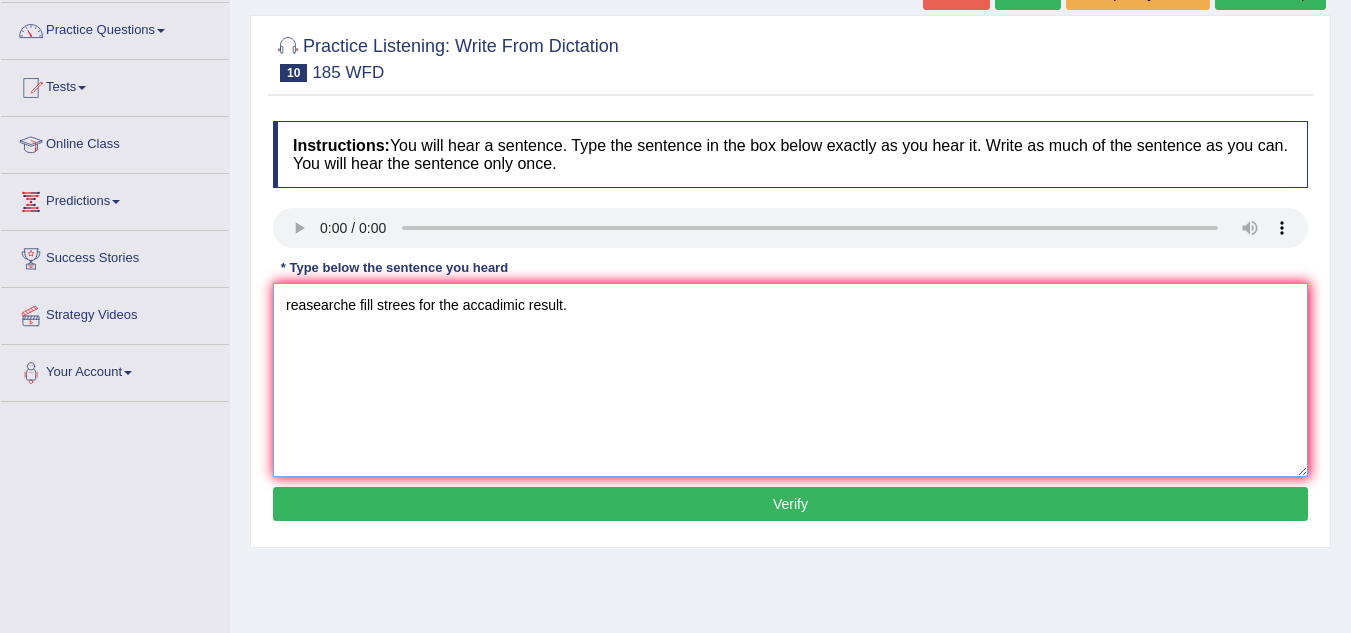 scroll, scrollTop: 167, scrollLeft: 0, axis: vertical 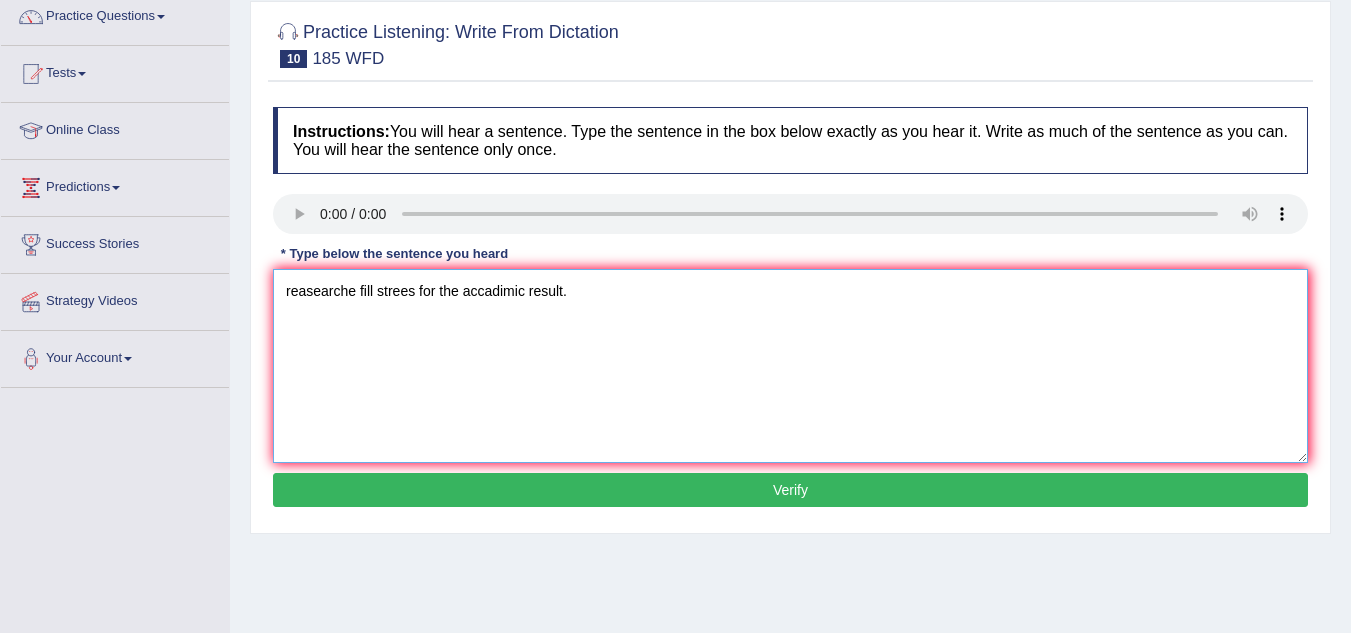 type on "reasearche fill strees for the accadimic result." 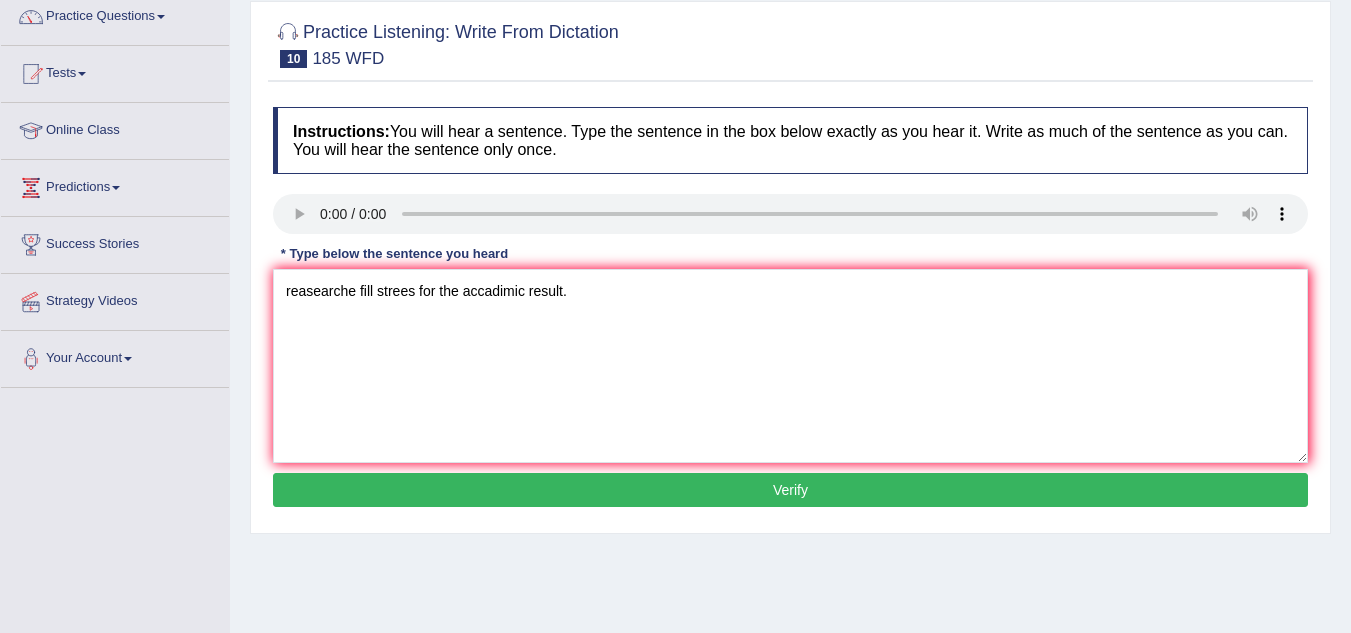 click on "Verify" at bounding box center (790, 490) 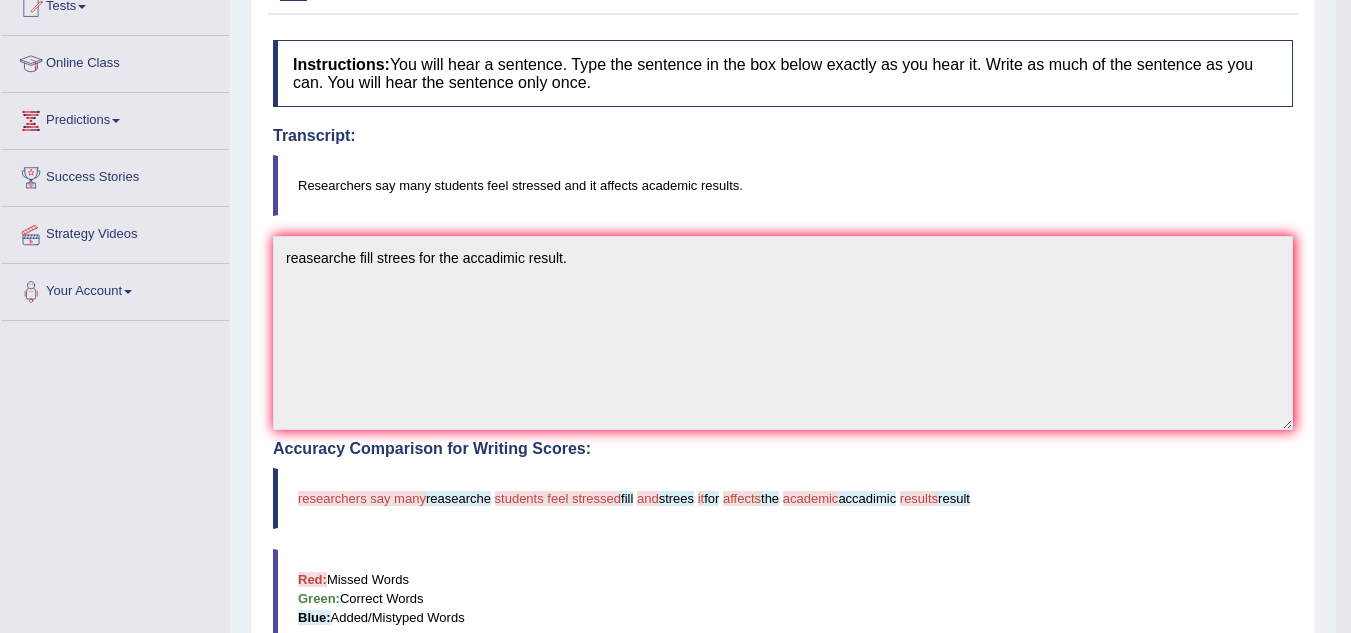 scroll, scrollTop: 241, scrollLeft: 0, axis: vertical 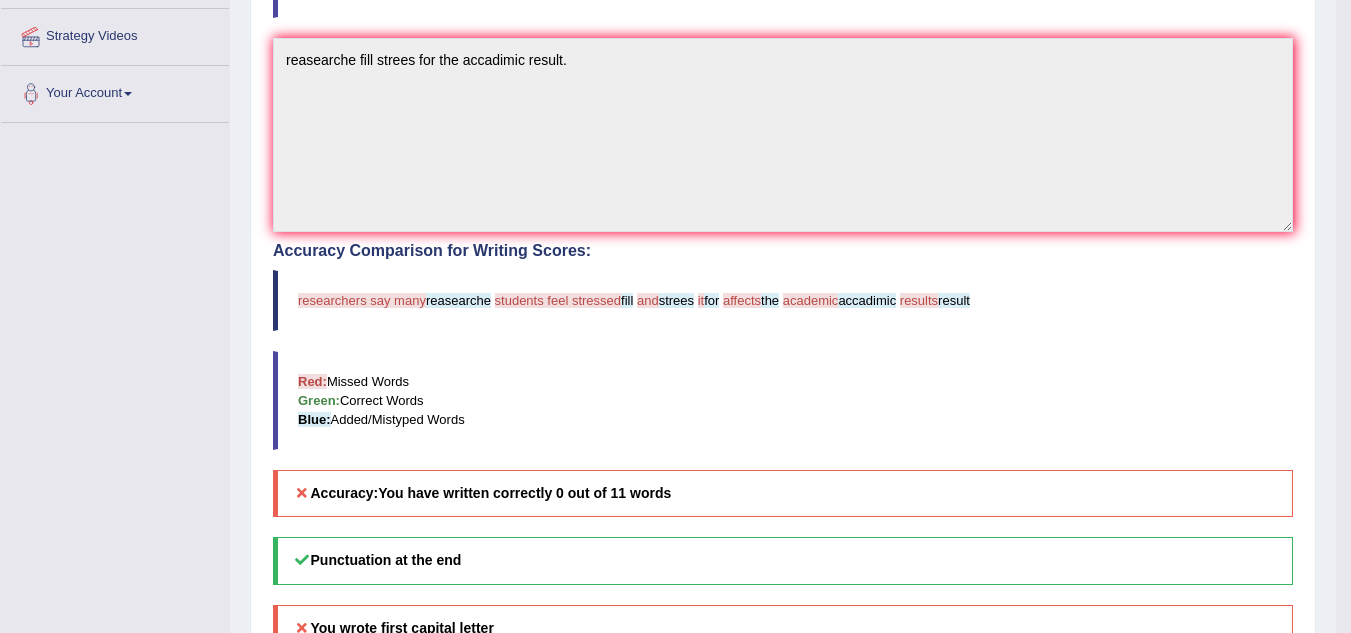drag, startPoint x: 1350, startPoint y: 264, endPoint x: 1347, endPoint y: 317, distance: 53.08484 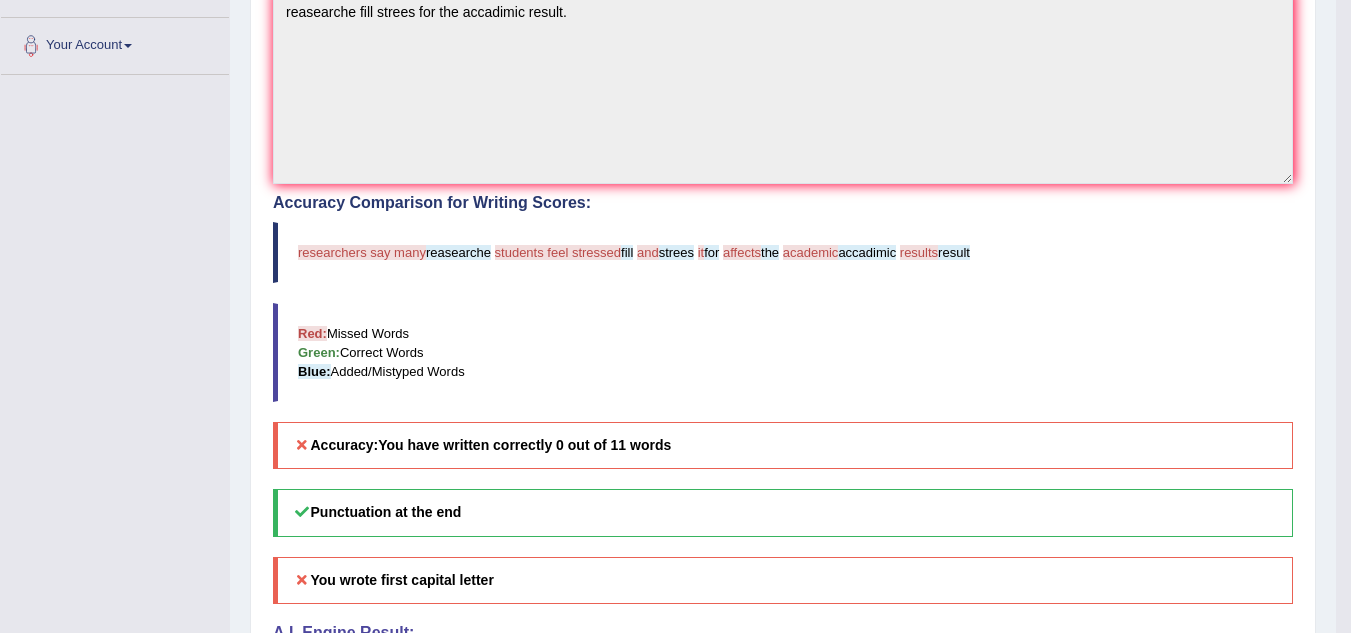 scroll, scrollTop: 486, scrollLeft: 0, axis: vertical 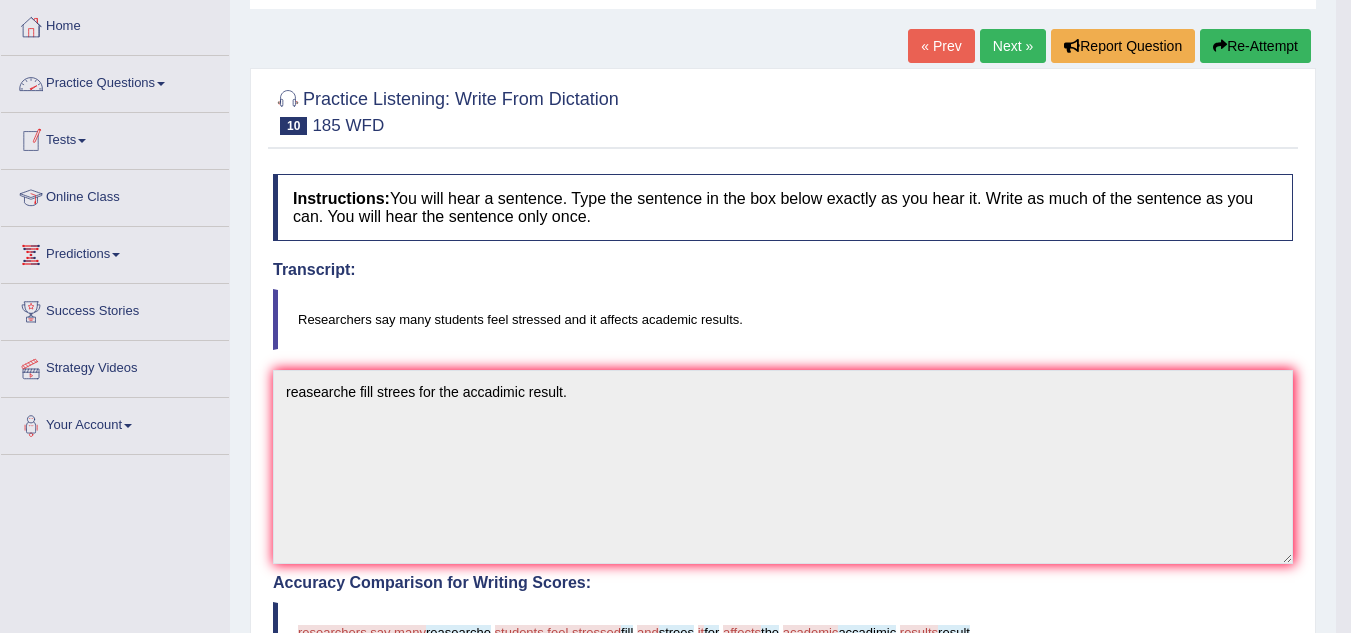click on "Practice Questions" at bounding box center (115, 81) 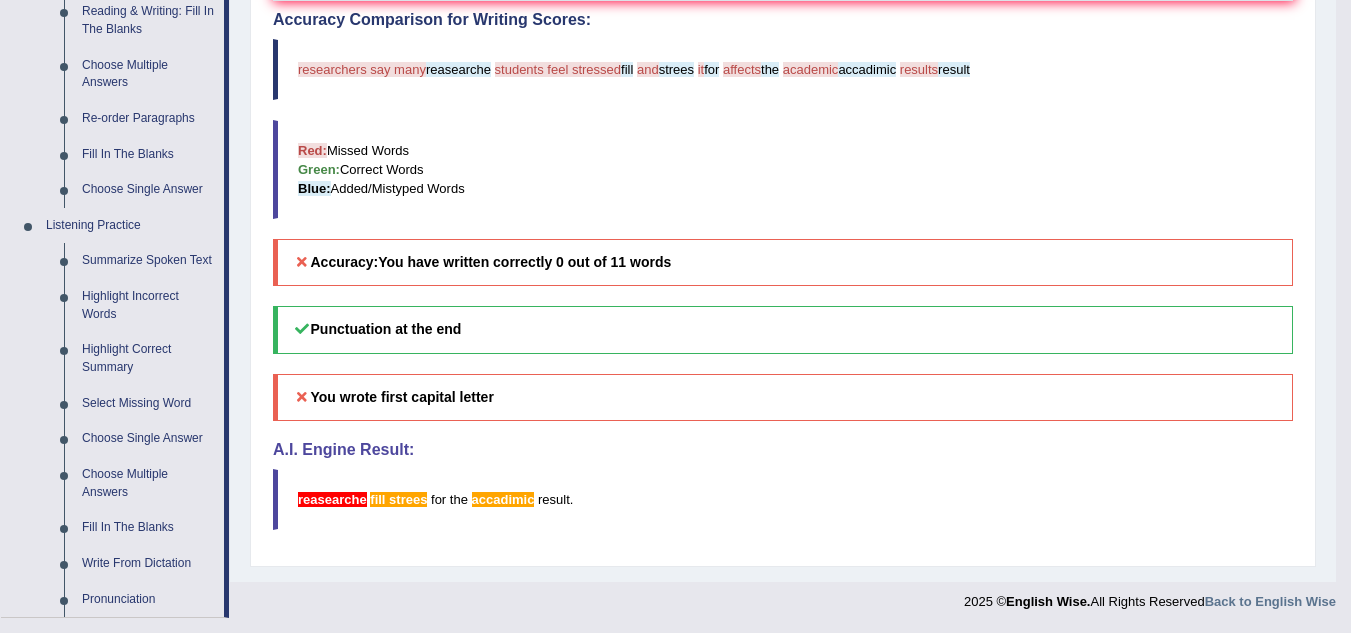 scroll, scrollTop: 669, scrollLeft: 0, axis: vertical 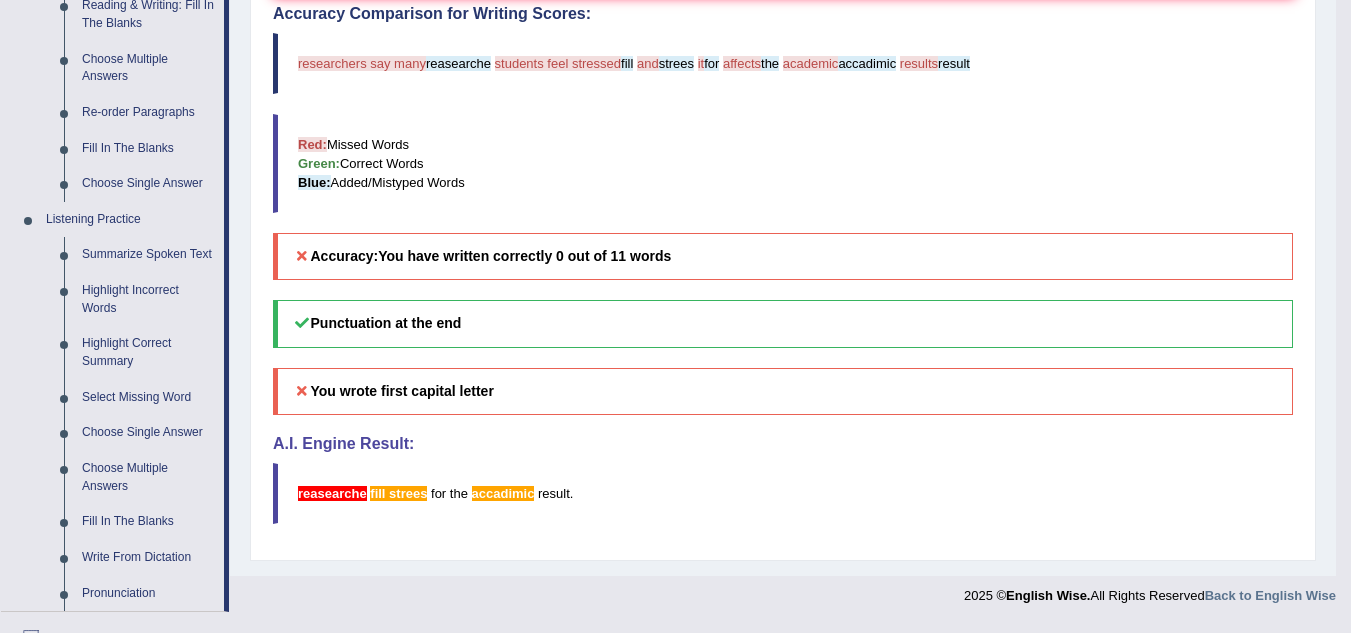drag, startPoint x: 1342, startPoint y: 329, endPoint x: 1340, endPoint y: 367, distance: 38.052597 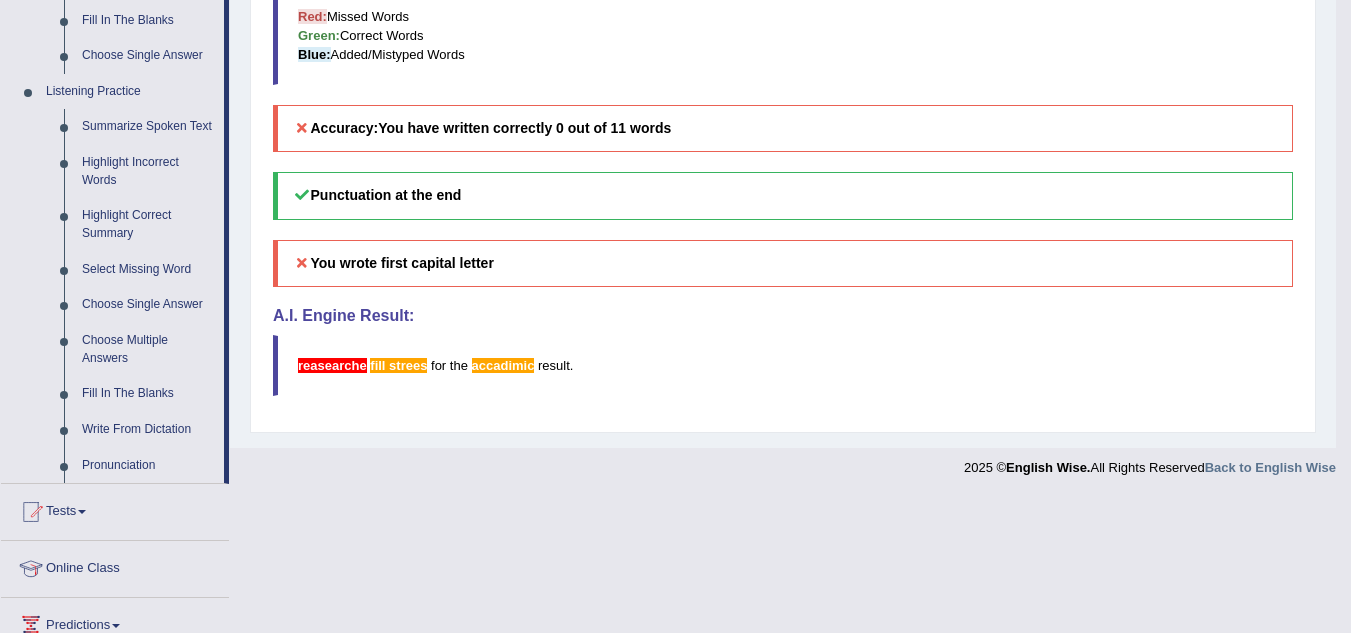 scroll, scrollTop: 800, scrollLeft: 0, axis: vertical 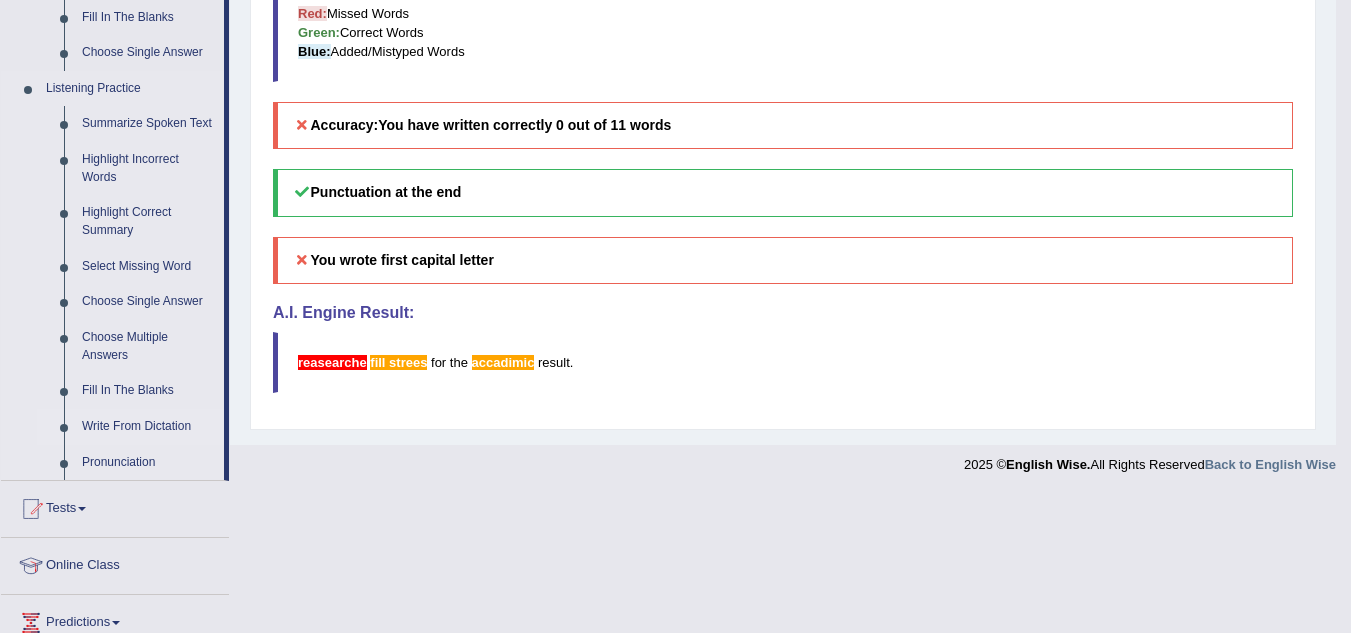 click on "Write From Dictation" at bounding box center [148, 427] 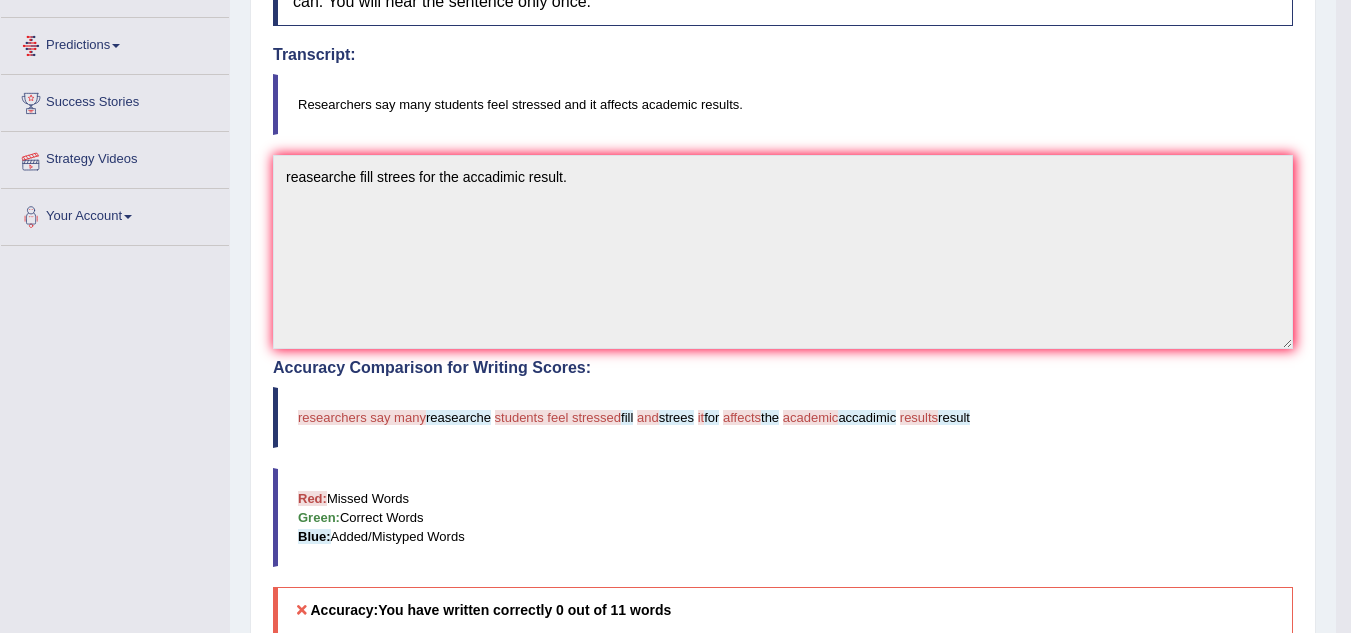 scroll, scrollTop: 375, scrollLeft: 0, axis: vertical 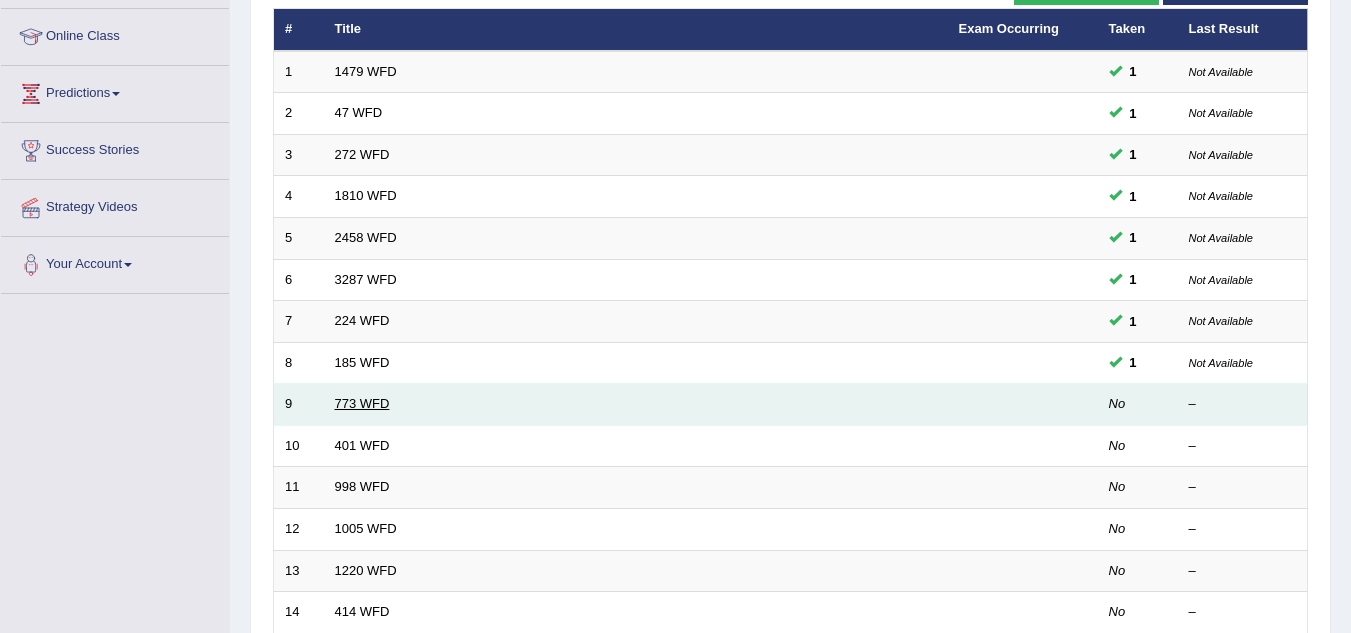 click on "773 WFD" at bounding box center [362, 403] 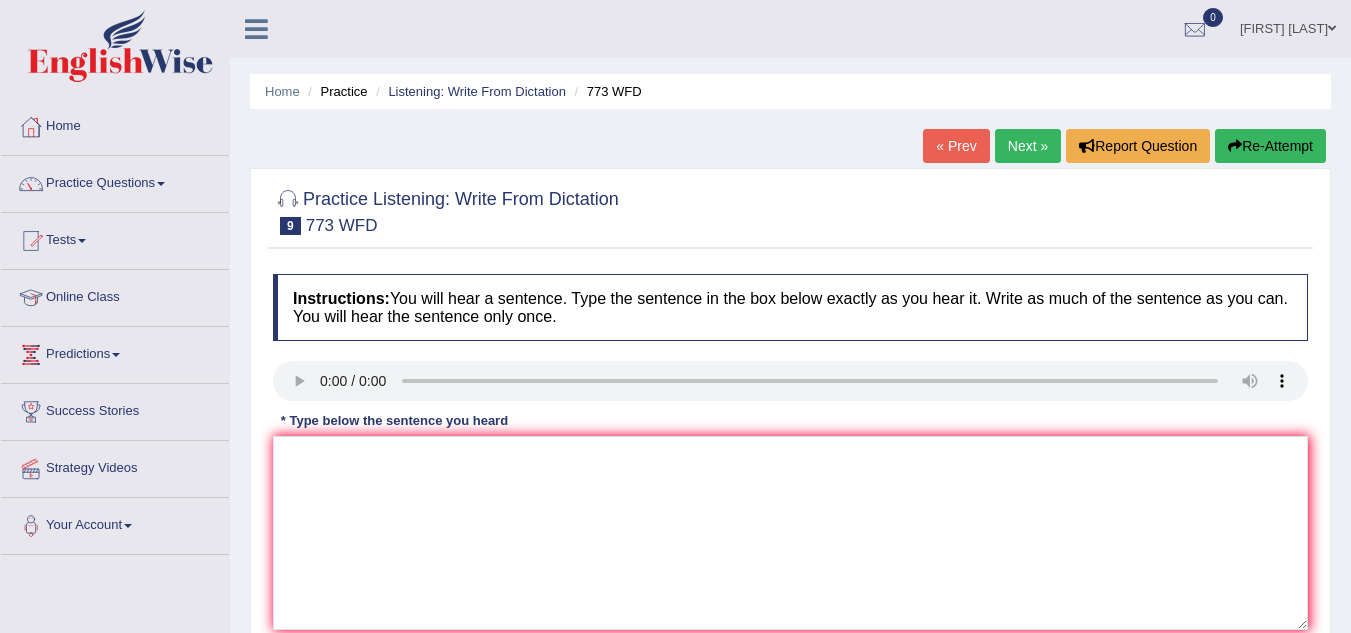 scroll, scrollTop: 0, scrollLeft: 0, axis: both 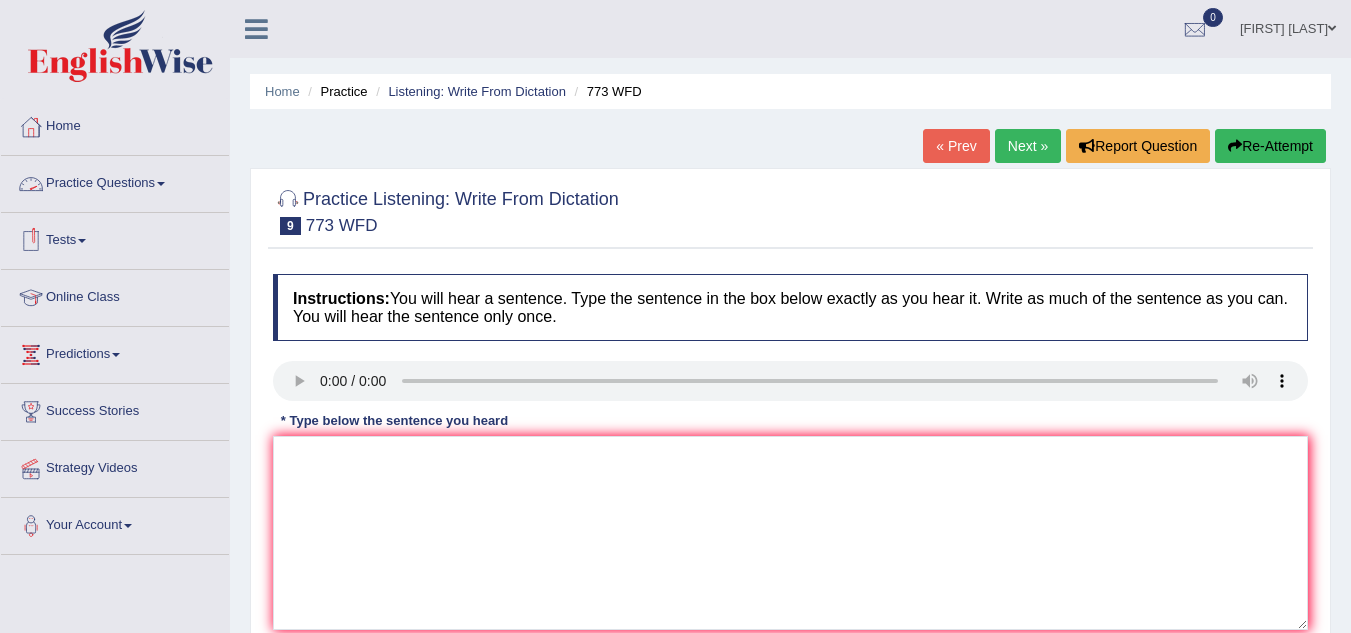 click on "Practice Questions" at bounding box center [115, 181] 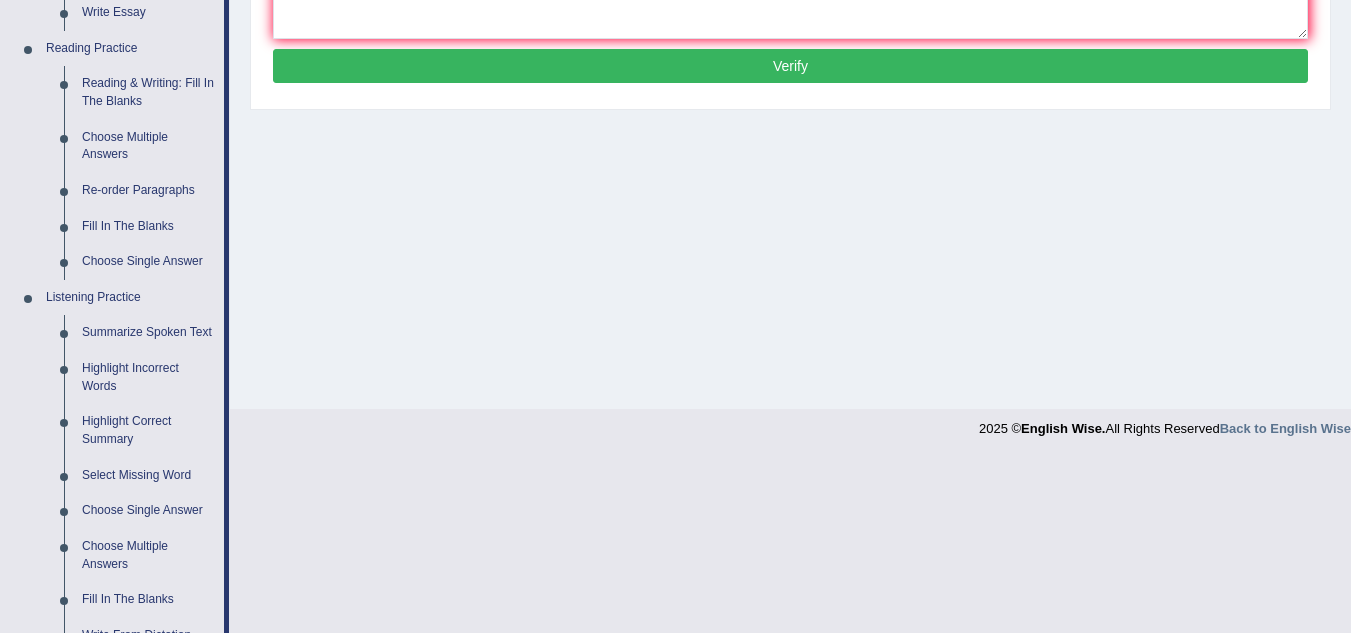 scroll, scrollTop: 596, scrollLeft: 0, axis: vertical 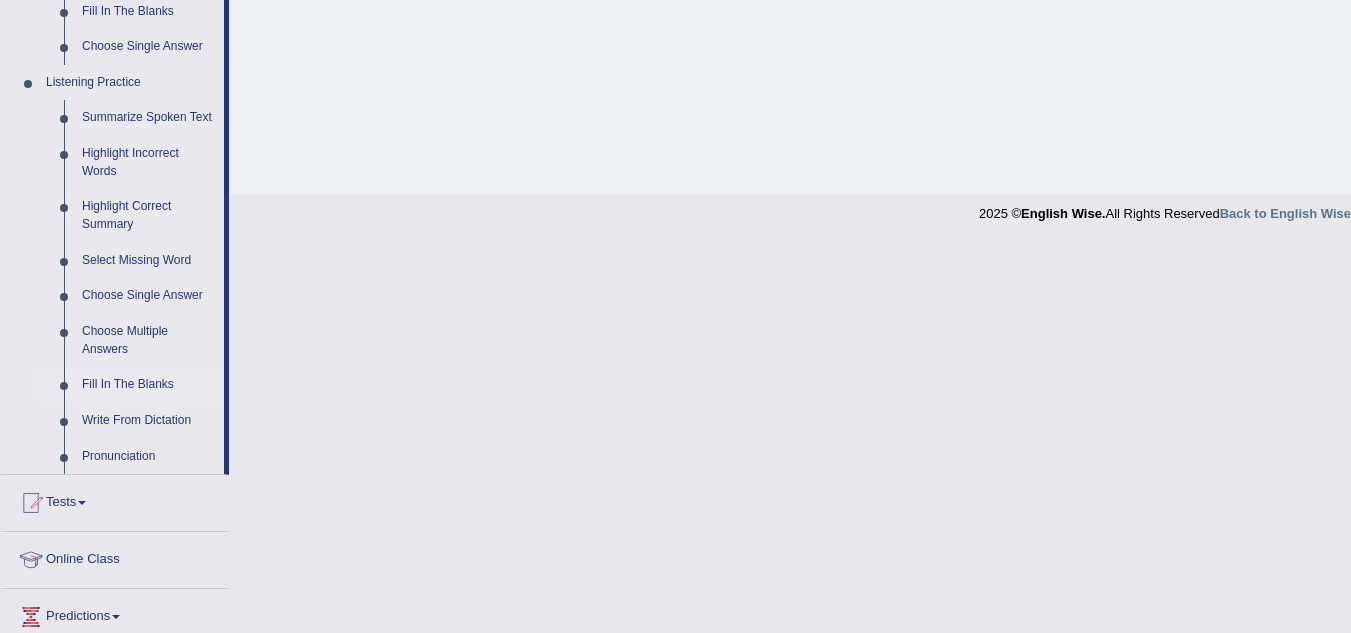 click on "Fill In The Blanks" at bounding box center (148, 385) 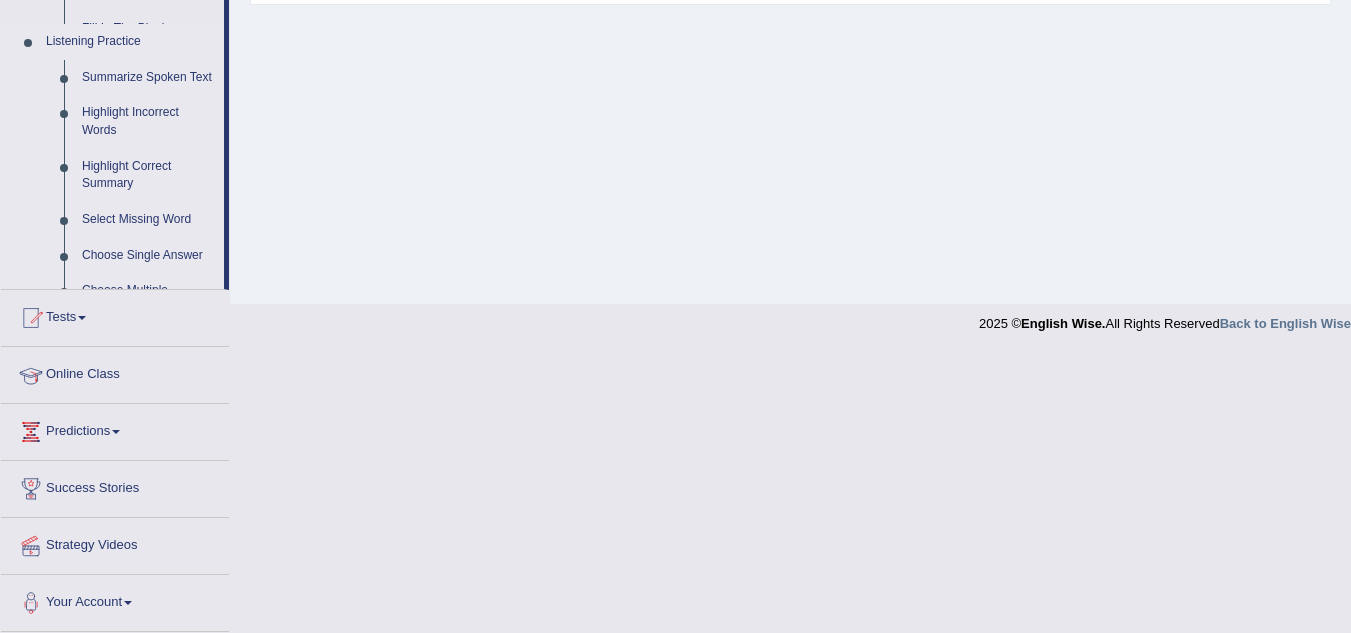 scroll, scrollTop: 465, scrollLeft: 0, axis: vertical 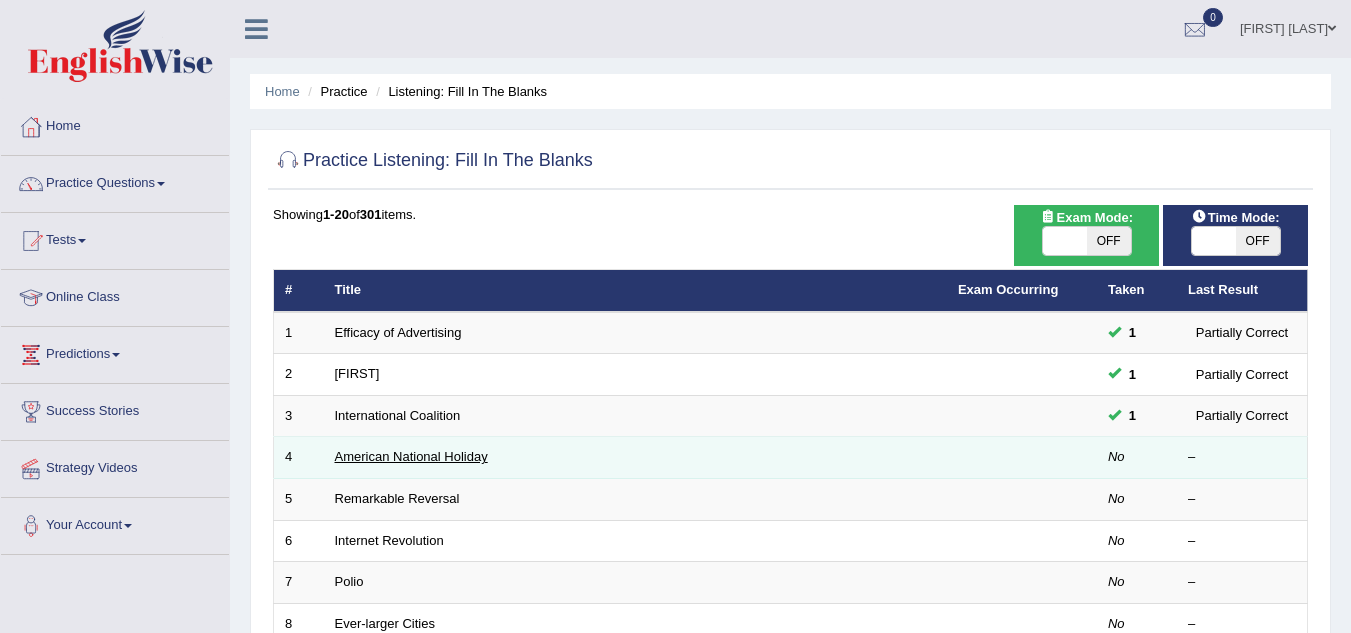 click on "American National Holiday" at bounding box center (411, 456) 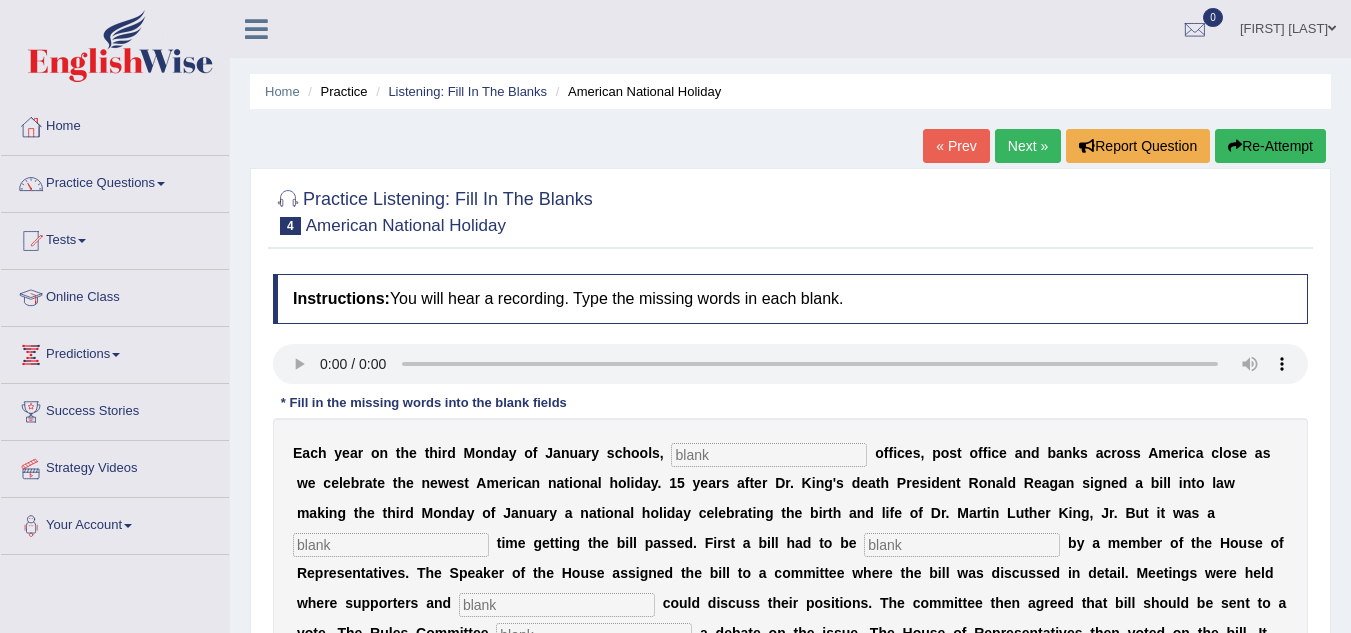 scroll, scrollTop: 0, scrollLeft: 0, axis: both 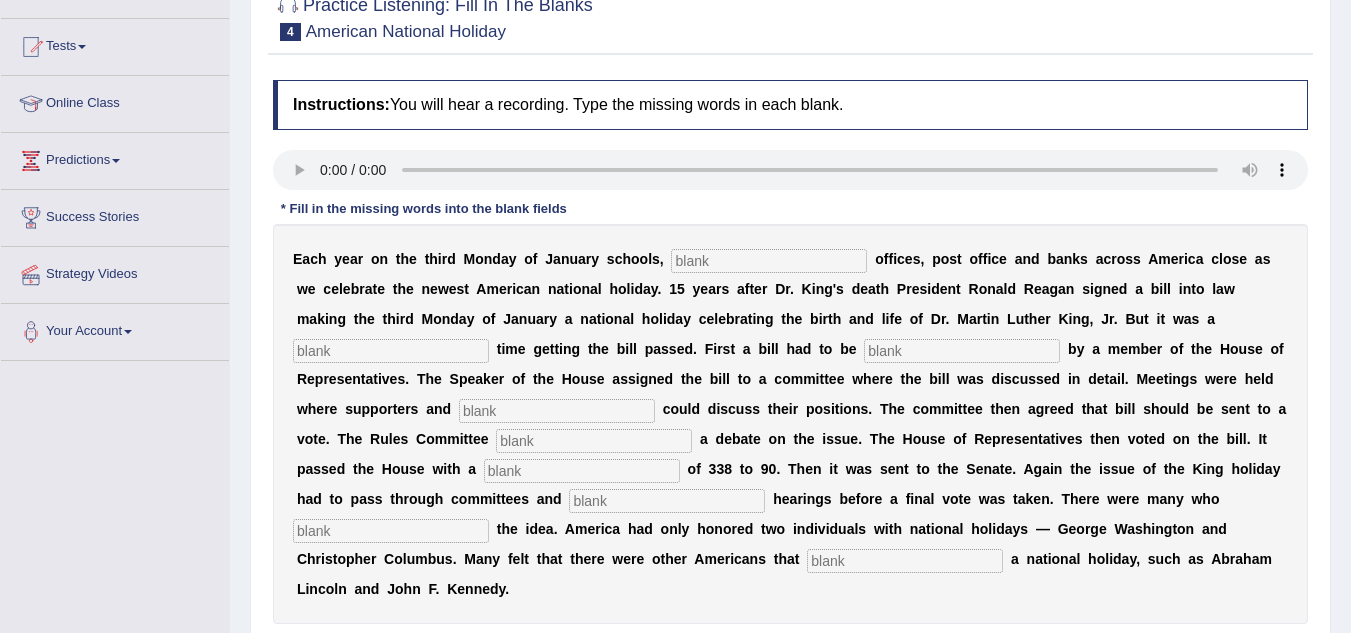 type 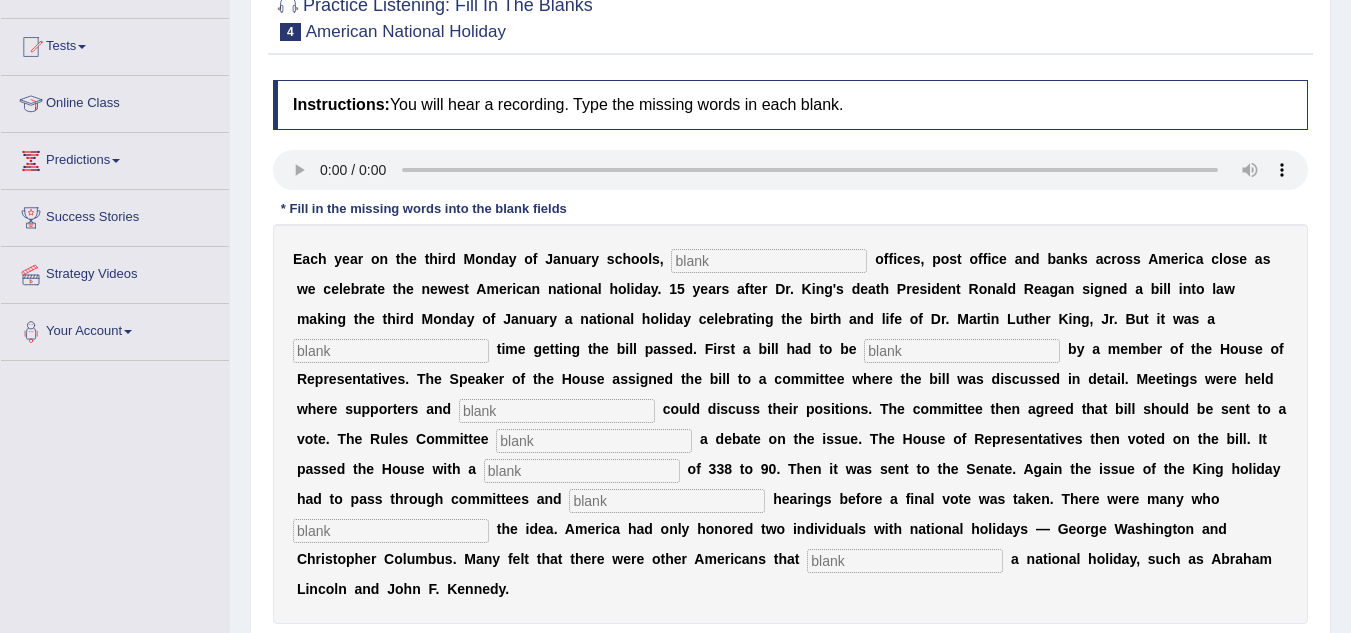 click on "E a c h    y e a r    o n    t h e    t h i r d    M o n d a y    o f    J a n u a r y    s c h o o l s ,       o f f i c e s ,    p o s t    o f f i c e    a n d    b a n k s    a c r o s s    A m e r i c a    c l o s e    a s    w e    c e l e b r a t e    t h e    n e w e s t    A m e r i c a n    n a t i o n a l    h o l i d a y .    1 5    y e a r s    a f t e r    D r .    K i n g ' s    d e a t h    P r e s i d e n t    R o n a l d    R e a g a n    s i g n e d    a    b i l l    i n t o    l a w    m a k i n g    t h e    t h i r d    M o n d a y    o f    J a n u a r y    a    n a t i o n a l    h o l i d a y    c e l e b r a t i n g    t h e    b i r t h    a n d    l i f e    o f    D r .    M a r t i n    L u t h e r    K i n g ,    J r .    B u t    i t    w a s    a       t i m e    g e t t i n g    t h e    b i l l    p a s s e d .    F i r s t    a    b i l l    h a d    t o    b e       b y    a    m e m b e r" at bounding box center (790, 424) 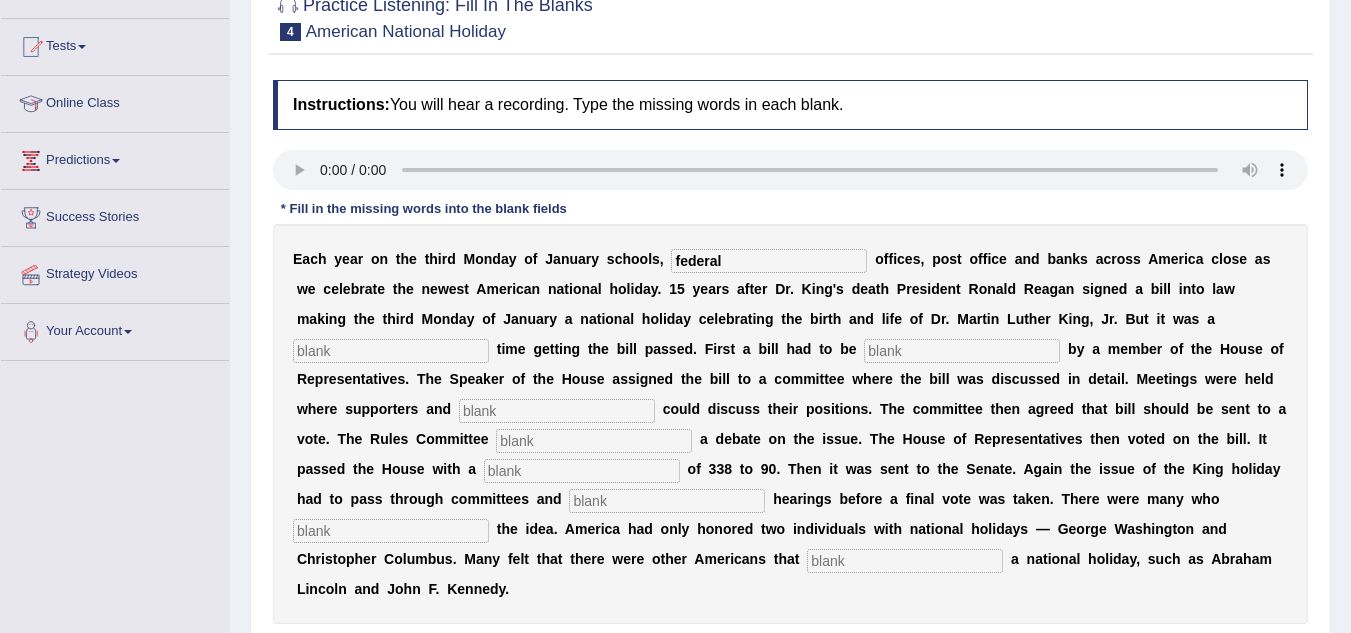 type on "federal" 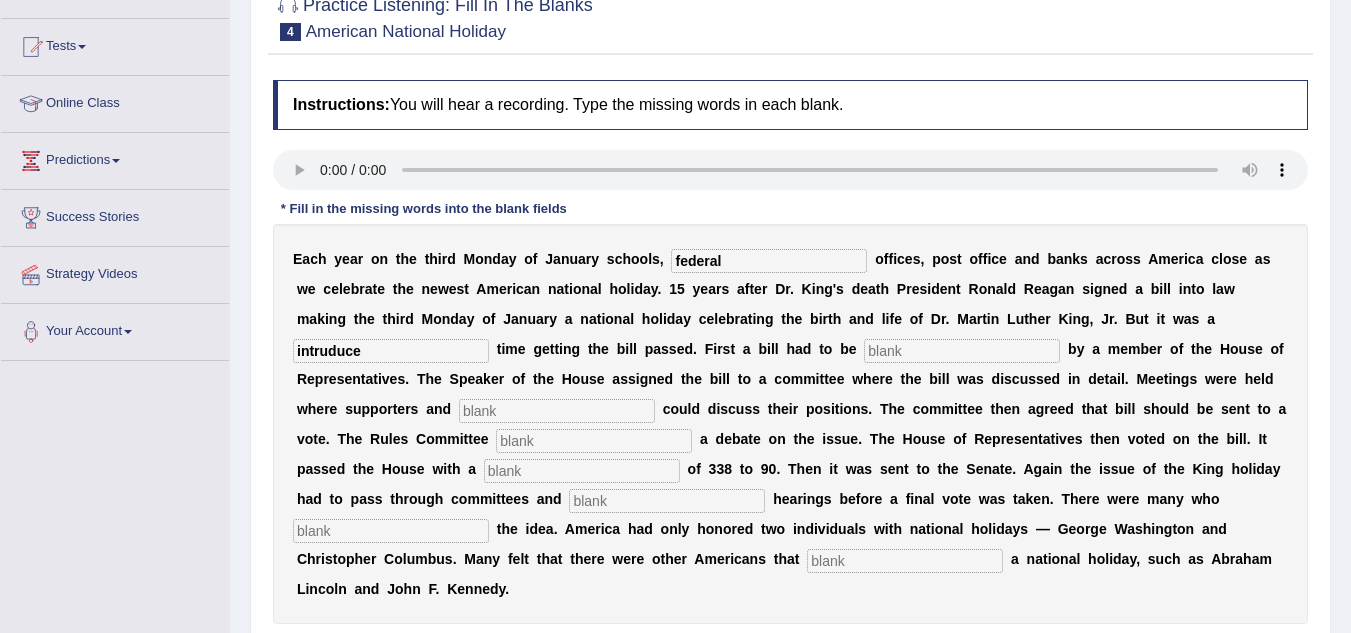 type on "intruduce" 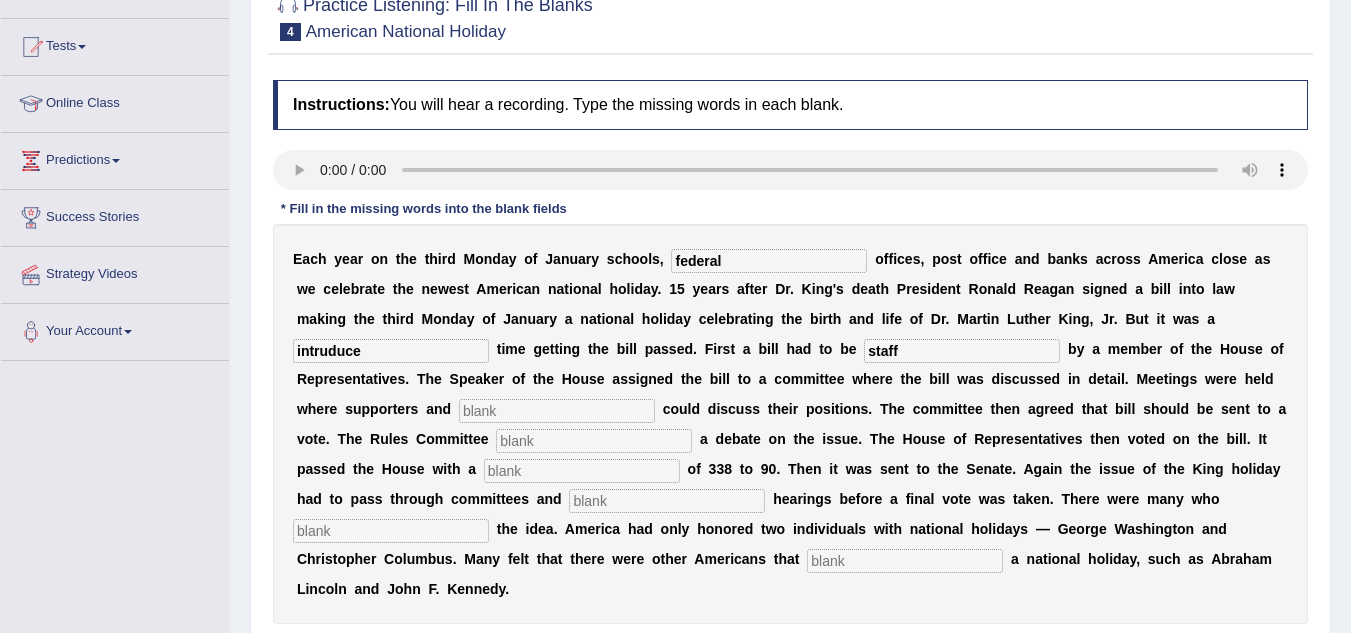 type on "staff" 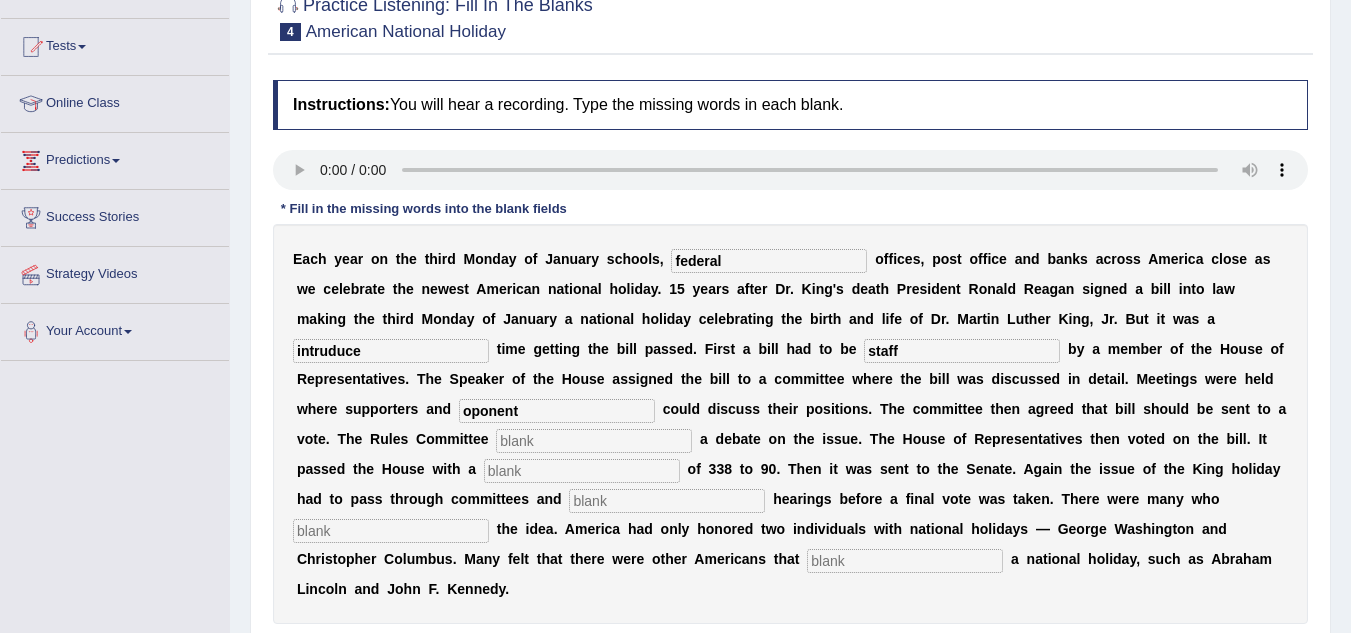 type on "oponent" 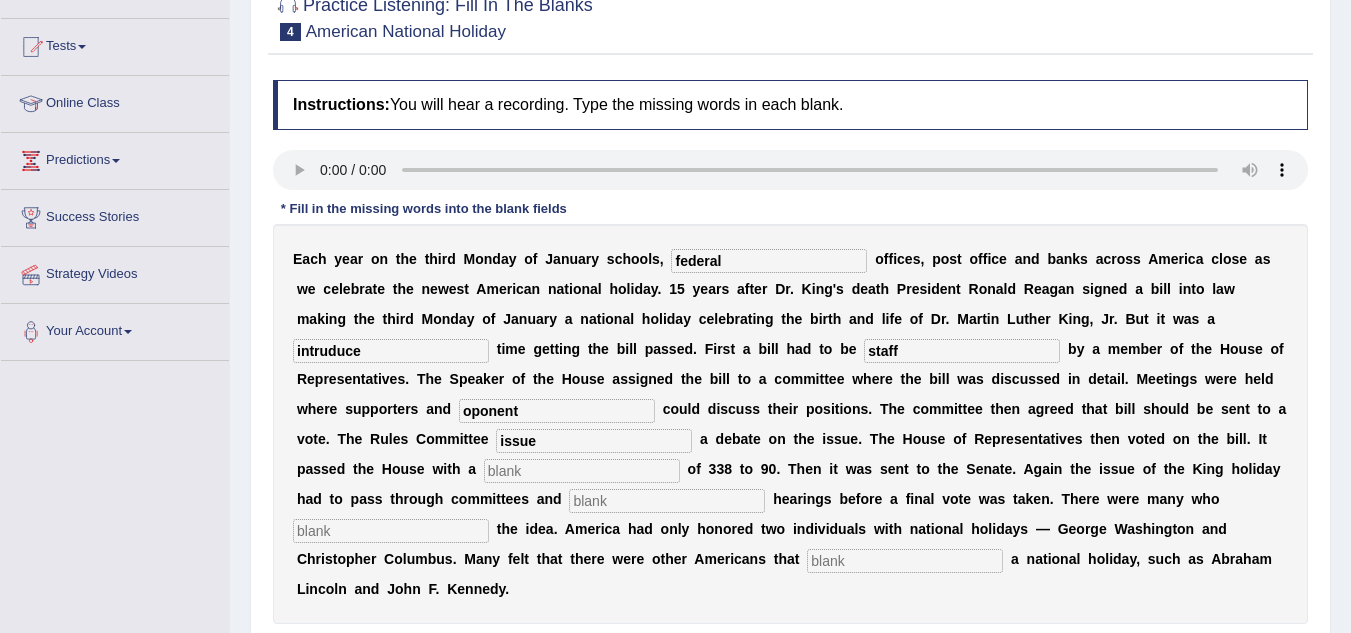 type on "issue" 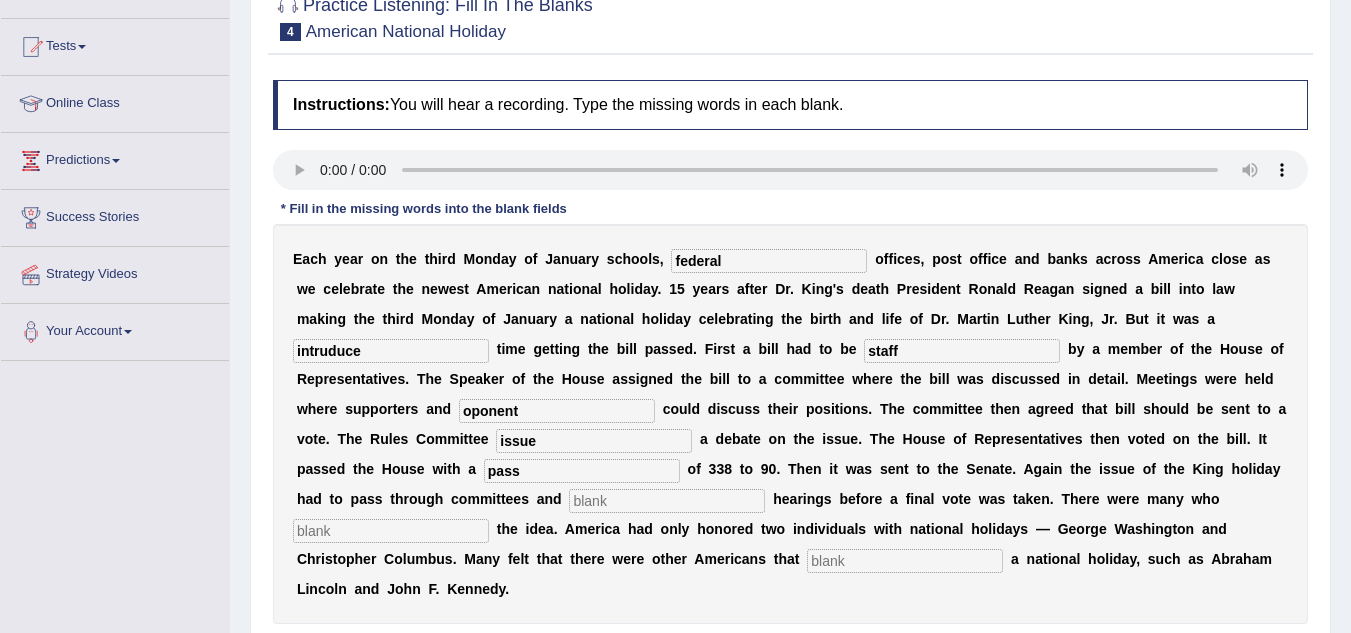 type on "pass" 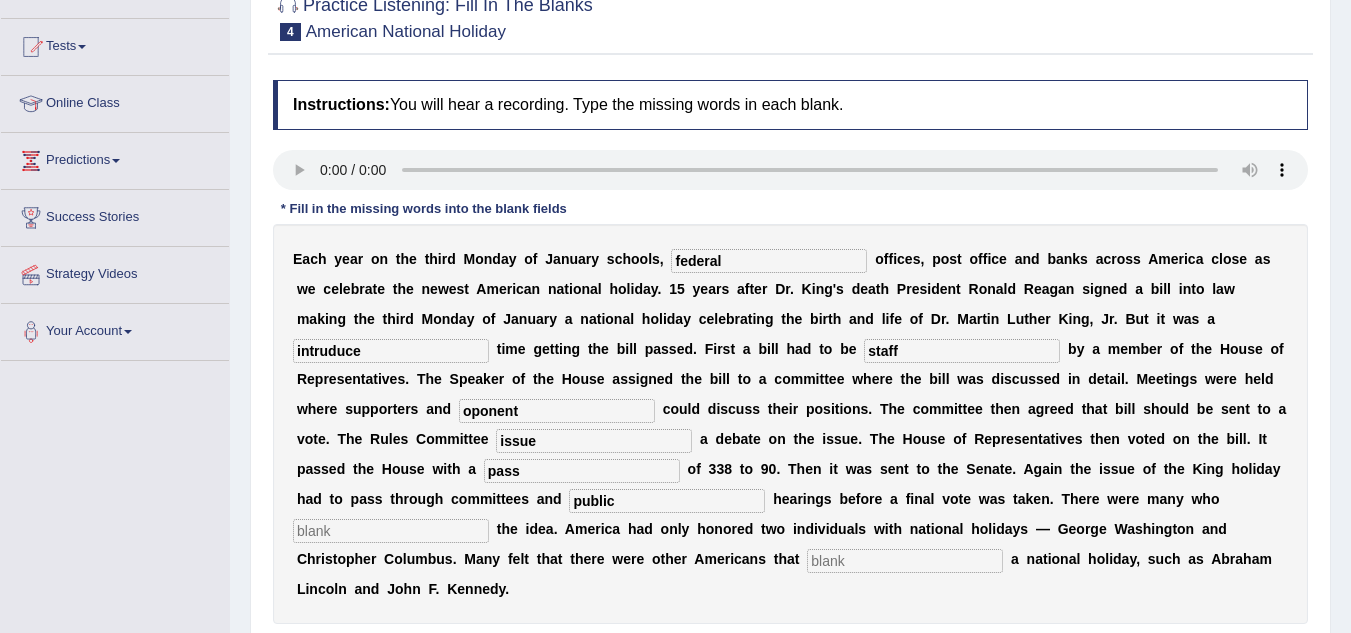 type on "public" 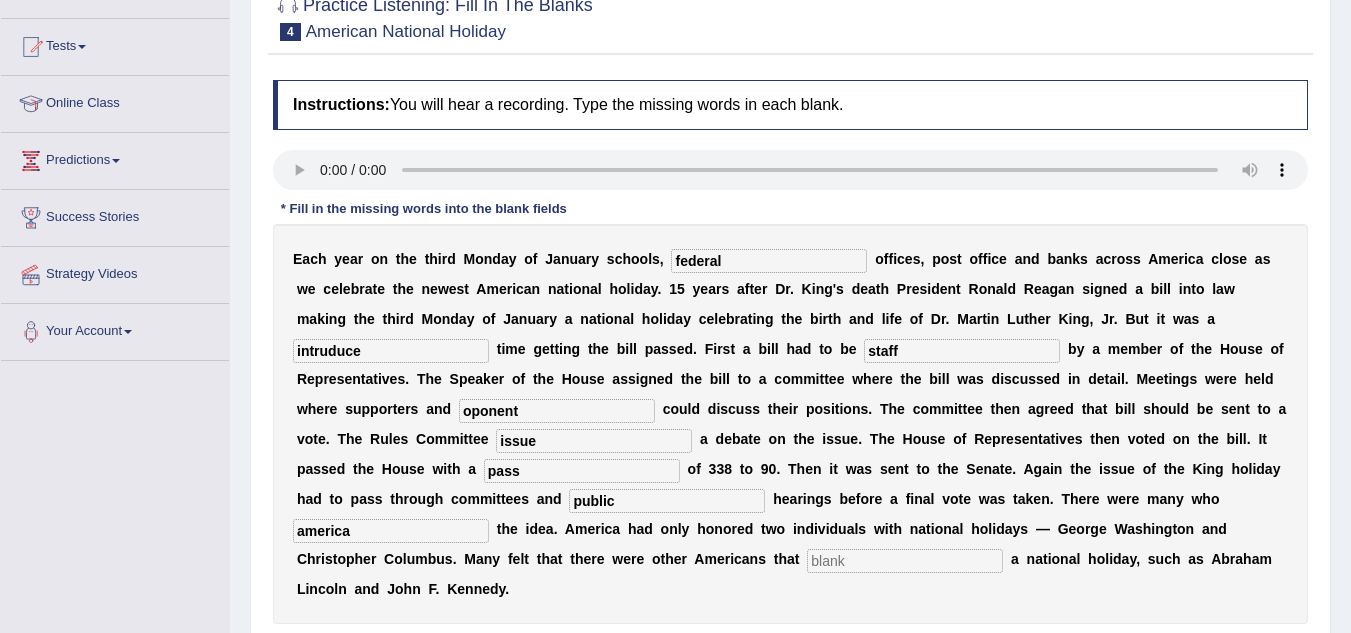 type on "america" 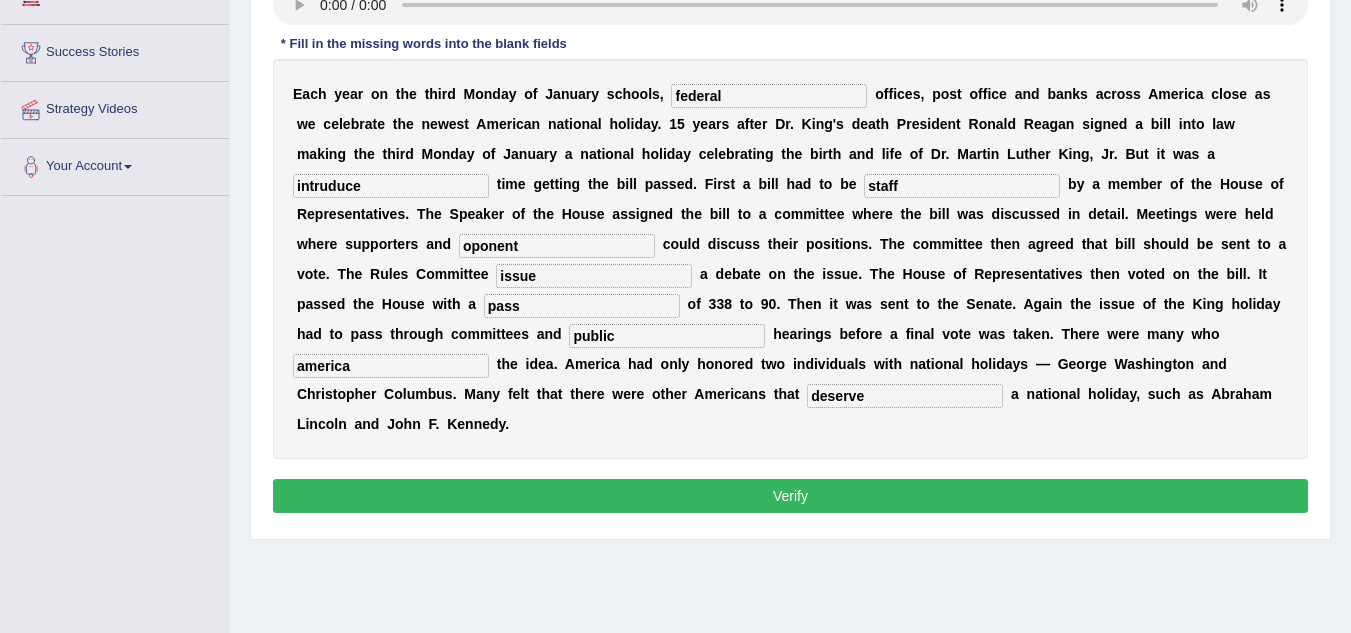 scroll, scrollTop: 361, scrollLeft: 0, axis: vertical 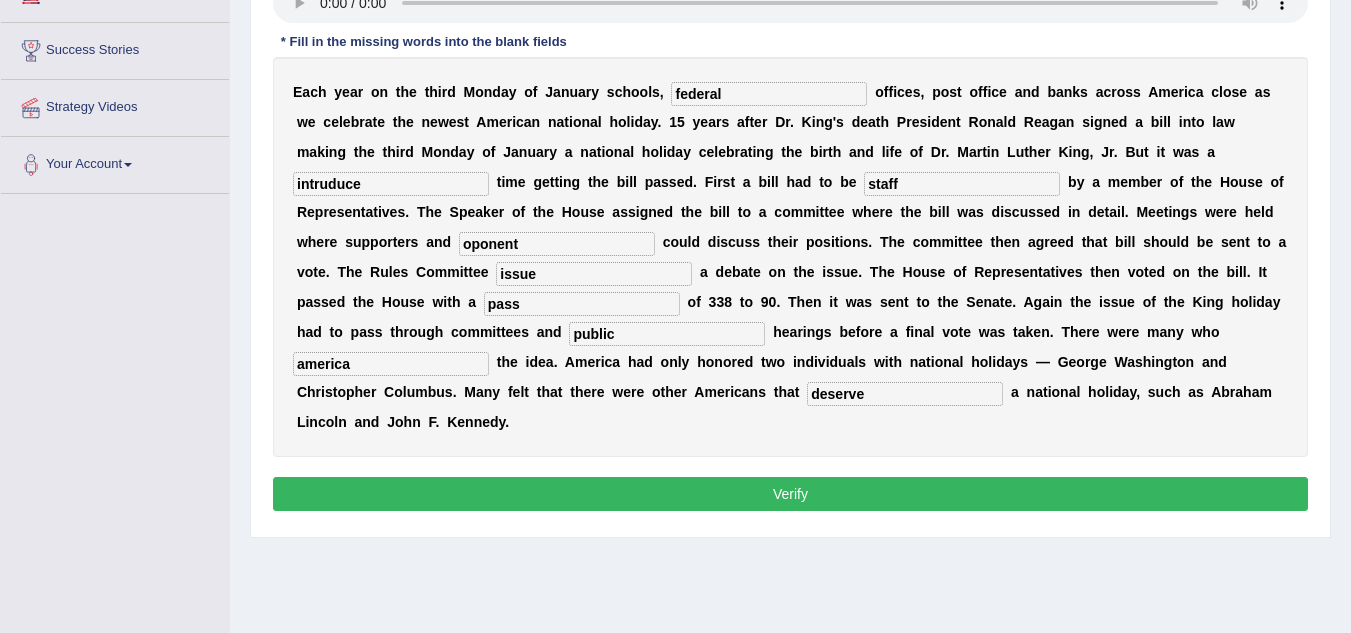 type on "deserve" 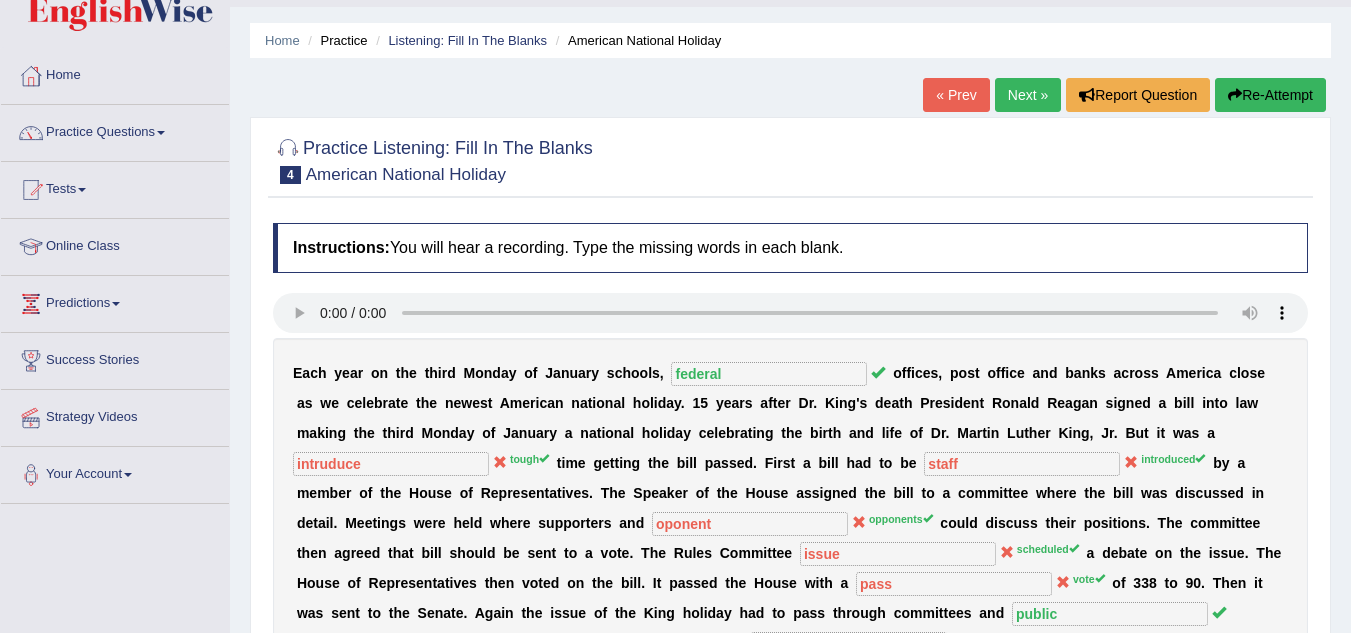 scroll, scrollTop: 40, scrollLeft: 0, axis: vertical 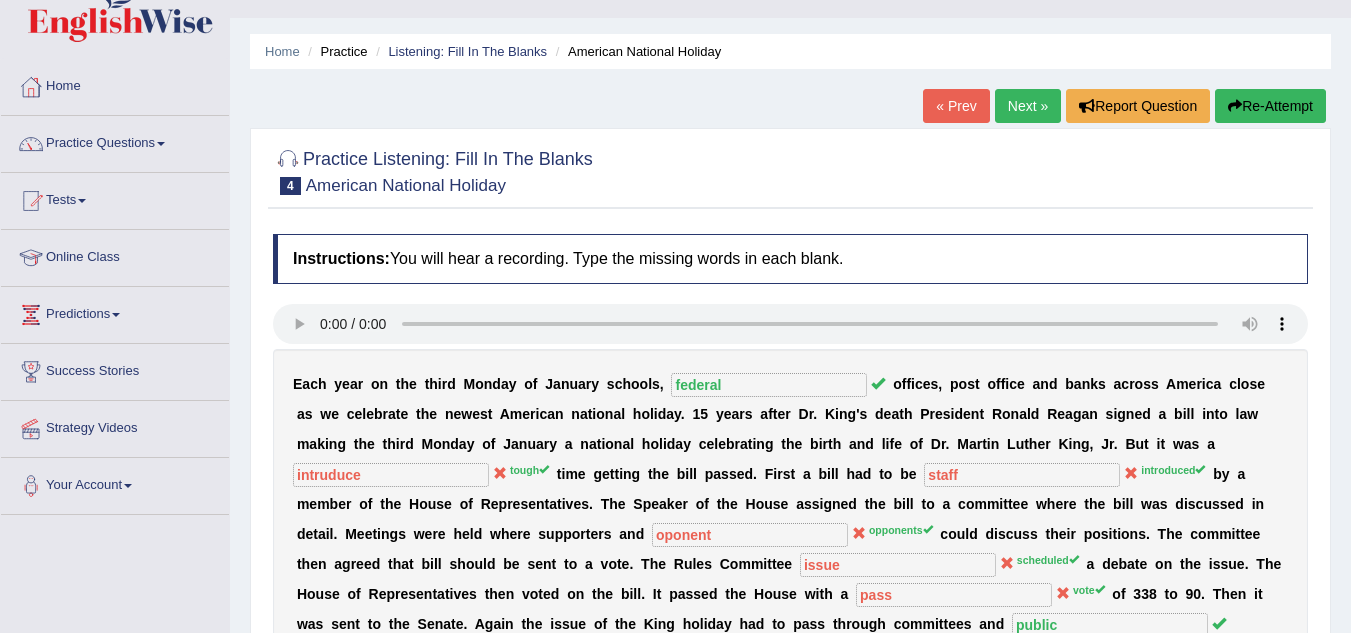 click on "Next »" at bounding box center [1028, 106] 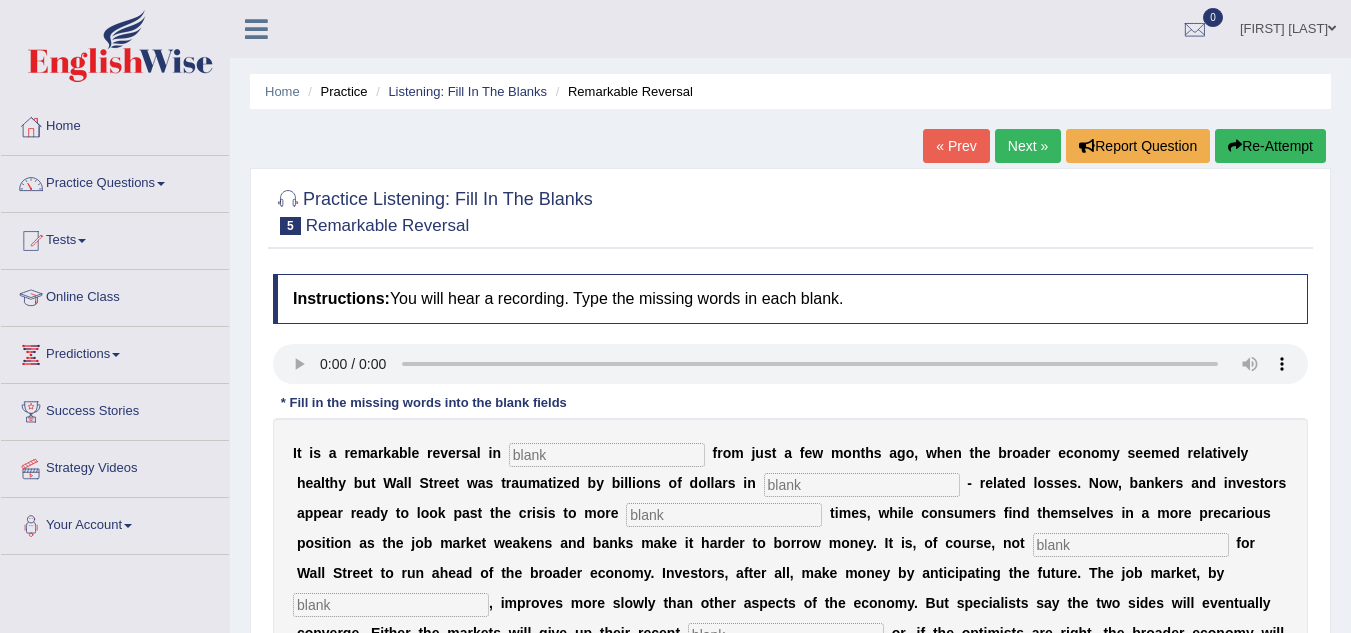 scroll, scrollTop: 0, scrollLeft: 0, axis: both 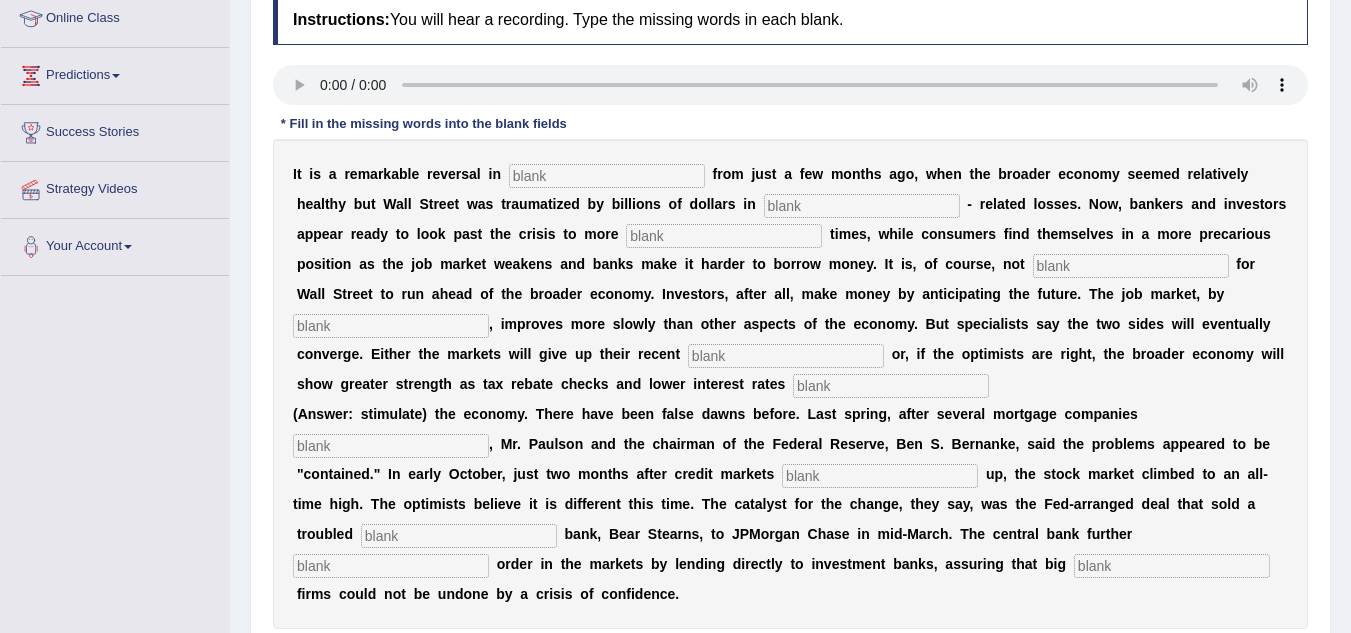 click on "I t    i s    a    r e m a r k a b l e    r e v e r s a l    i n       f r o m    j u s t    a    f e w    m o n t h s    a g o ,    w h e n    t h e    b r o a d e r    e c o n o m y    s e e m e d    r e l a t i v e l y    h e a l t h y    b u t    W a l l    S t r e e t    w a s    t r a u m a t i z e d    b y    b i l l i o n s    o f    d o l l a r s    i n       -    r e l a t e d    l o s s e s .    N o w ,    b a n k e r s    a n d    i n v e s t o r s    a p p e a r    r e a d y    t o    l o o k    p a s t    t h e    c r i s i s    t o    m o r e       t i m e s ,    w h i l e    c o n s u m e r s    f i n d    t h e m s e l v e s    i n    a    m o r e    p r e c a r i o u s    p o s i t i o n    a s    t h e    j o b    m a r k e t    w e a k e n s    a n d    b a n k s    m a k e    i t    h a r d e r    t o    b o r r o w    m o n e y .    I t    i s ,    o f    c o u r s e ,    n o t       f o r    W a l l    S t r" at bounding box center [790, 384] 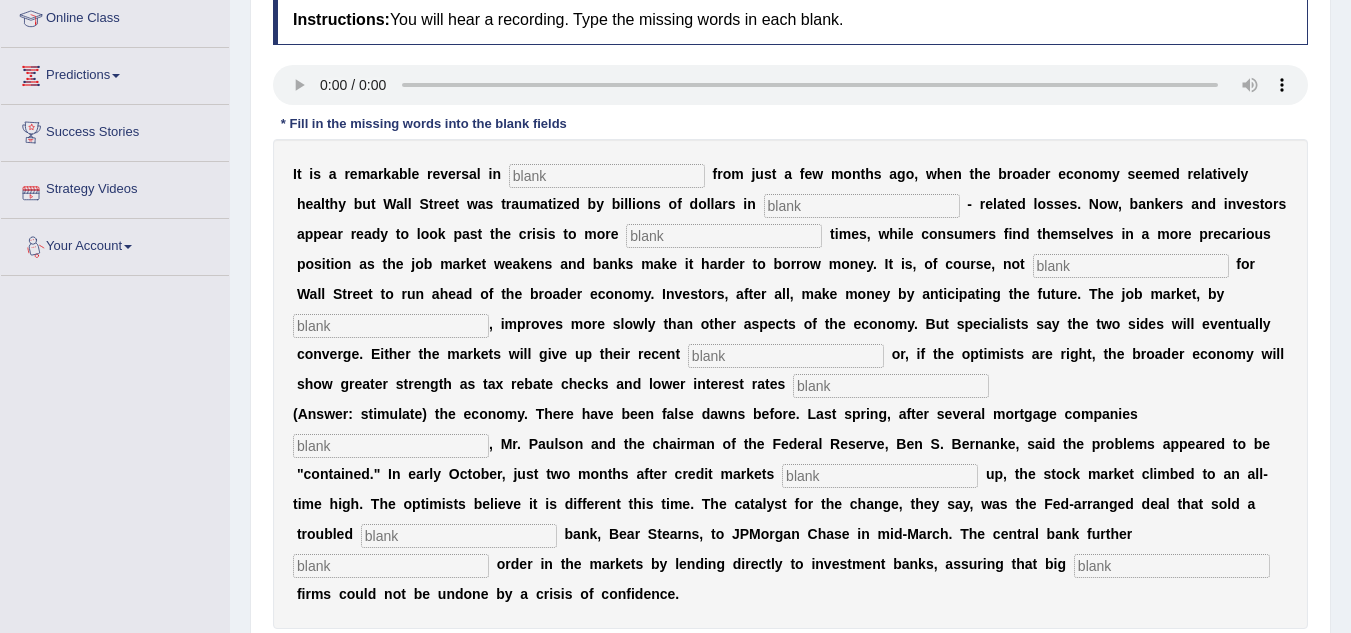 click at bounding box center [391, 566] 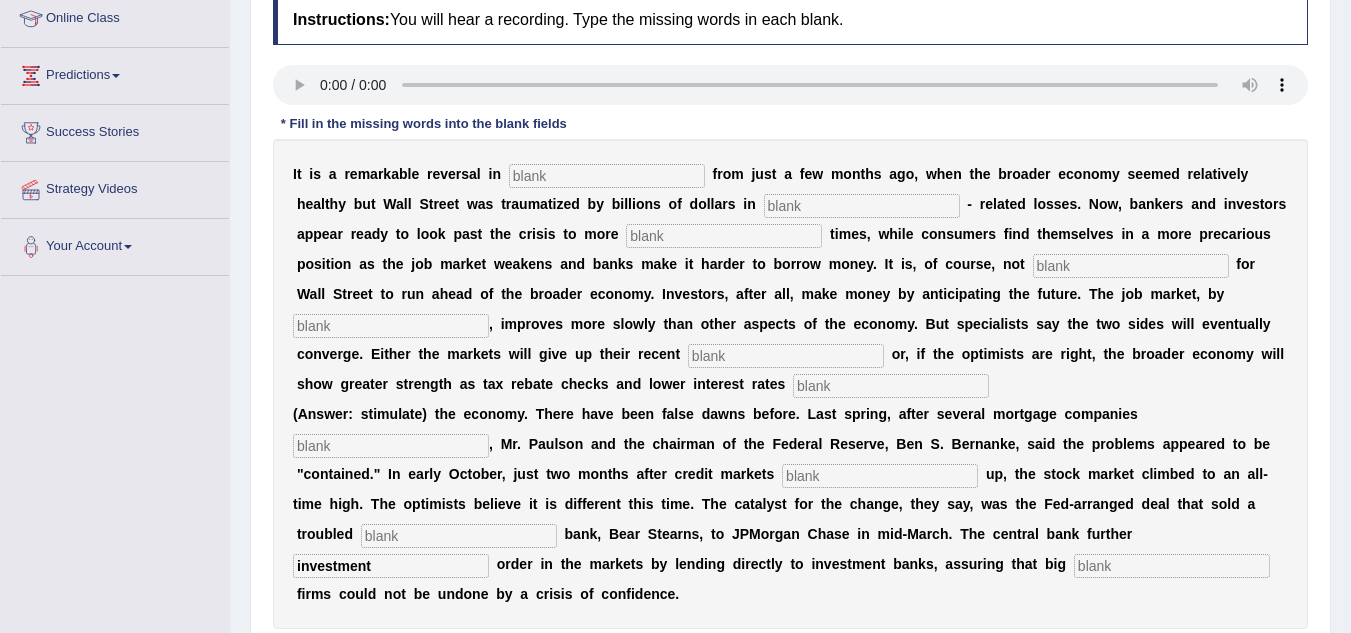 type on "investment" 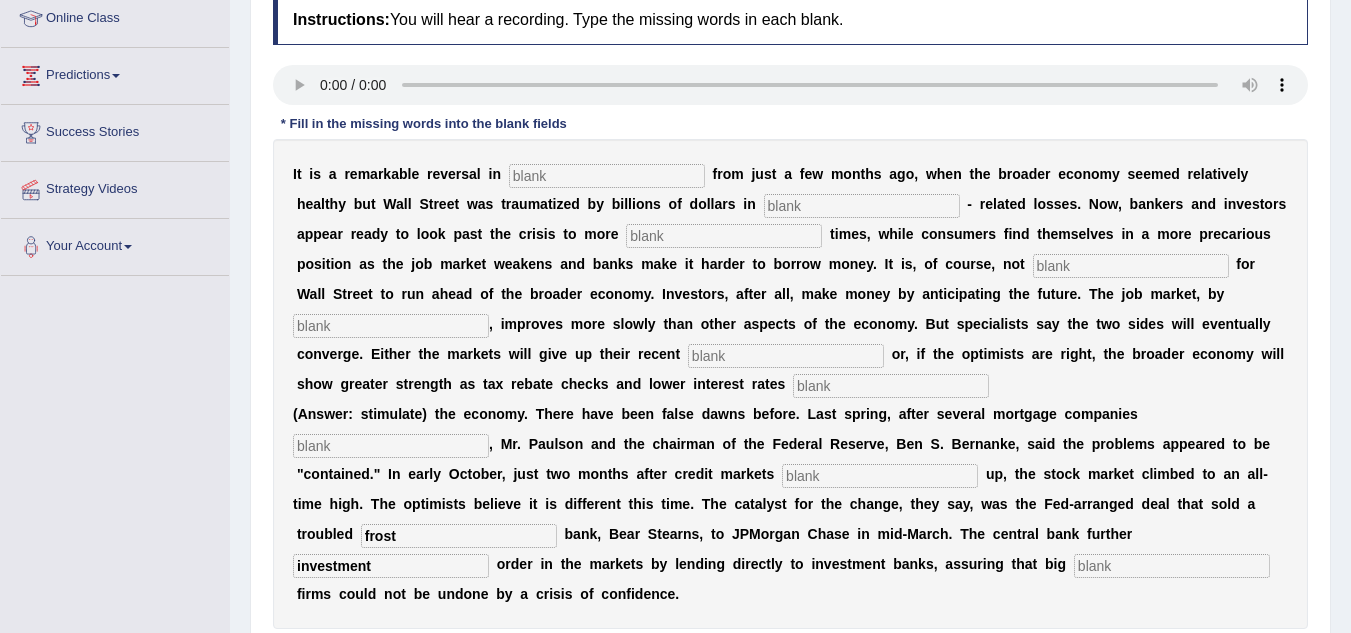 type on "frost" 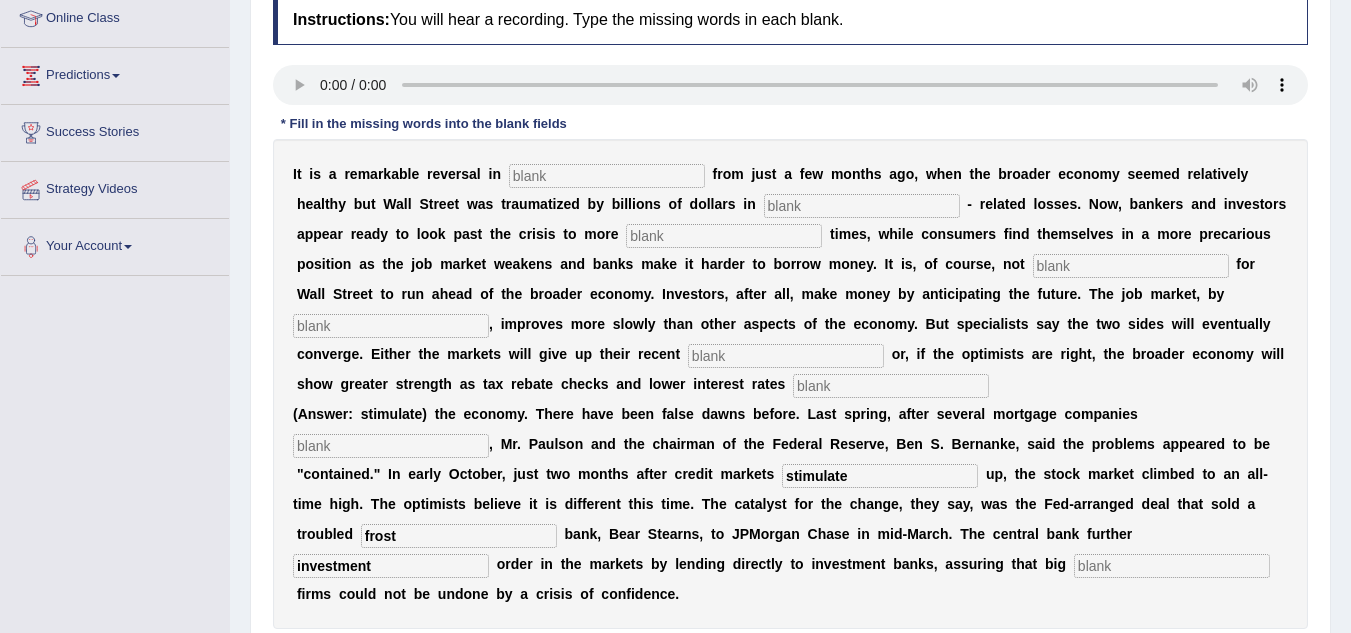 type on "stimulate" 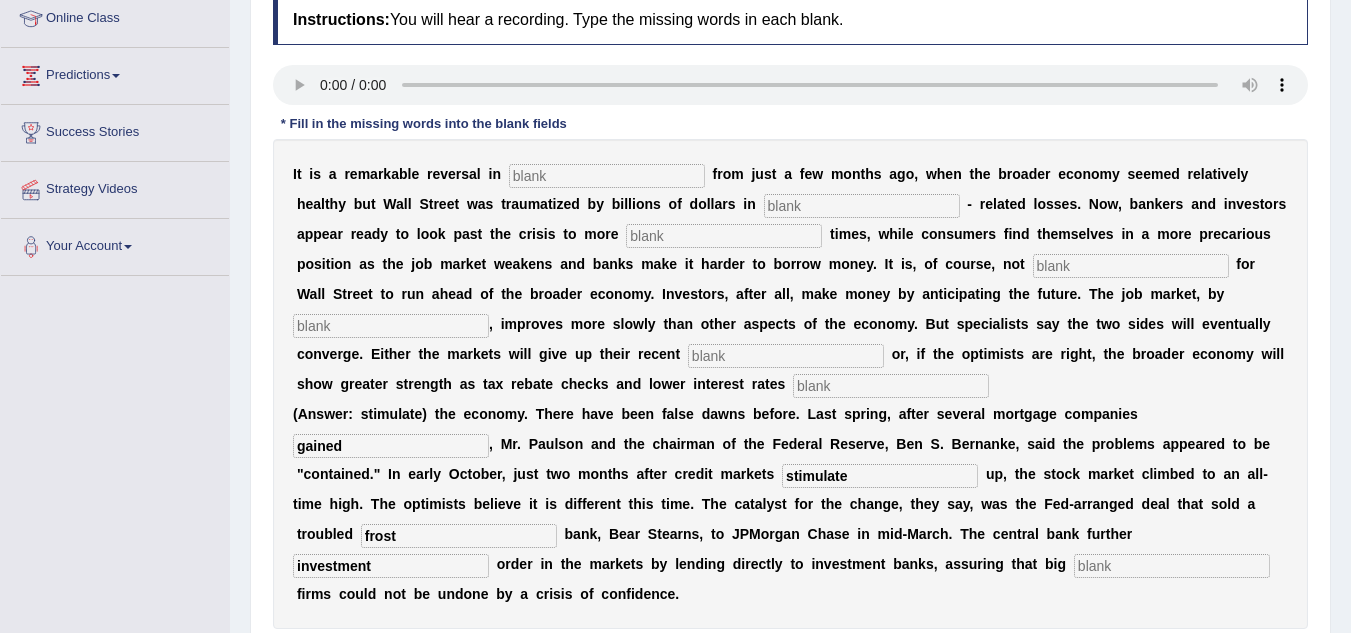 type on "gained" 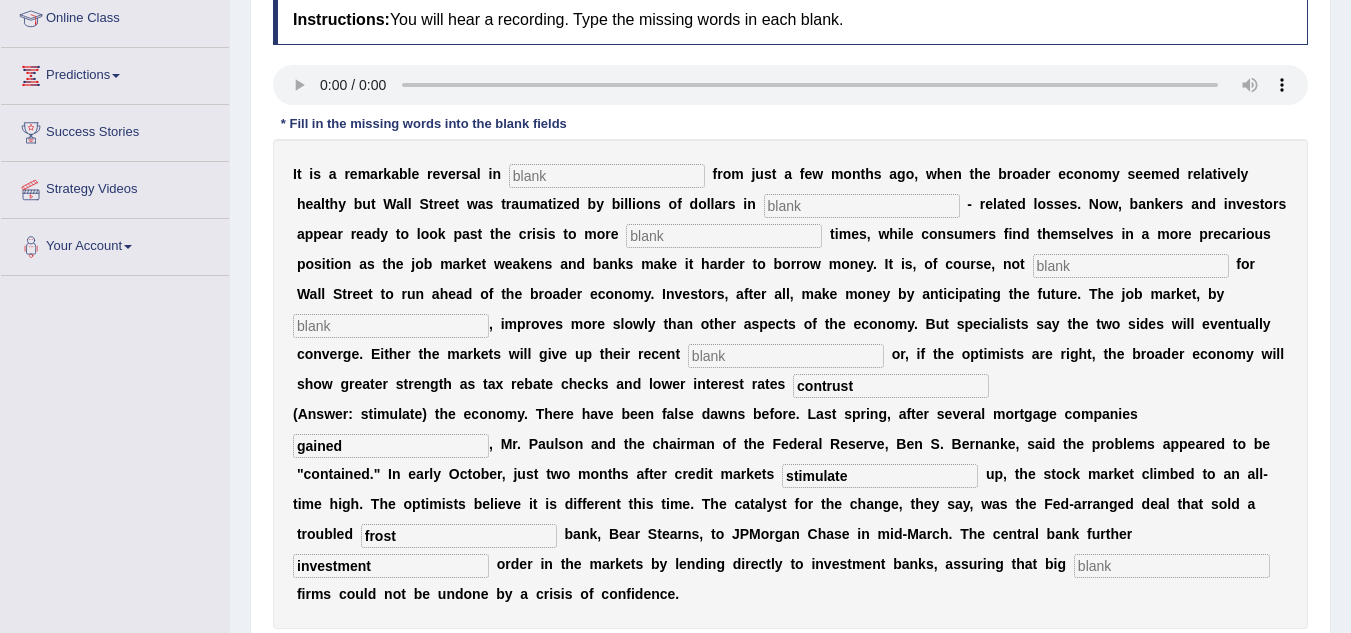 type on "contrust" 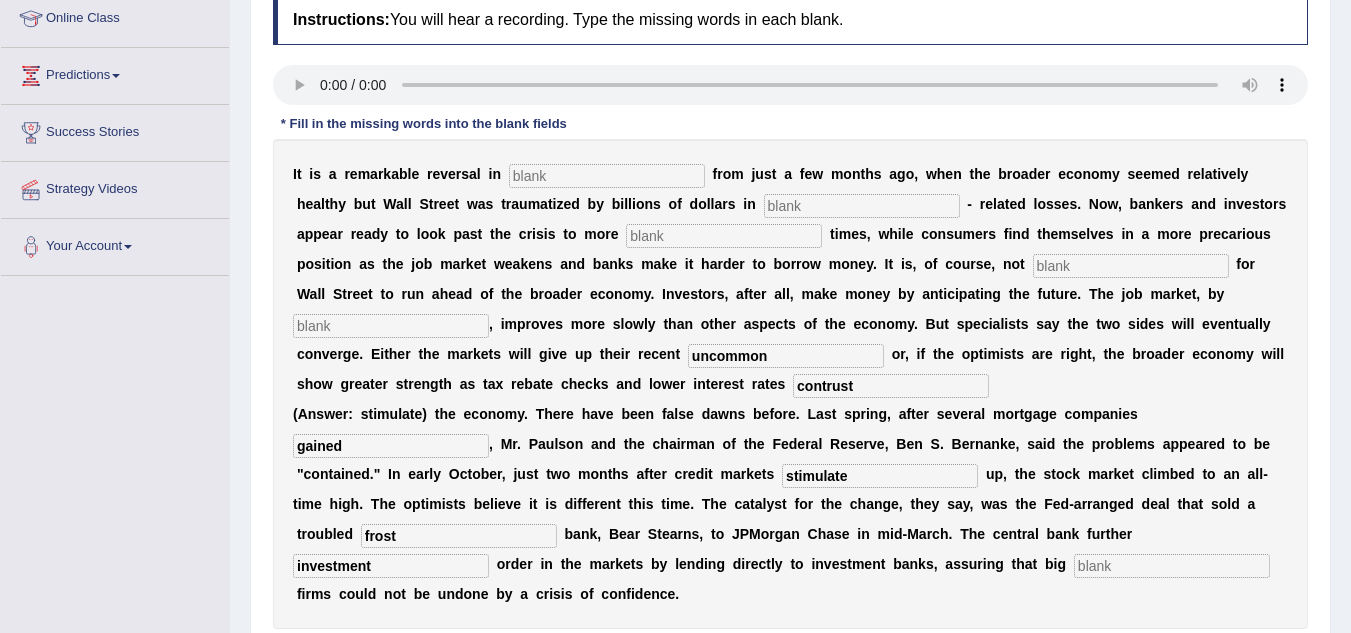 type on "uncommon" 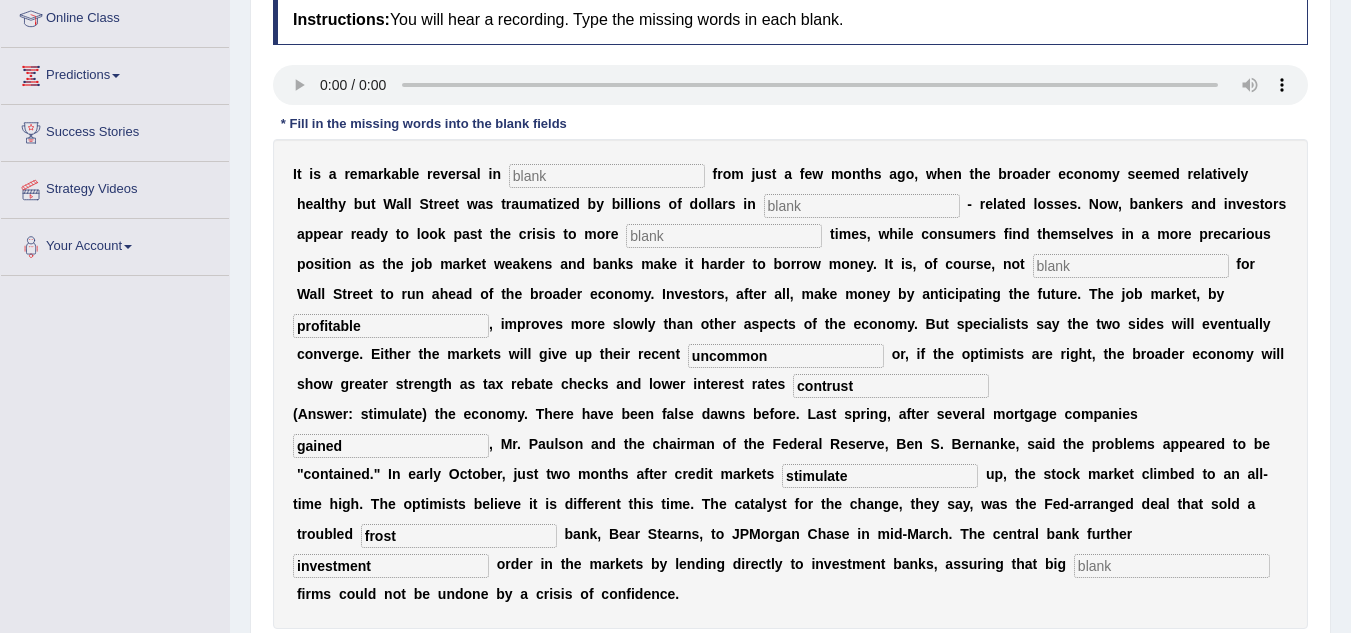 type on "profitable" 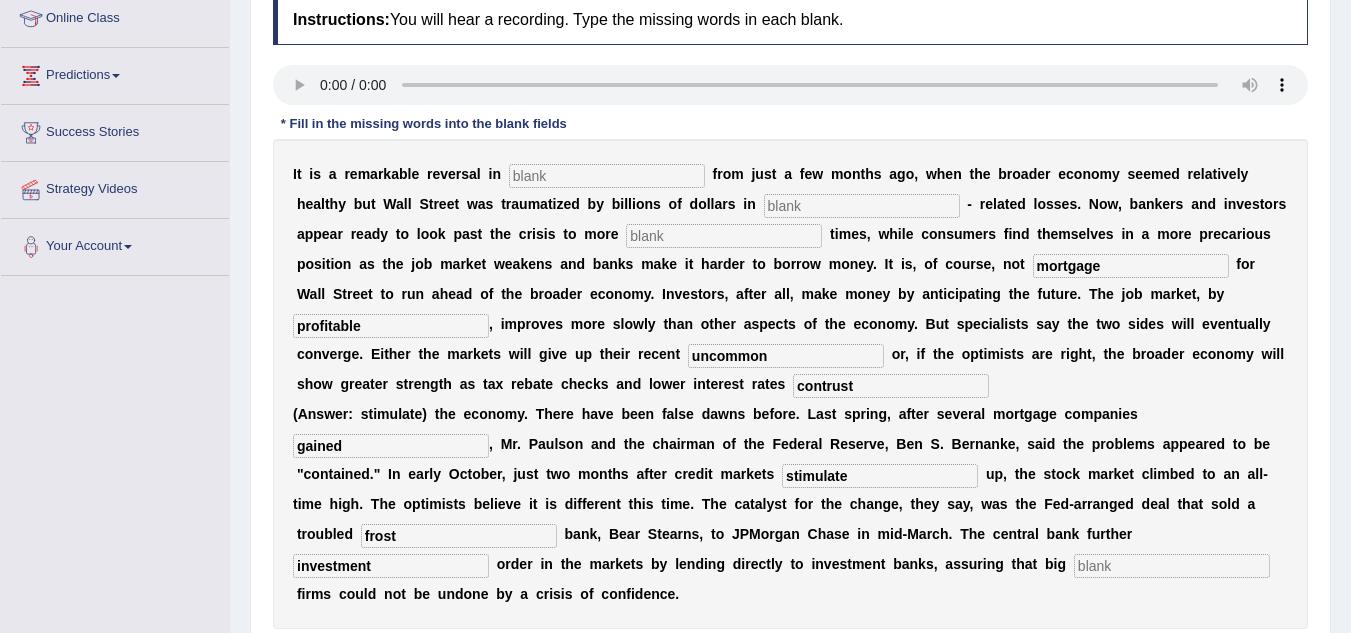 type on "mortgage" 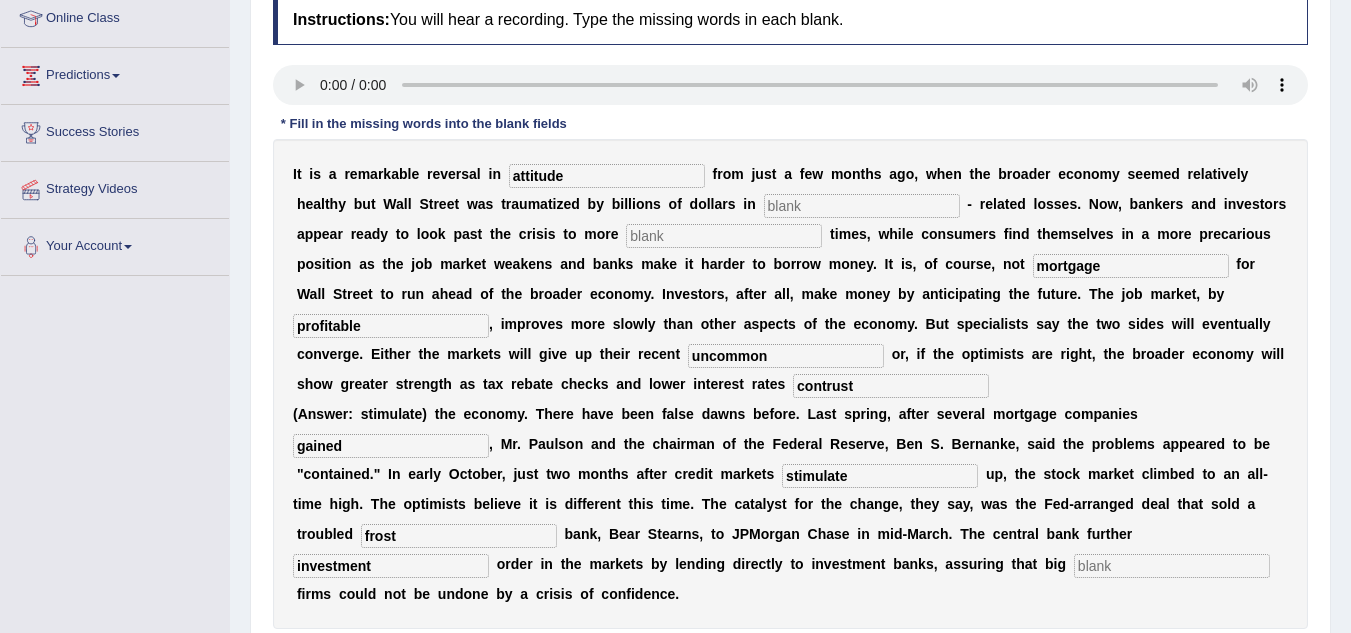 type on "attitude" 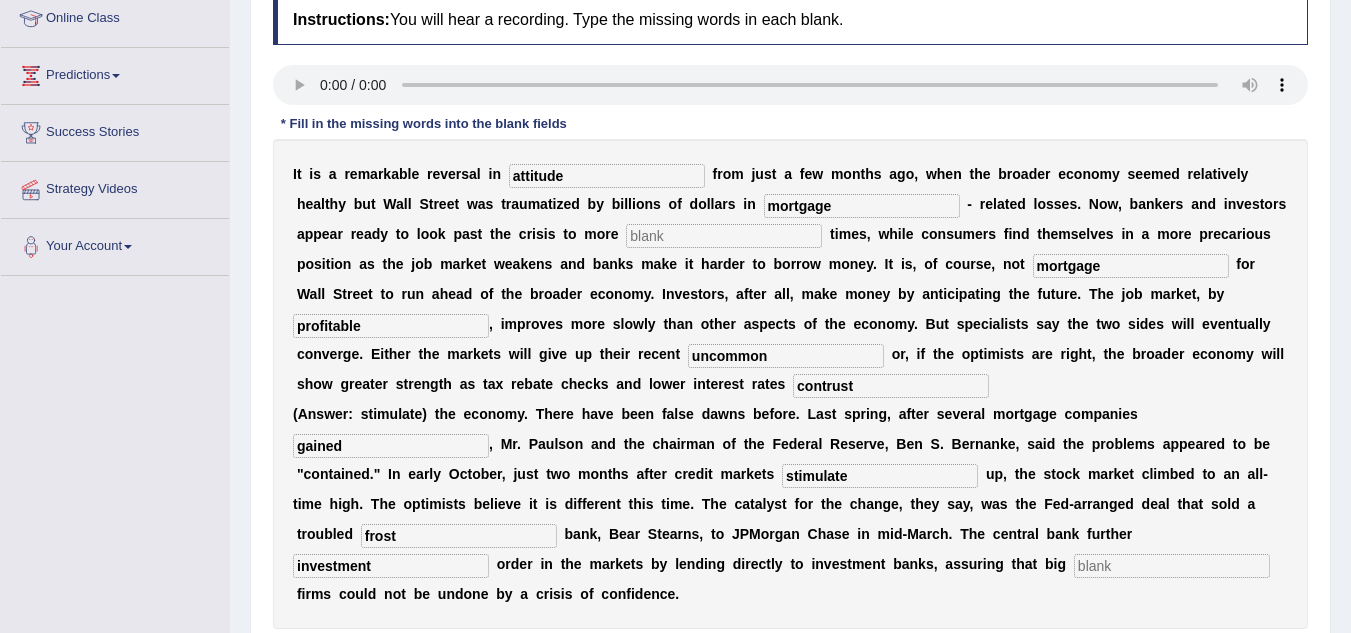 type on "mortgage" 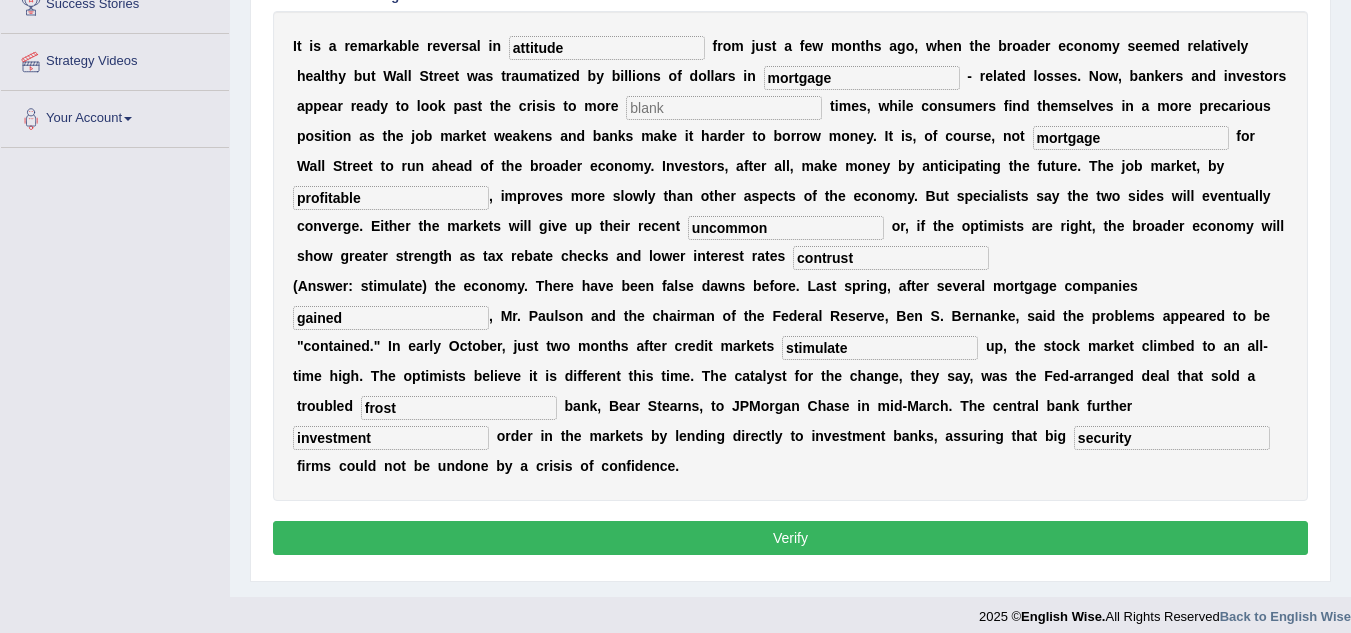 scroll, scrollTop: 410, scrollLeft: 0, axis: vertical 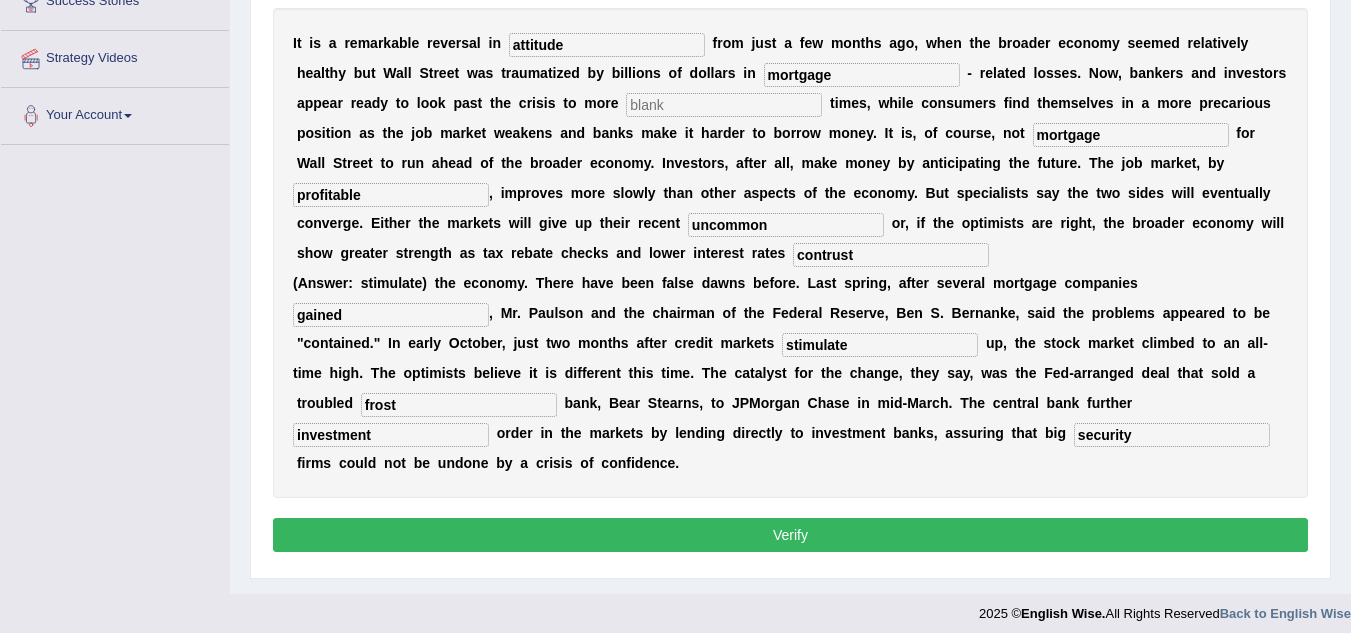 type on "security" 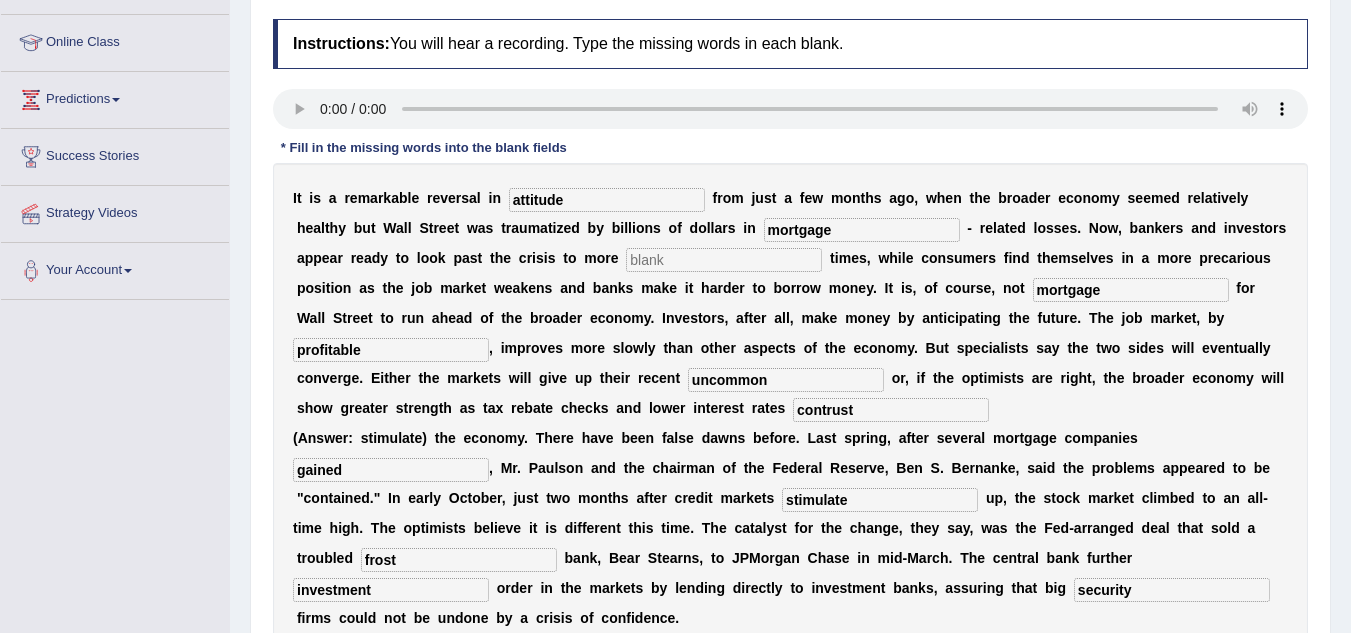 scroll, scrollTop: 251, scrollLeft: 0, axis: vertical 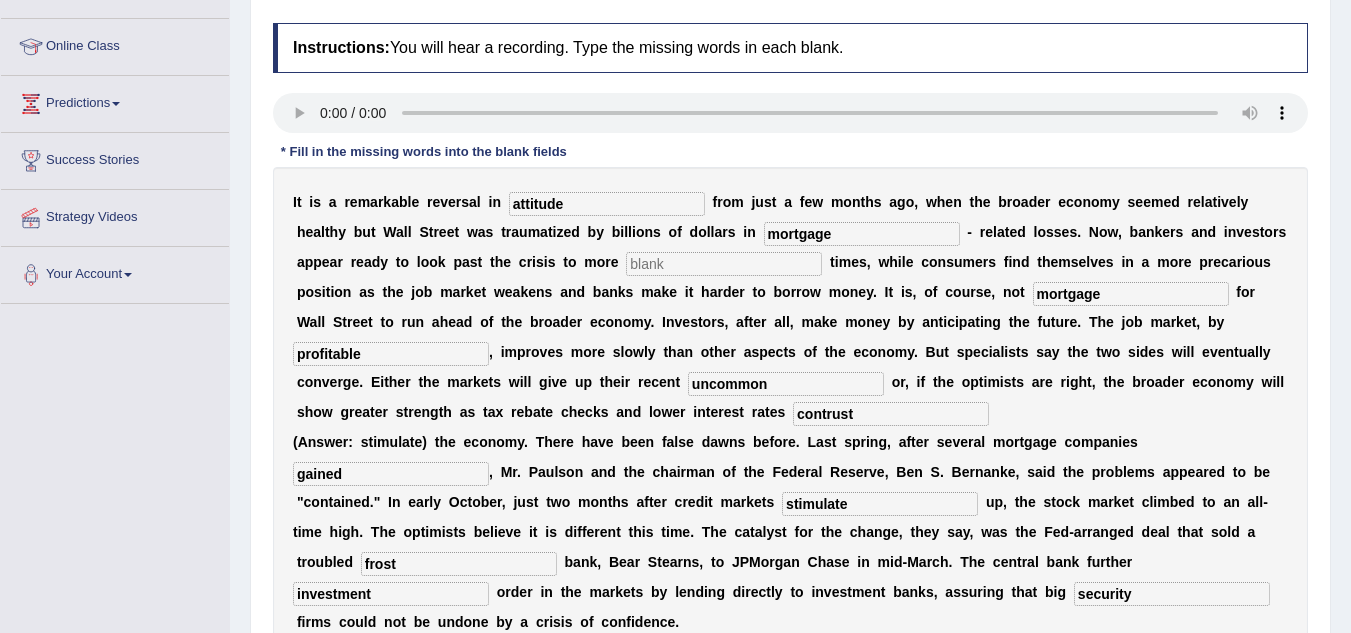 click at bounding box center [724, 264] 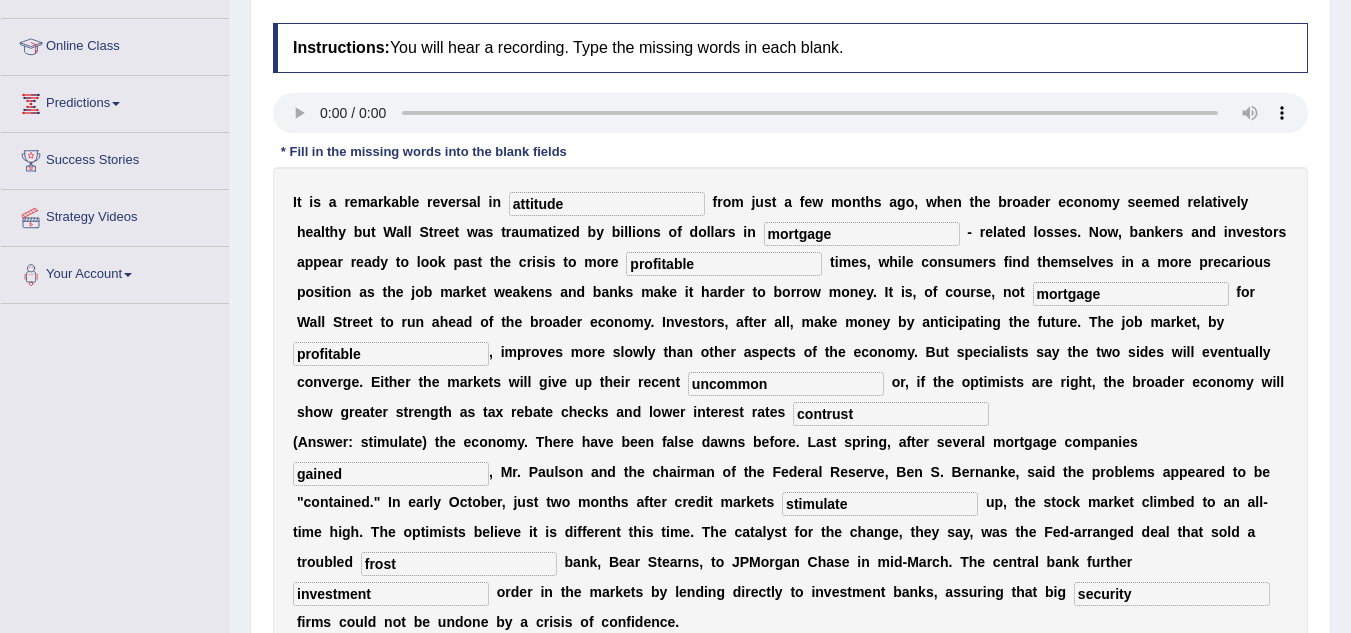 type on "profitable" 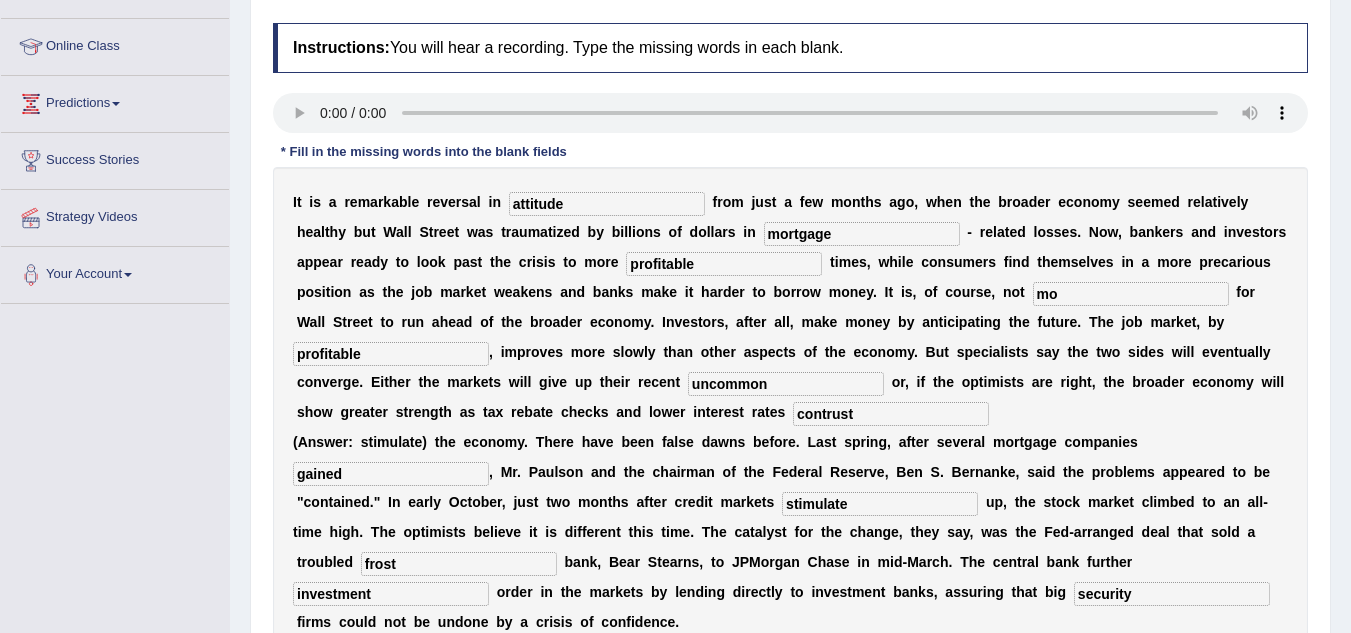 type on "m" 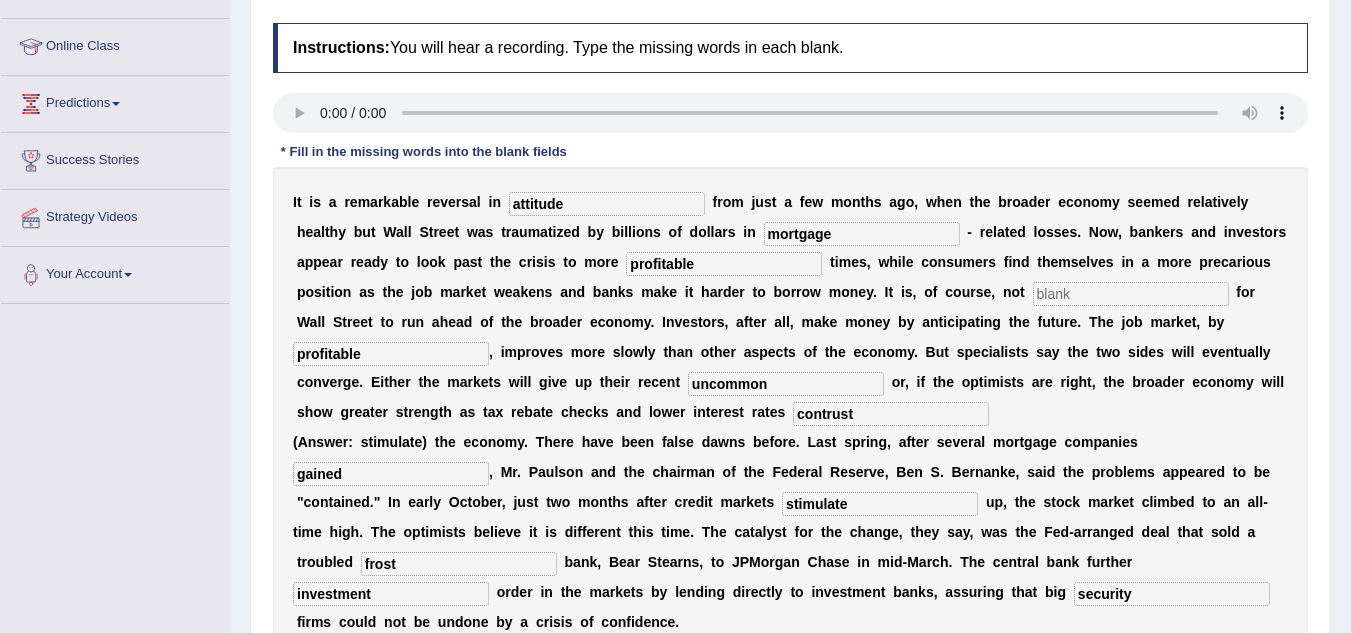 click at bounding box center (1131, 294) 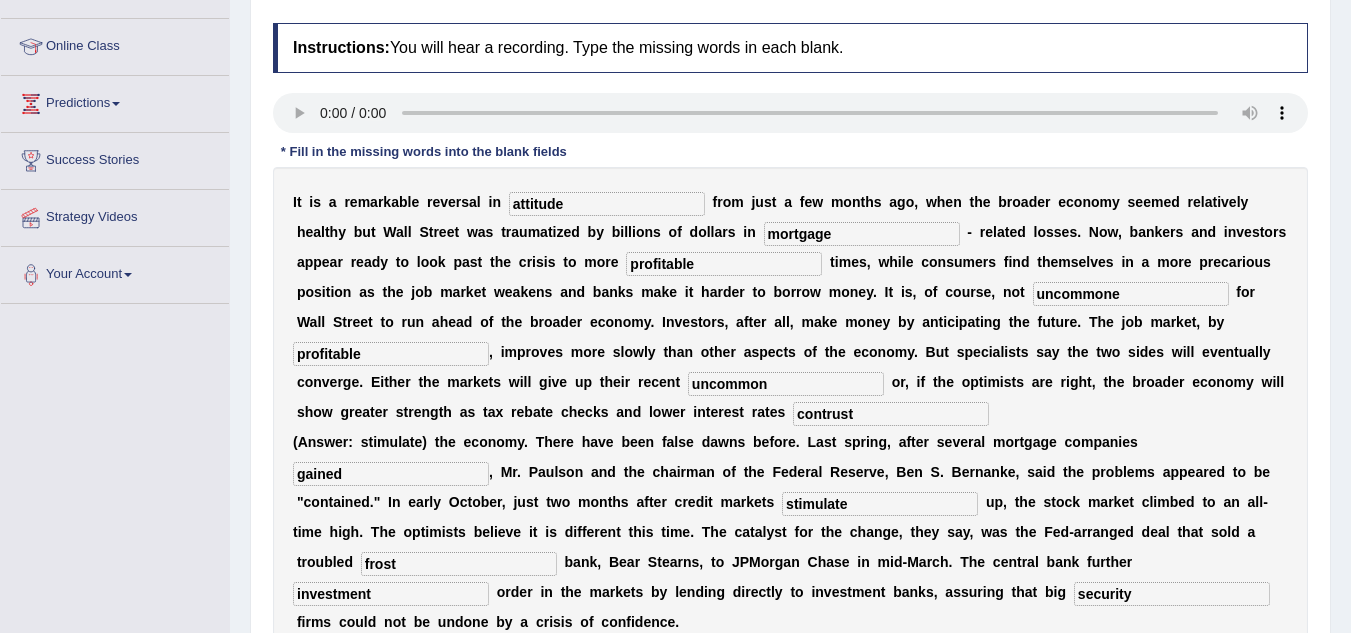 click on "uncommone" at bounding box center (1131, 294) 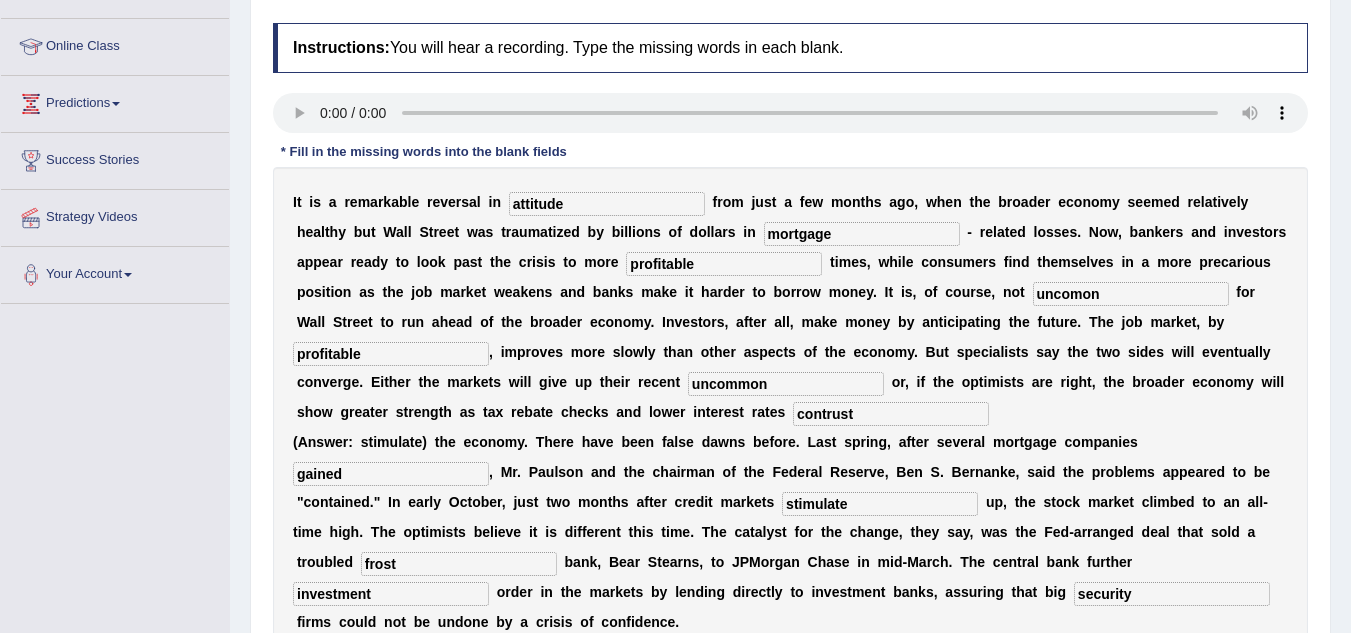 type on "uncomon" 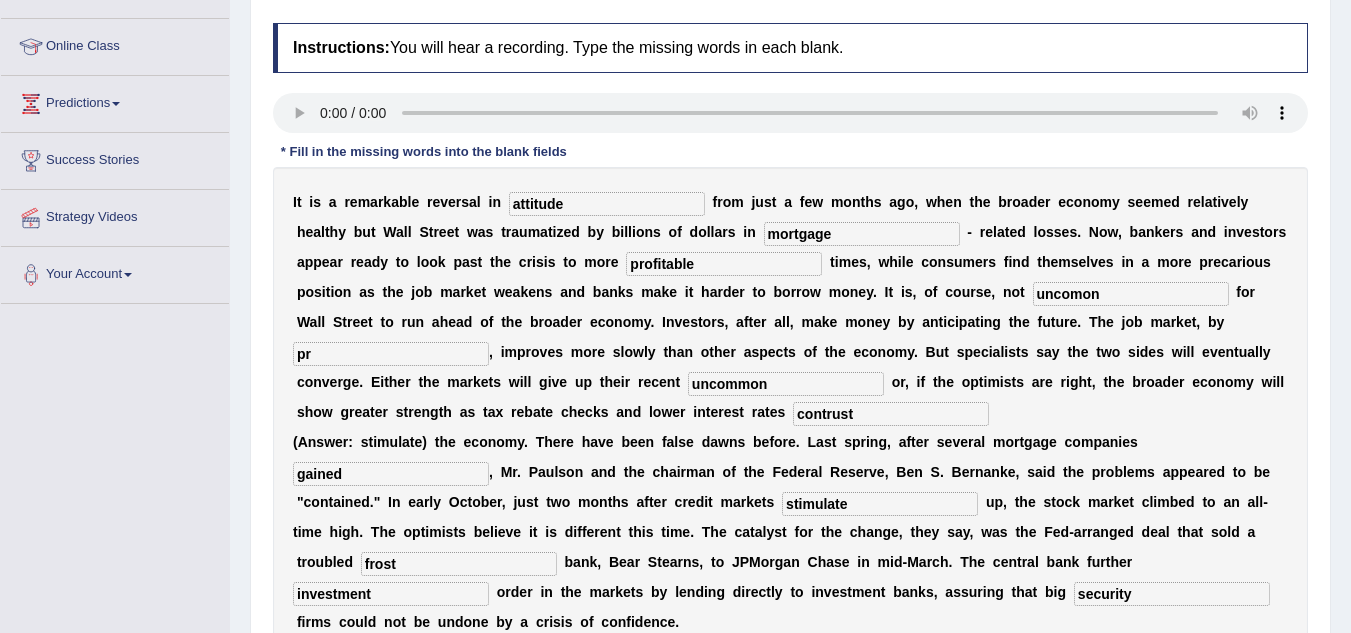 type on "p" 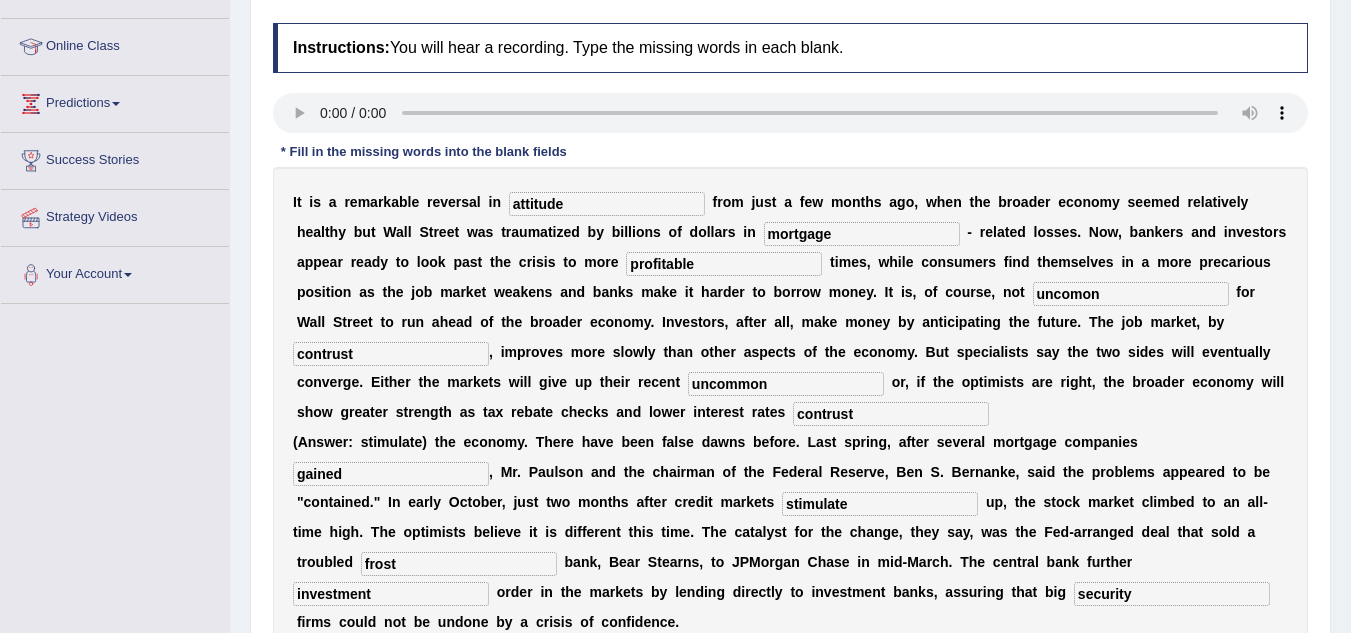type on "contrust" 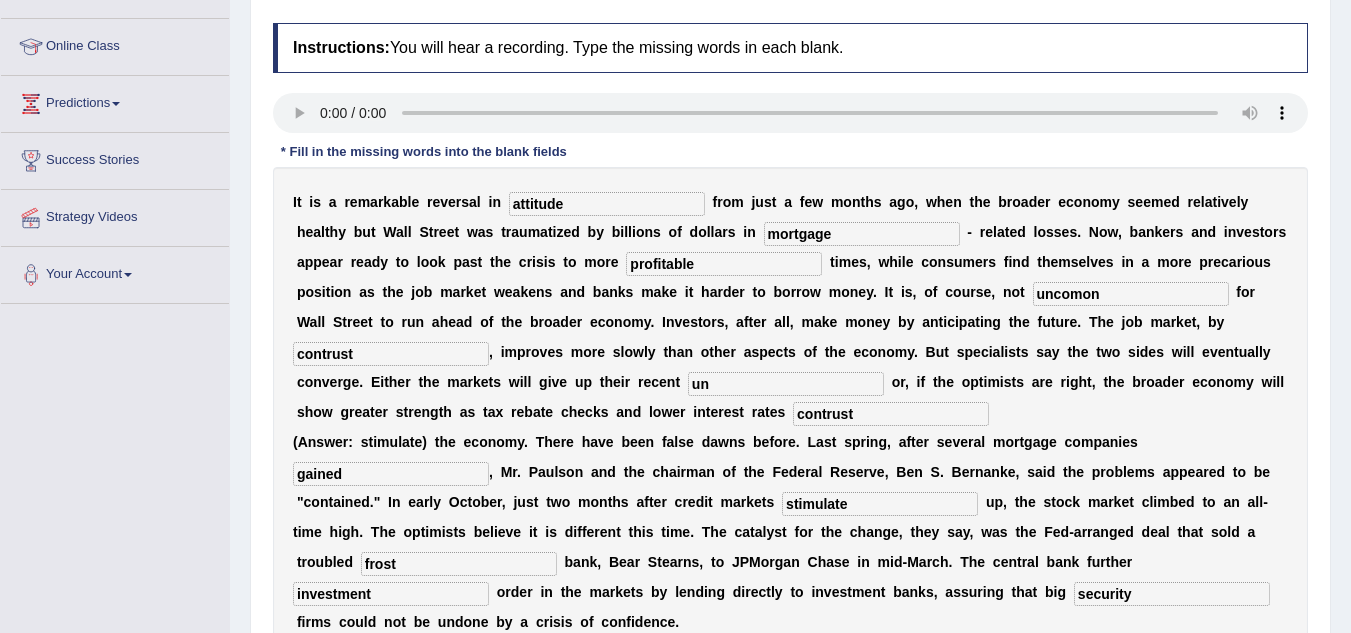 type on "u" 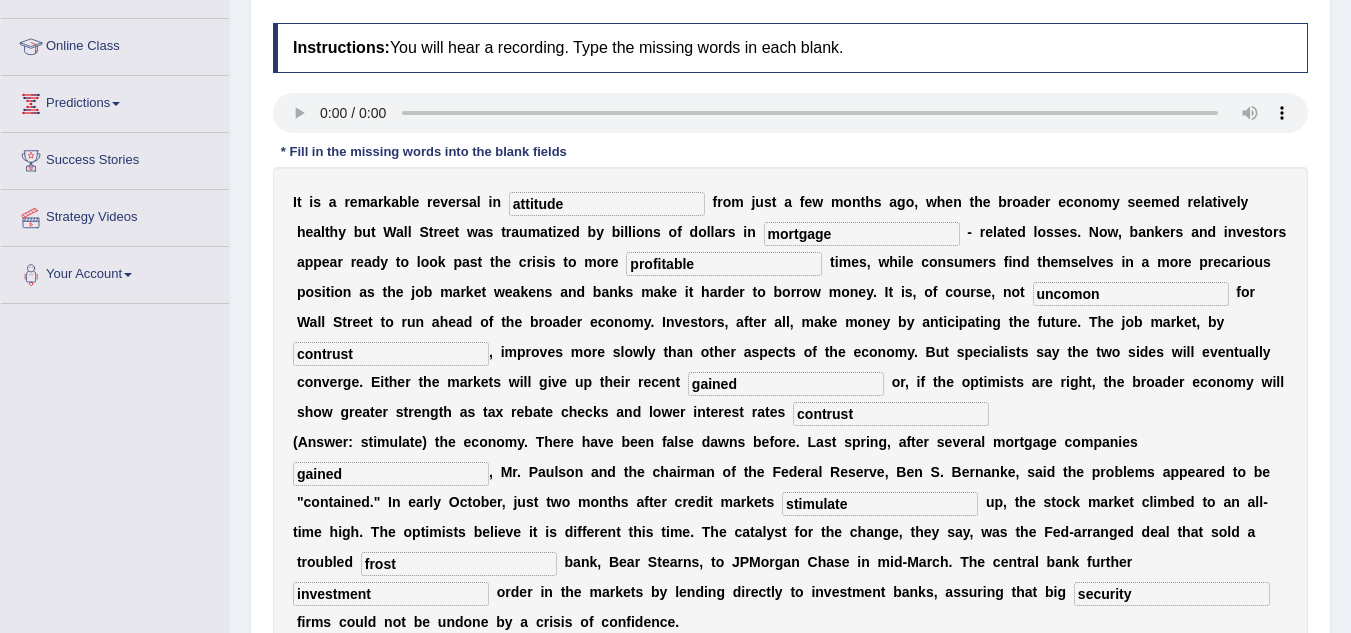 type on "gained" 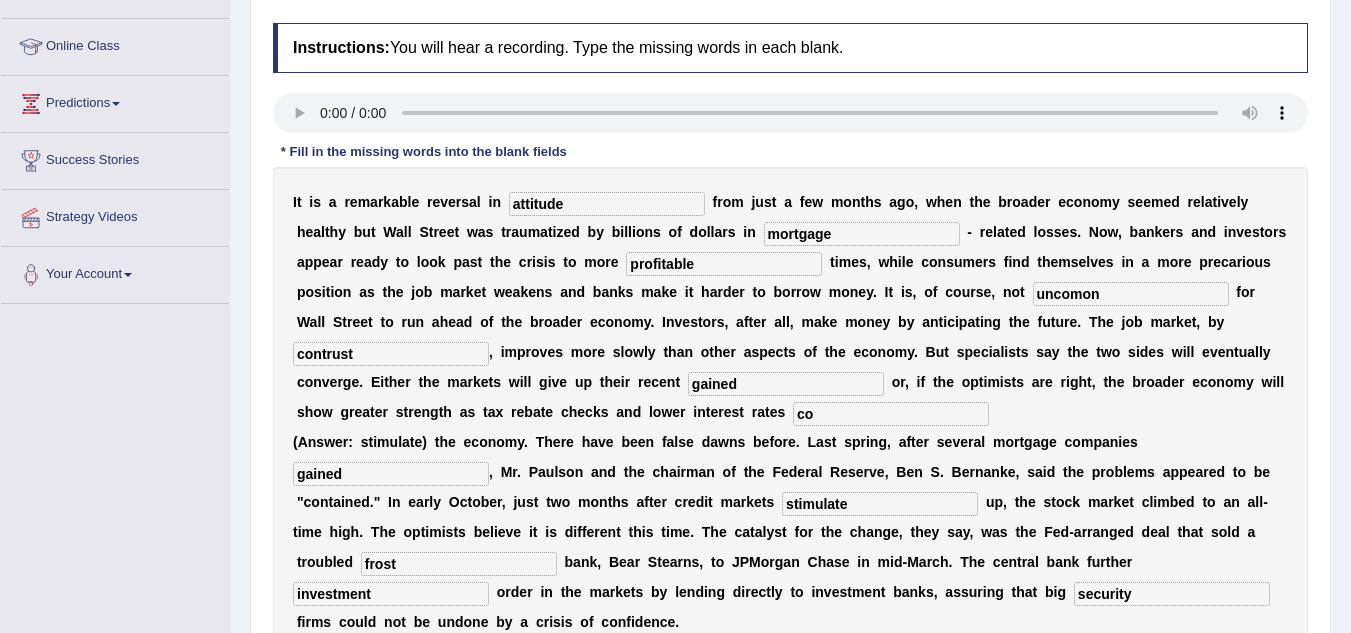 type on "c" 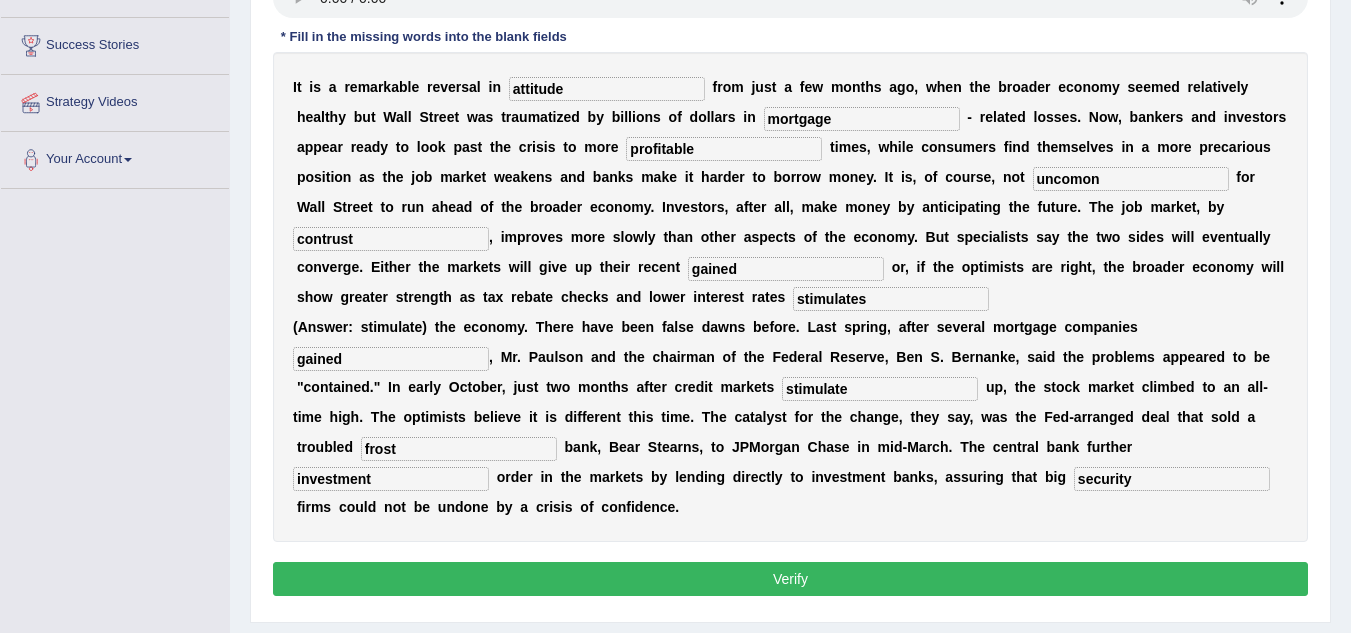 scroll, scrollTop: 410, scrollLeft: 0, axis: vertical 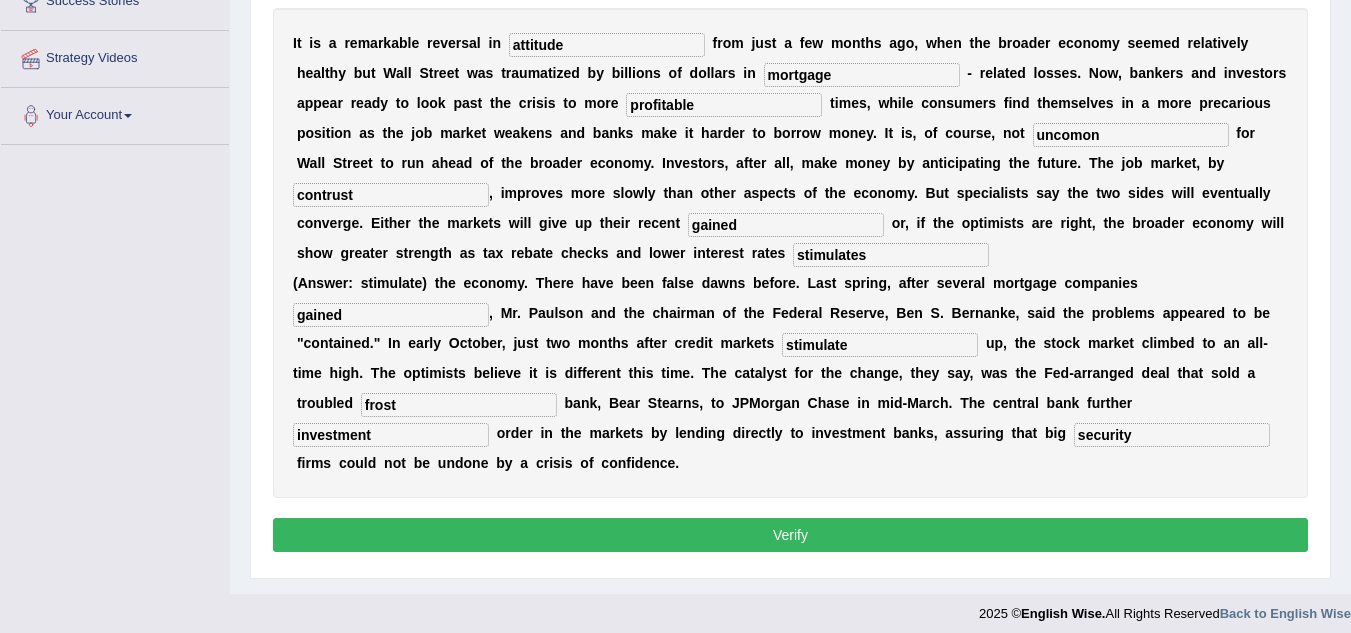 type on "stimulates" 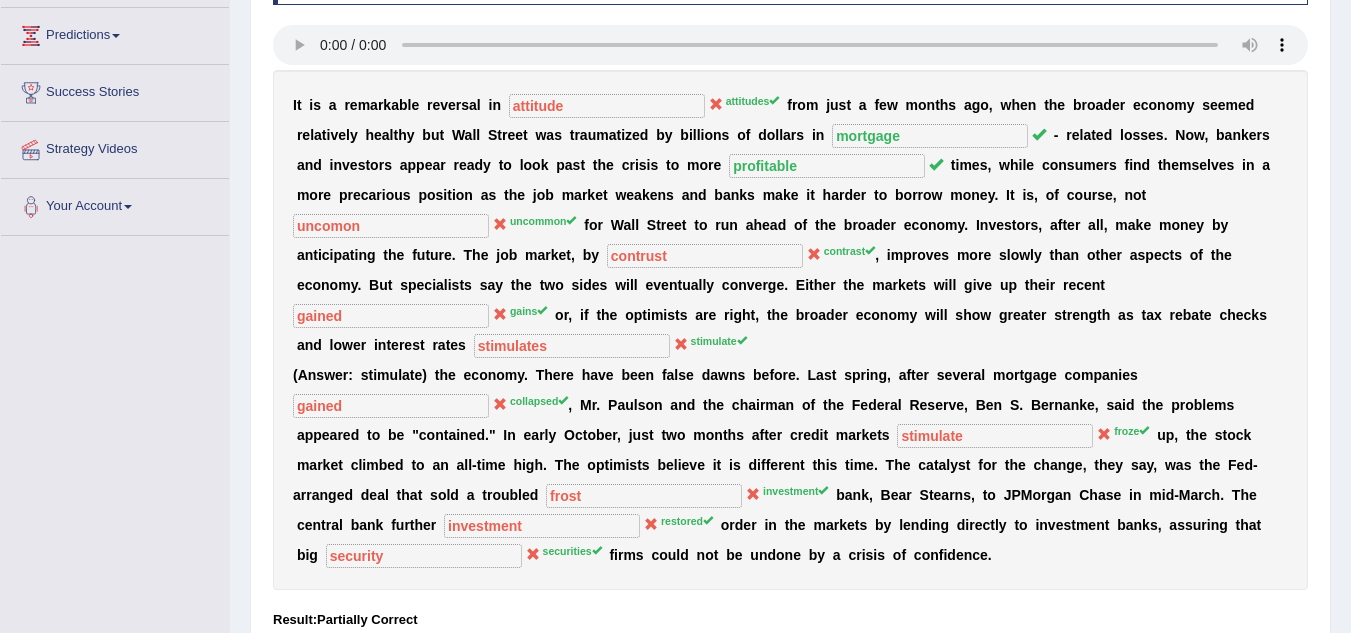 scroll, scrollTop: 312, scrollLeft: 0, axis: vertical 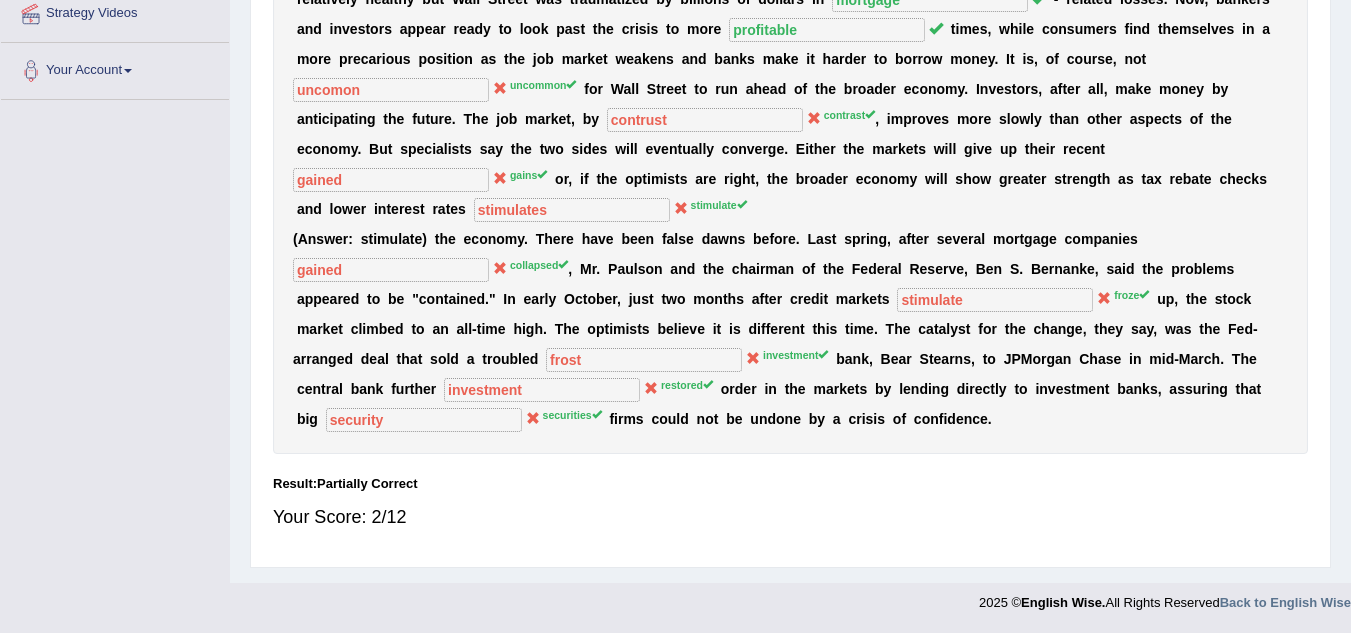 drag, startPoint x: 1348, startPoint y: 355, endPoint x: 1352, endPoint y: 330, distance: 25.317978 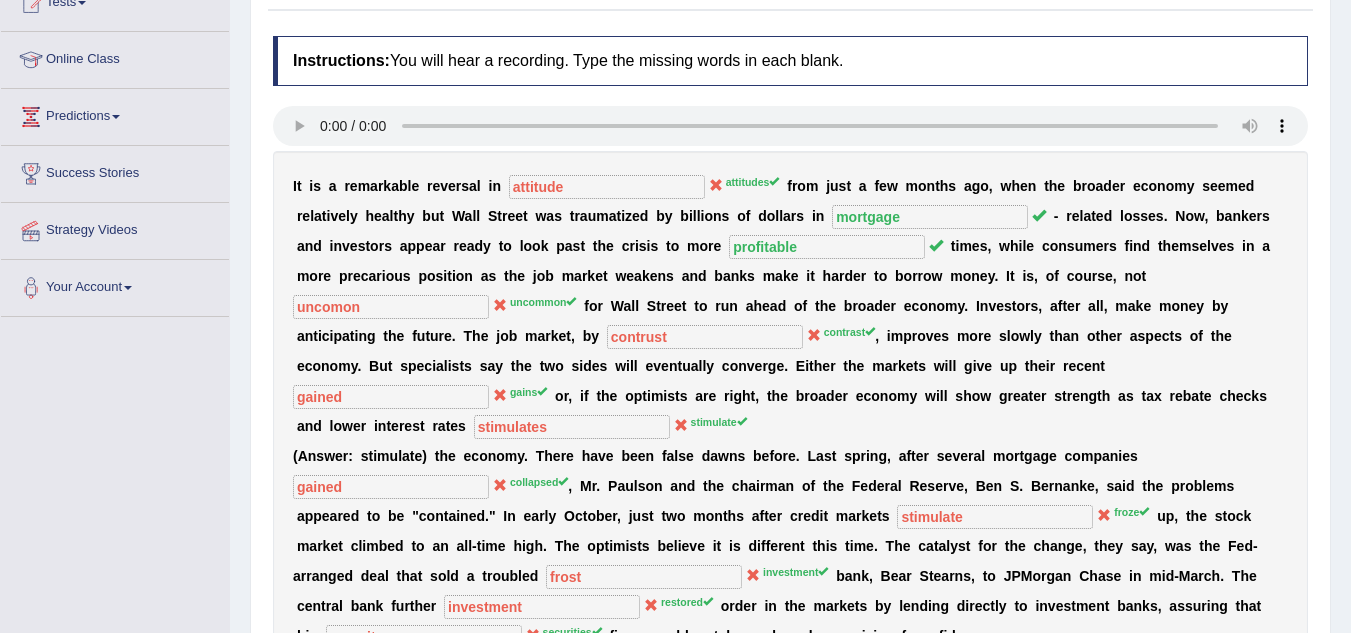 scroll, scrollTop: 158, scrollLeft: 0, axis: vertical 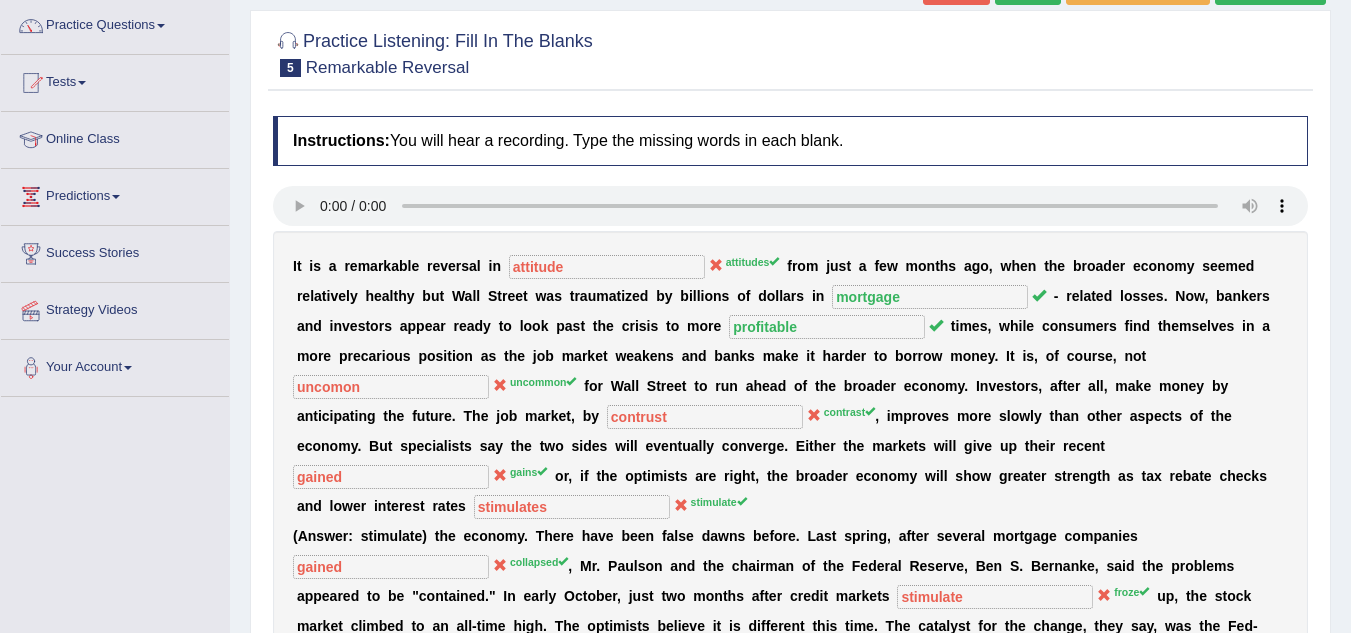 click on "Next »" at bounding box center (1028, -12) 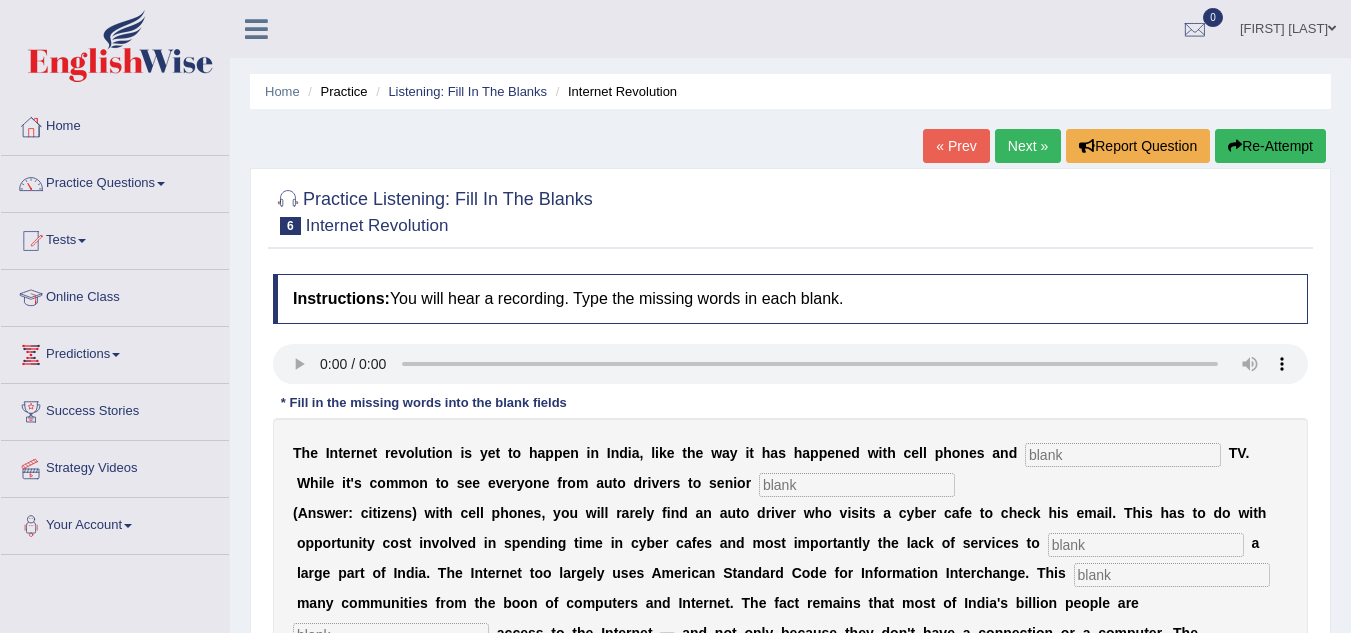 scroll, scrollTop: 0, scrollLeft: 0, axis: both 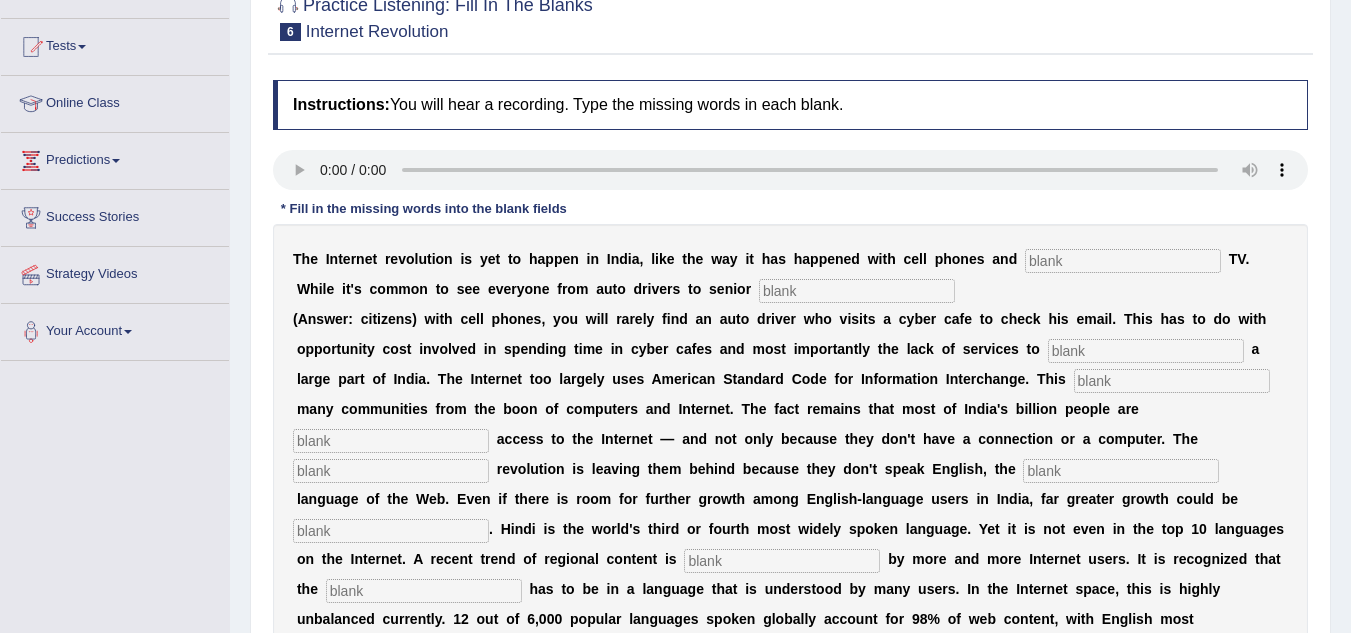 click at bounding box center [1123, 261] 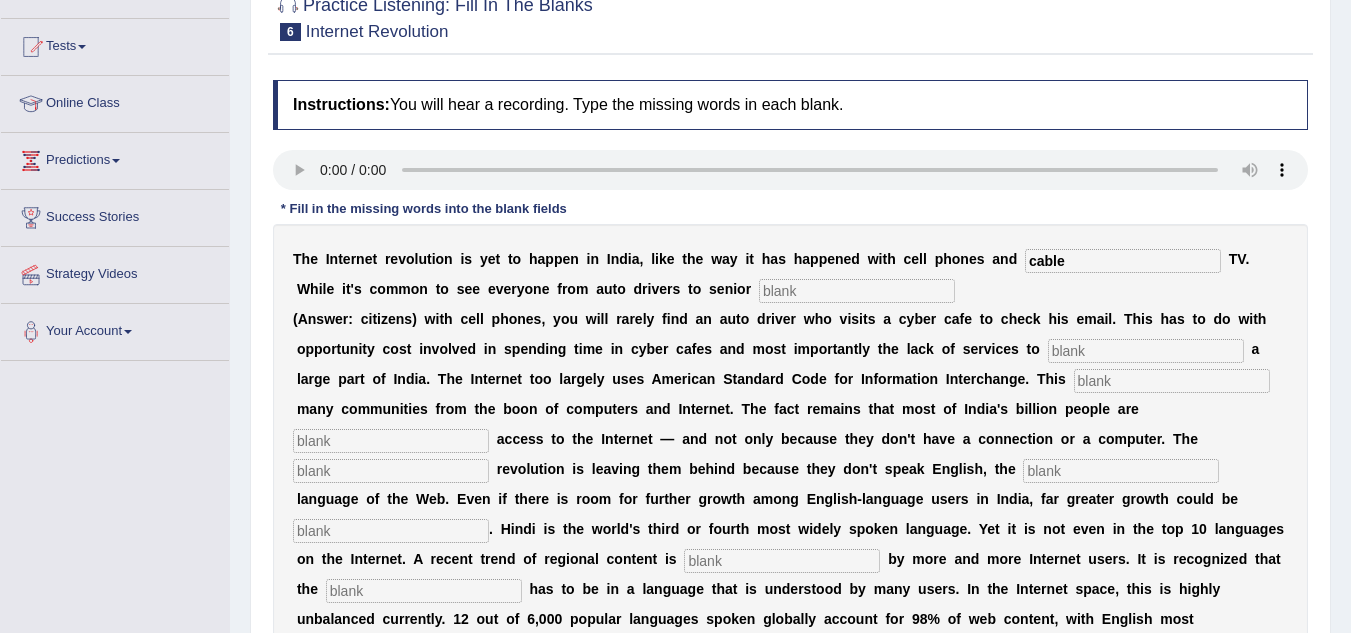 type on "cable" 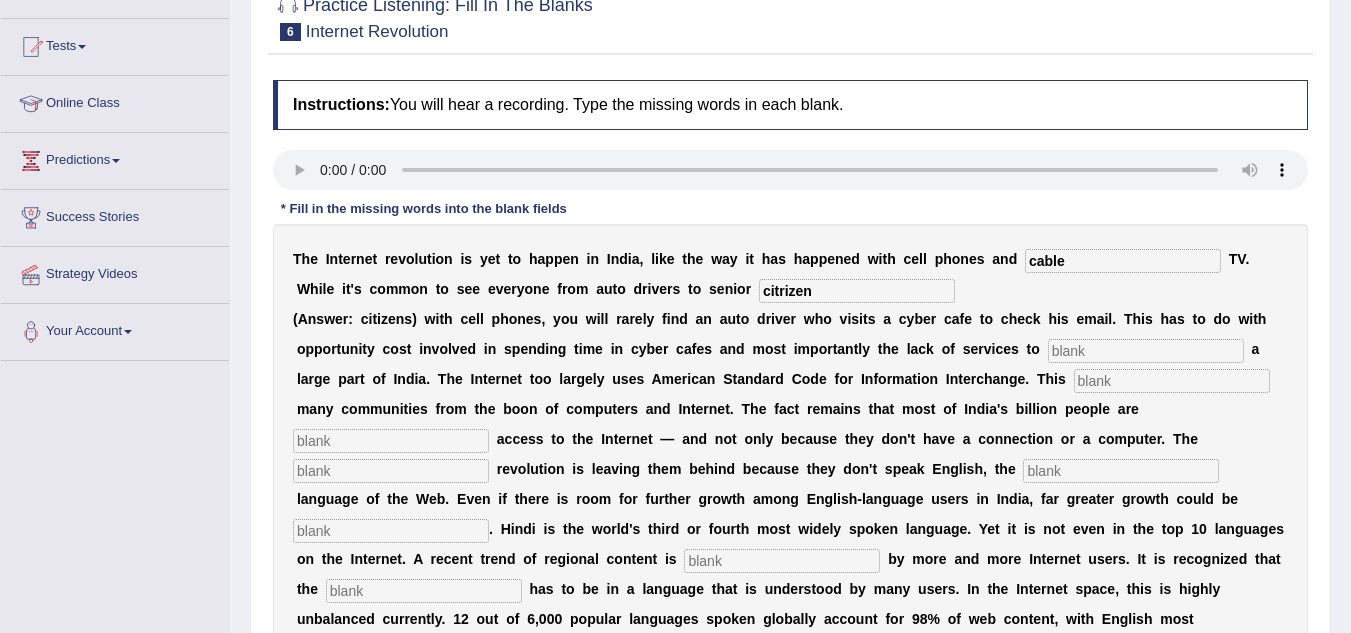 type on "citrizen" 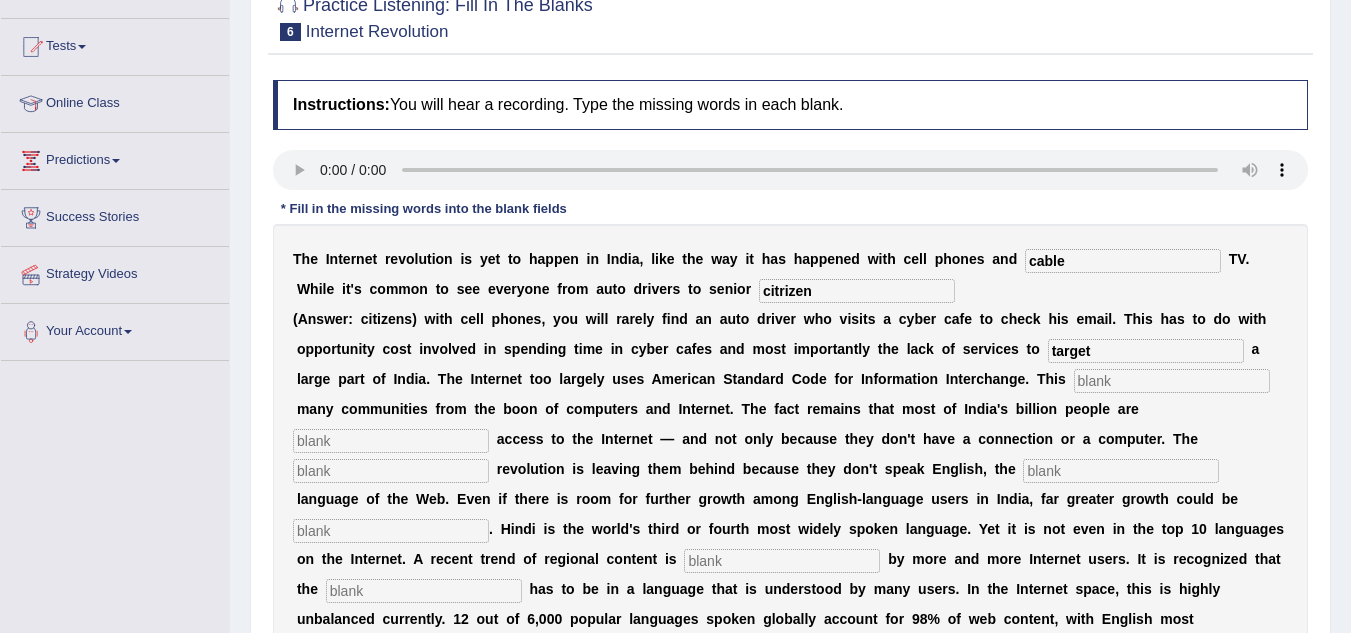 type on "target" 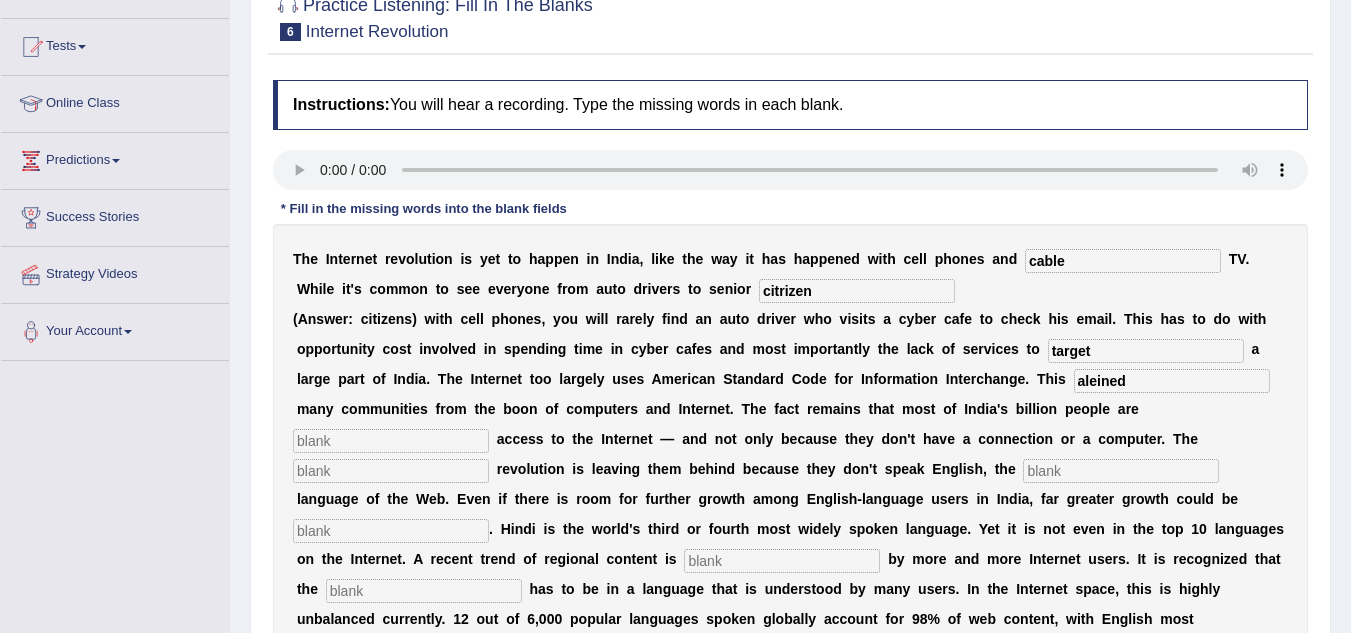 type on "aleined" 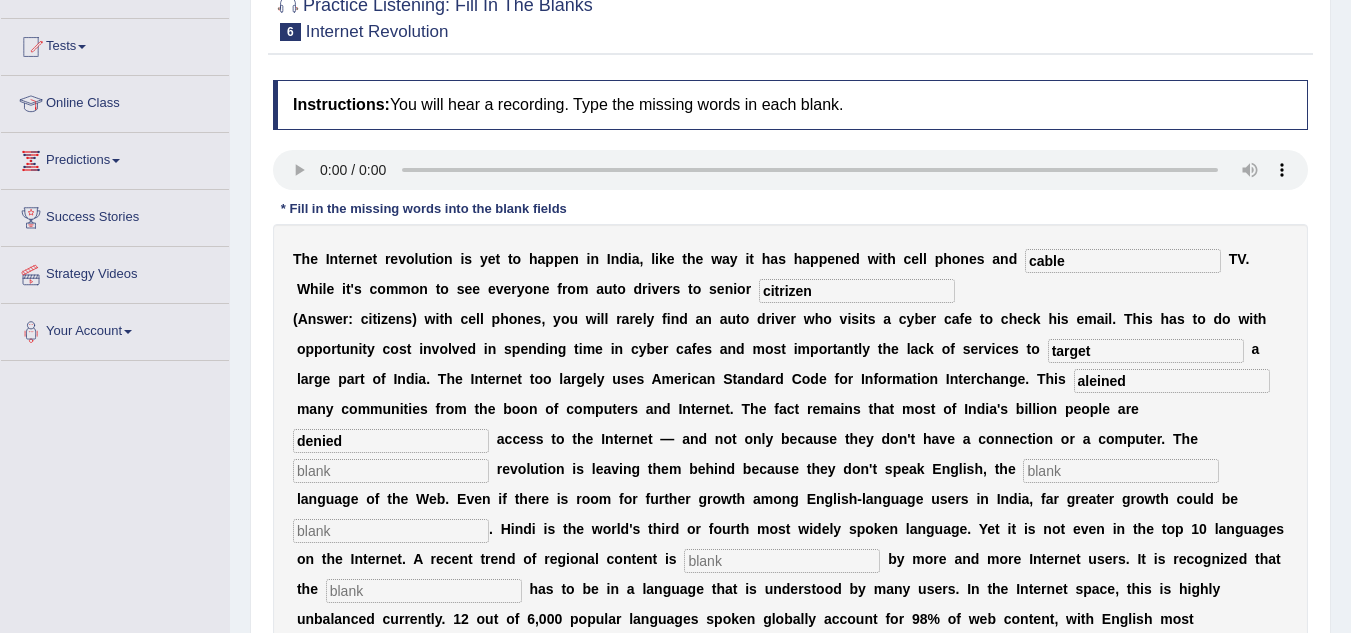 type on "denied" 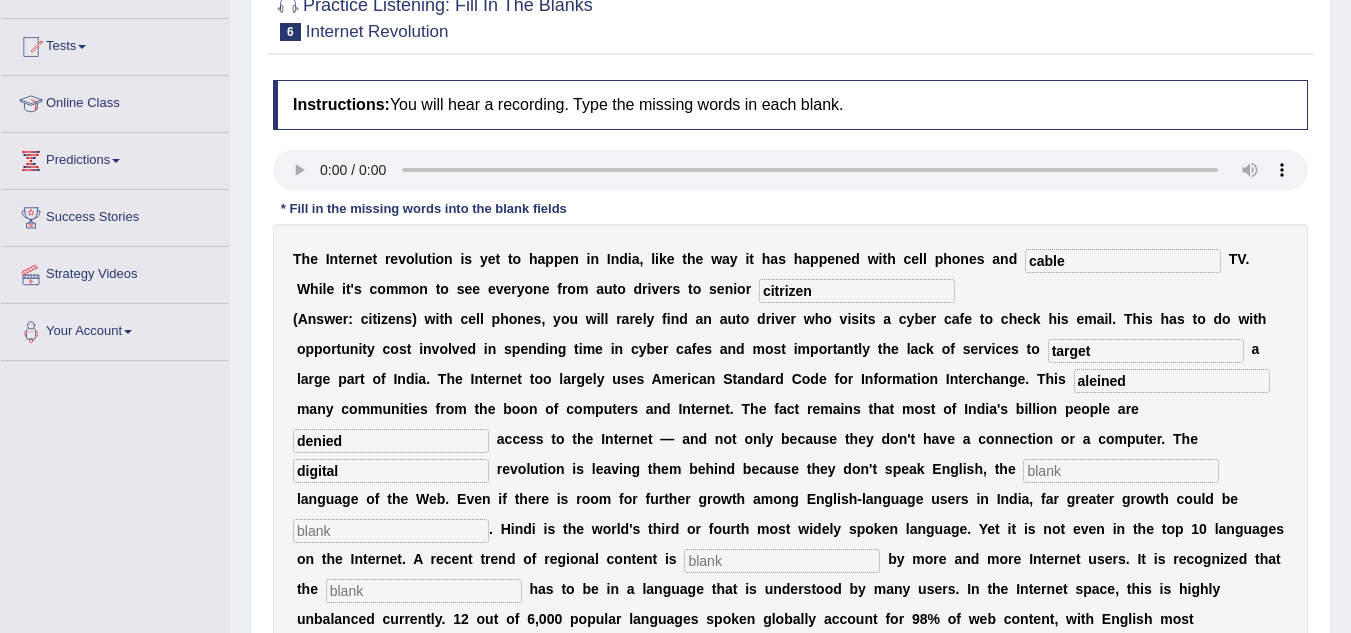 type on "digital" 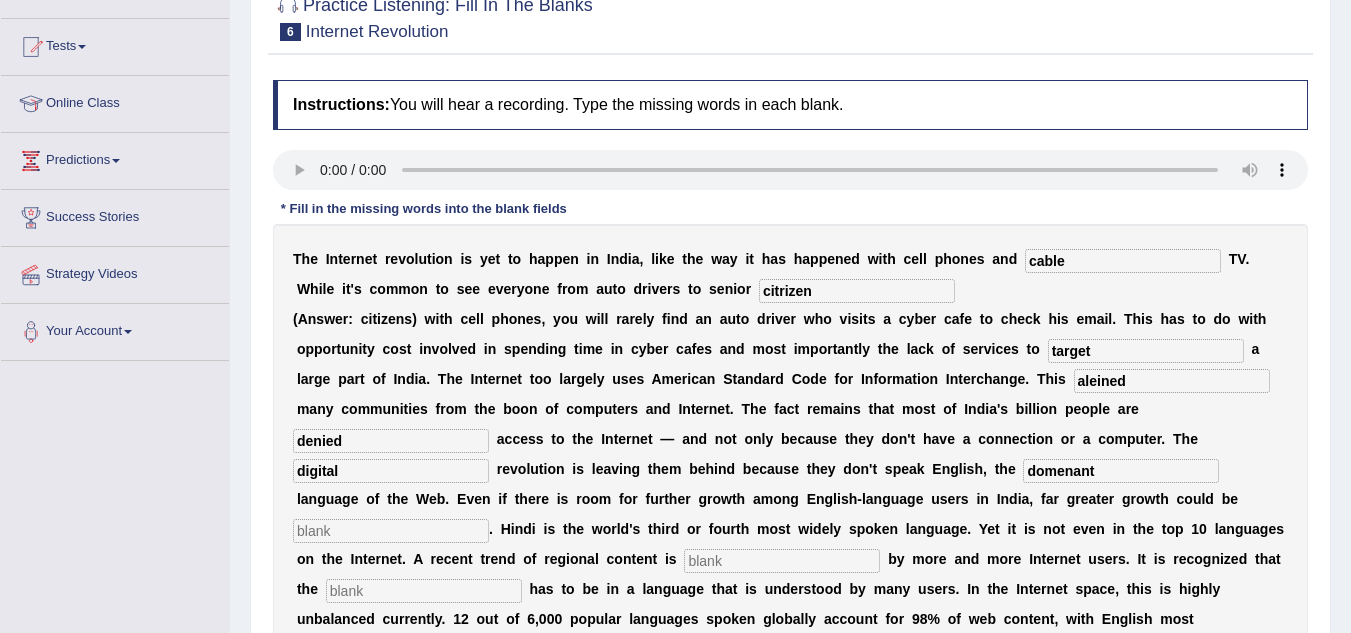 type on "domenant" 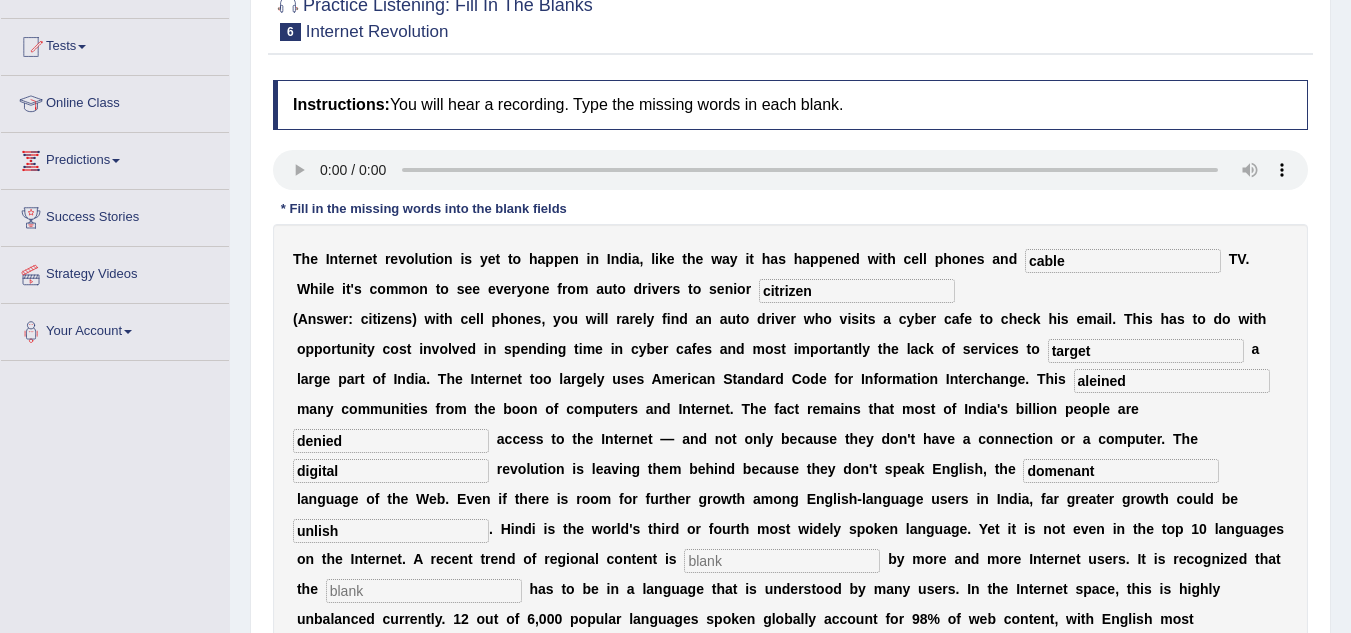 type on "unlish" 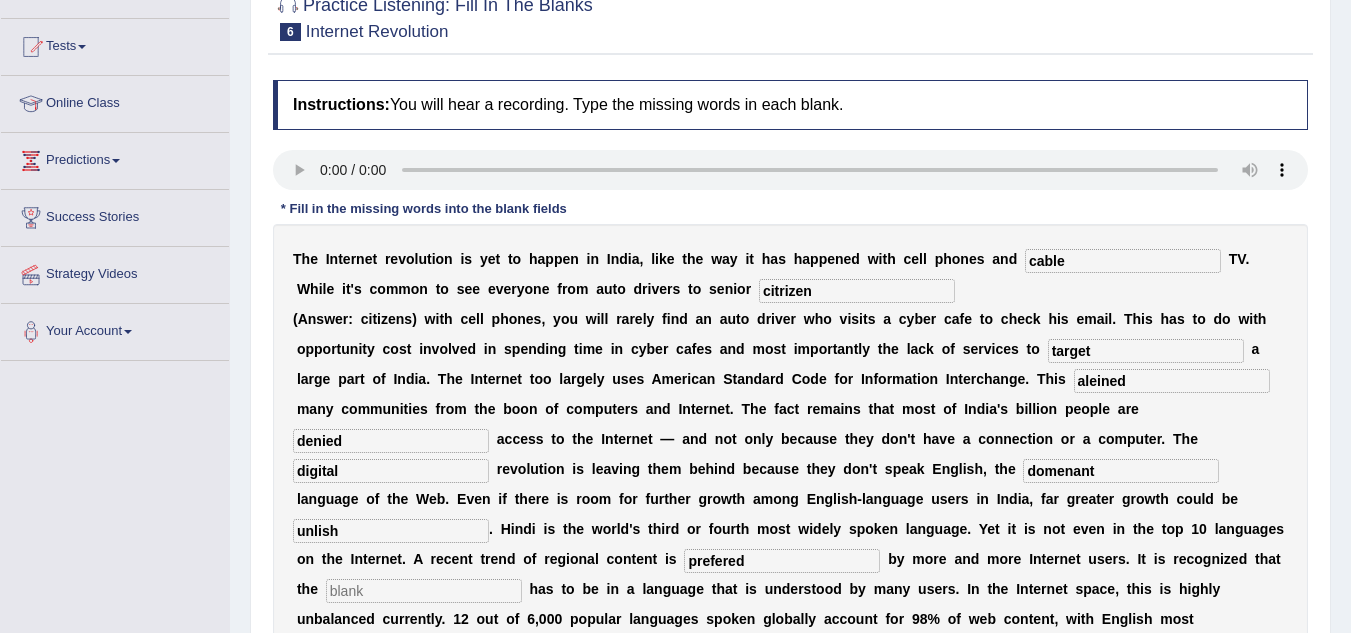 type on "prefered" 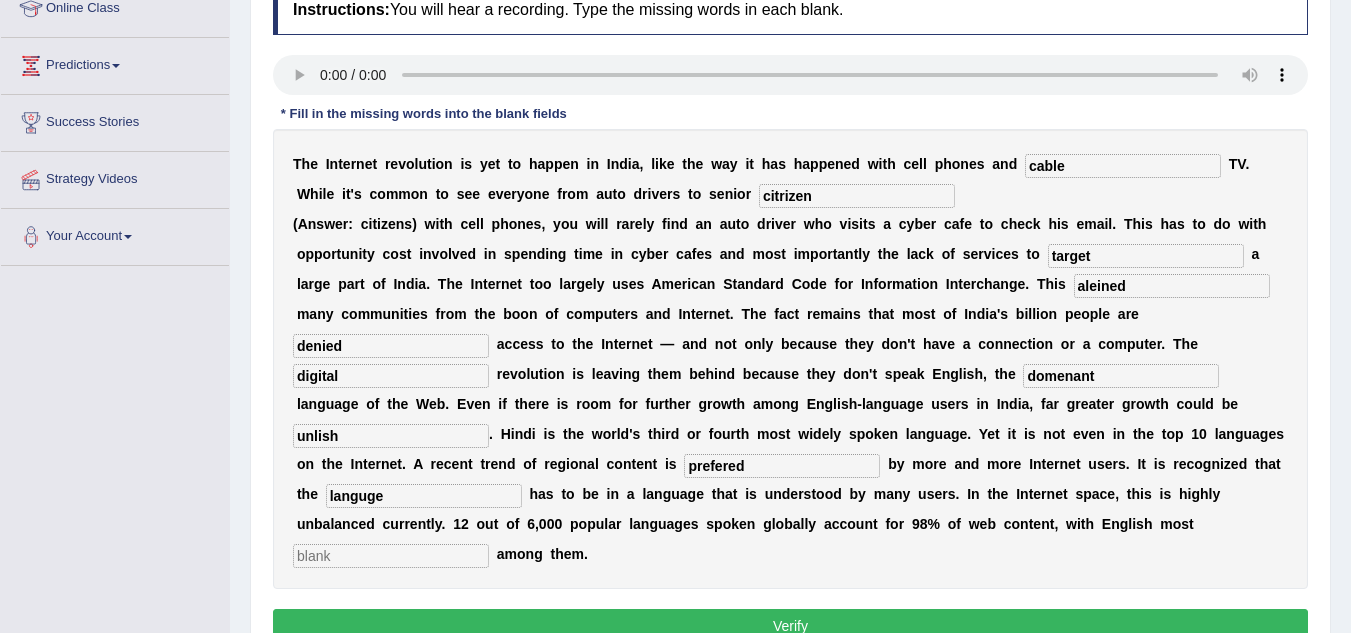 scroll, scrollTop: 292, scrollLeft: 0, axis: vertical 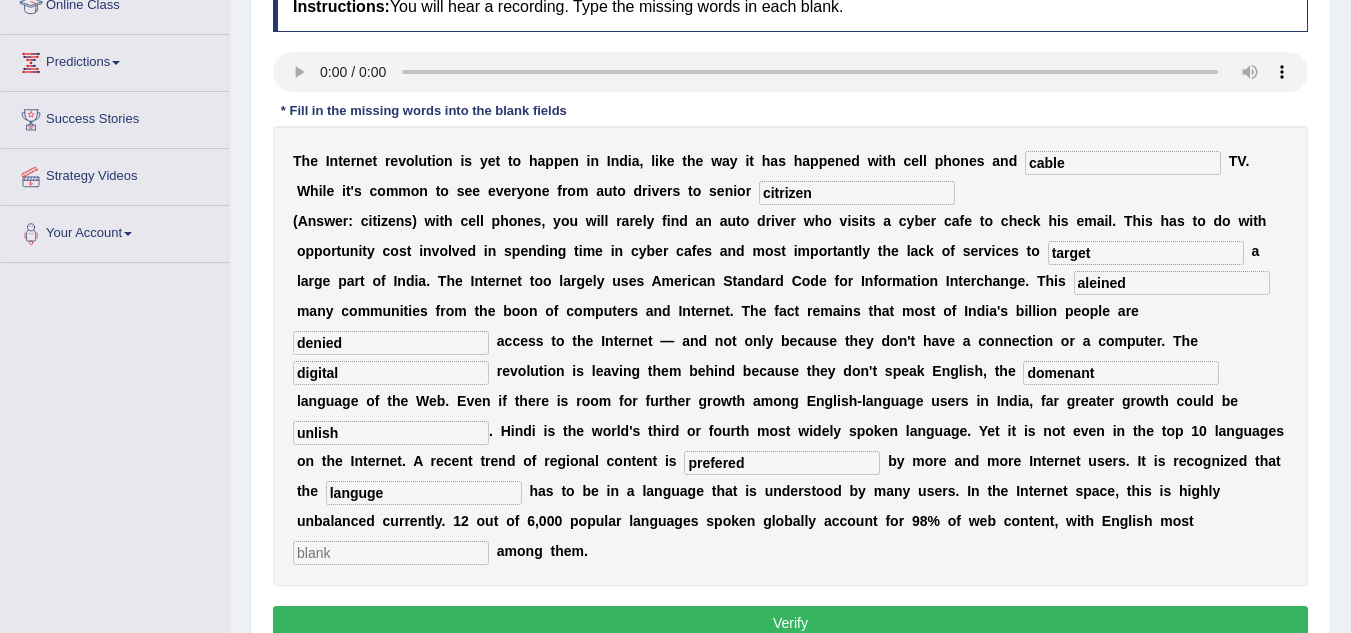type on "languge" 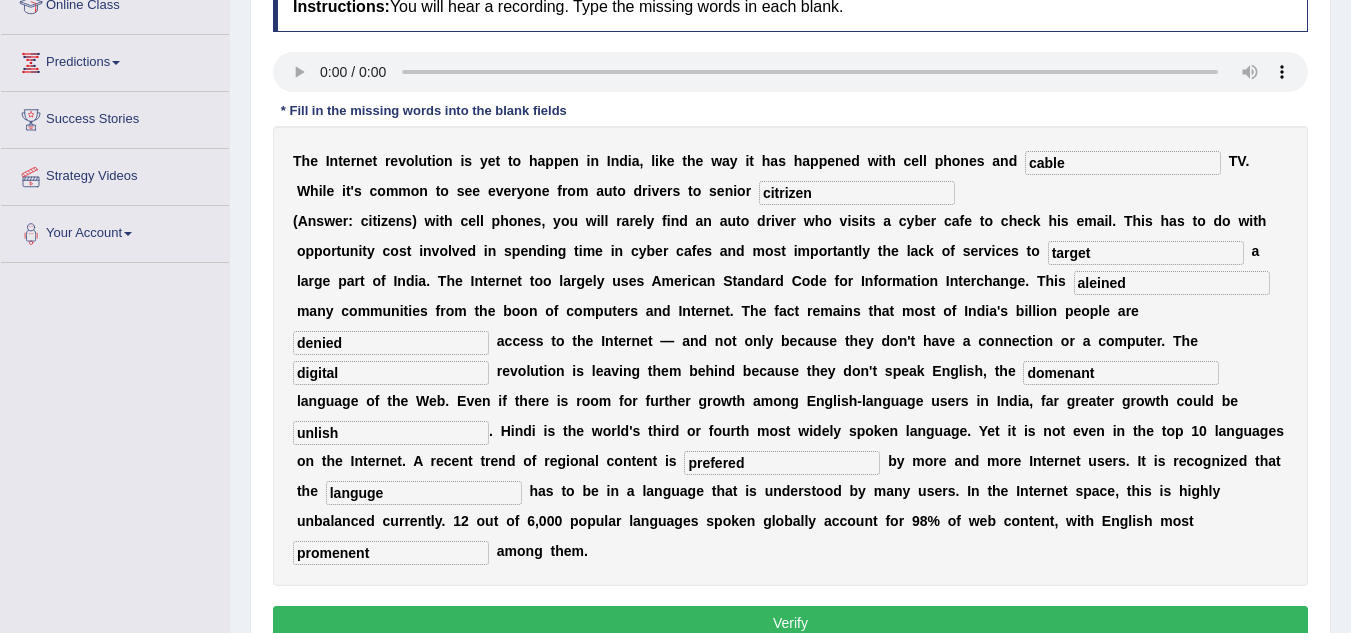 type on "promenent" 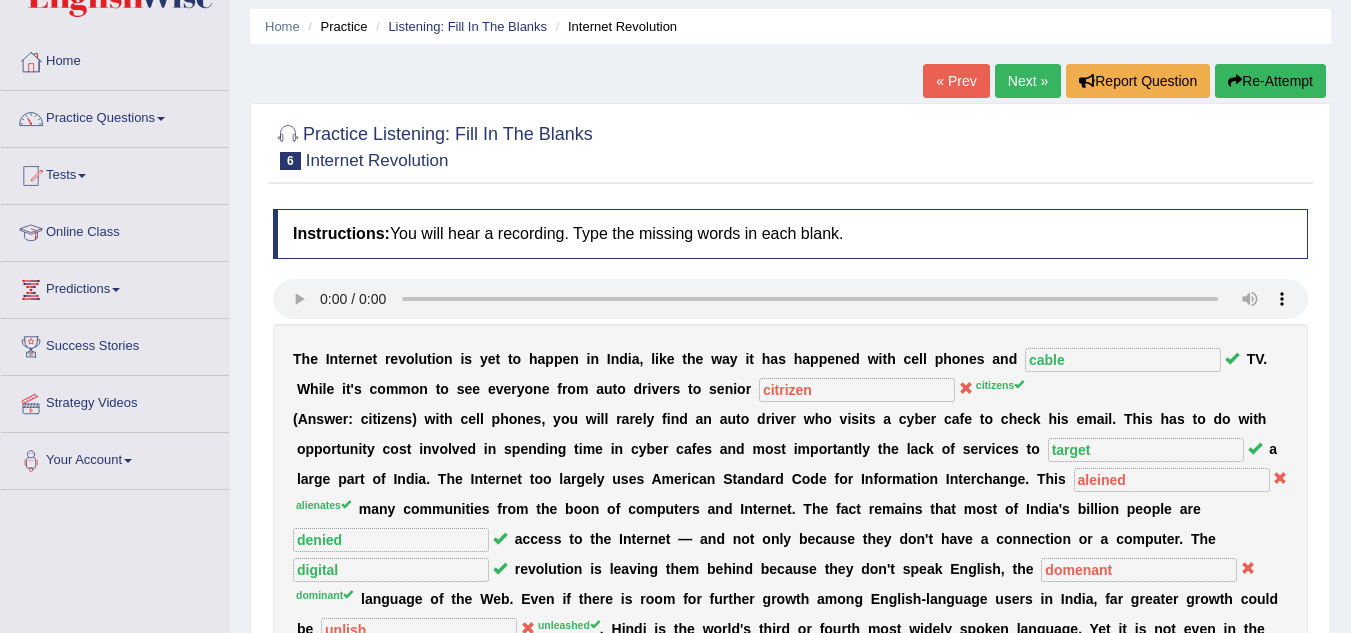 scroll, scrollTop: 63, scrollLeft: 0, axis: vertical 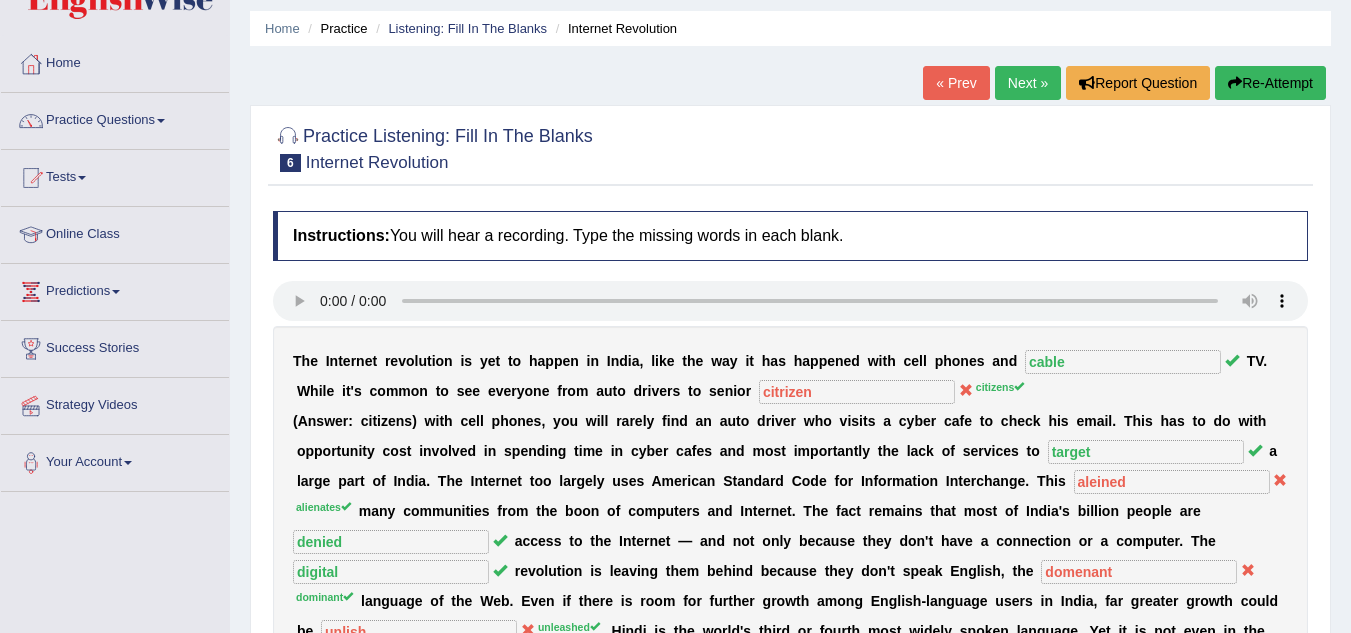click on "Next »" at bounding box center [1028, 83] 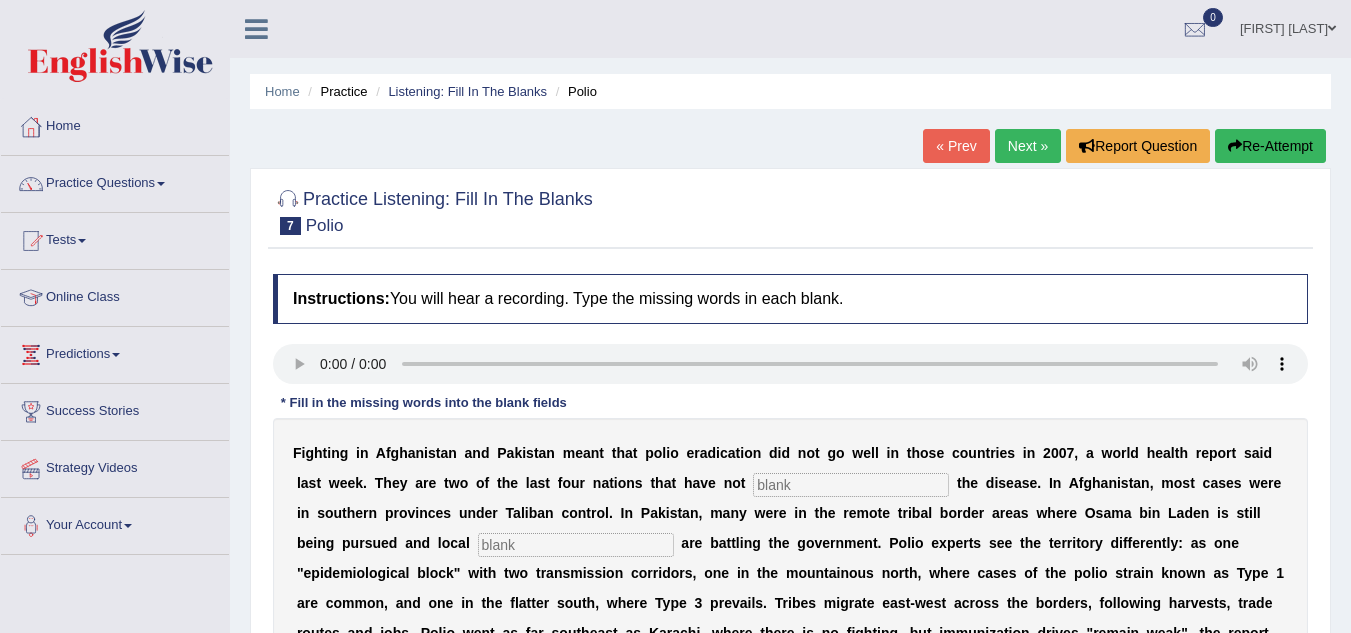 scroll, scrollTop: 0, scrollLeft: 0, axis: both 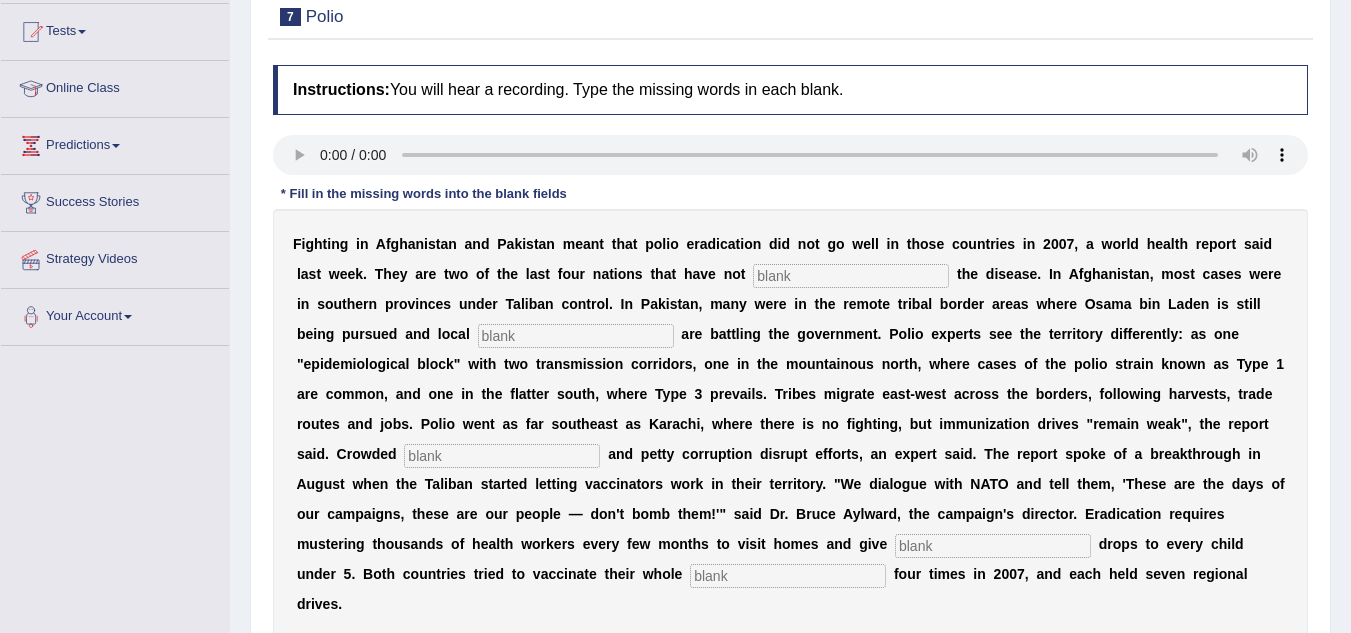 click at bounding box center (851, 276) 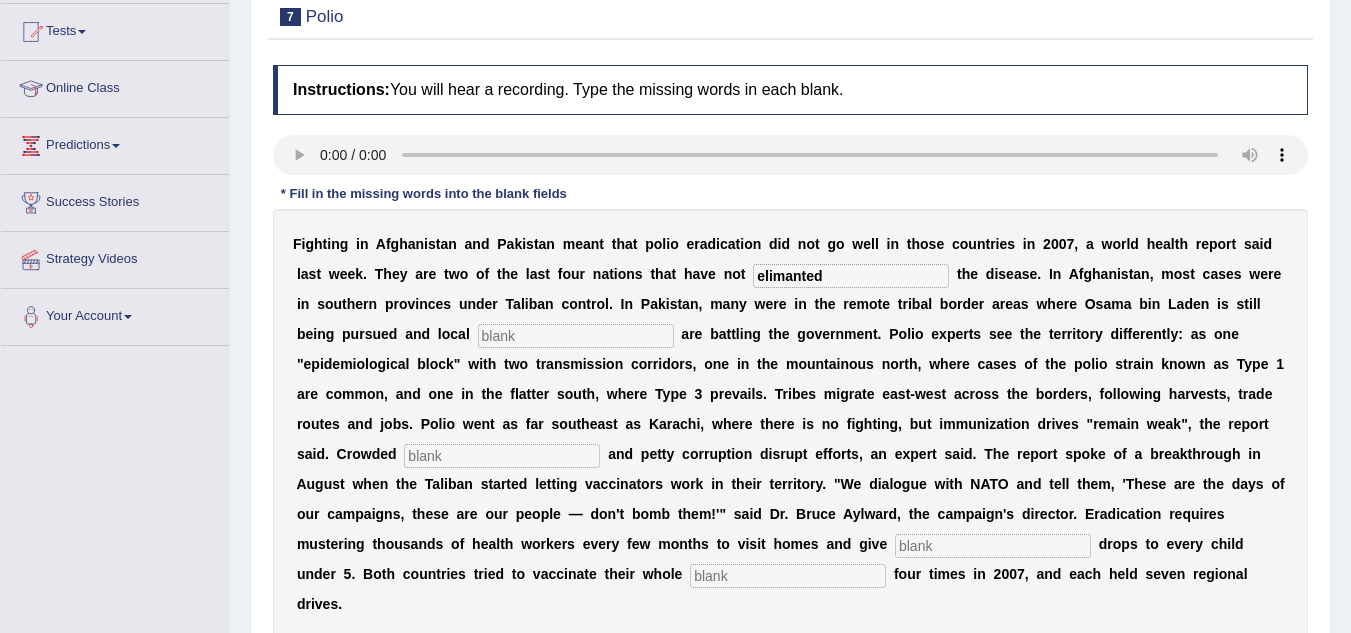 type on "elimanted" 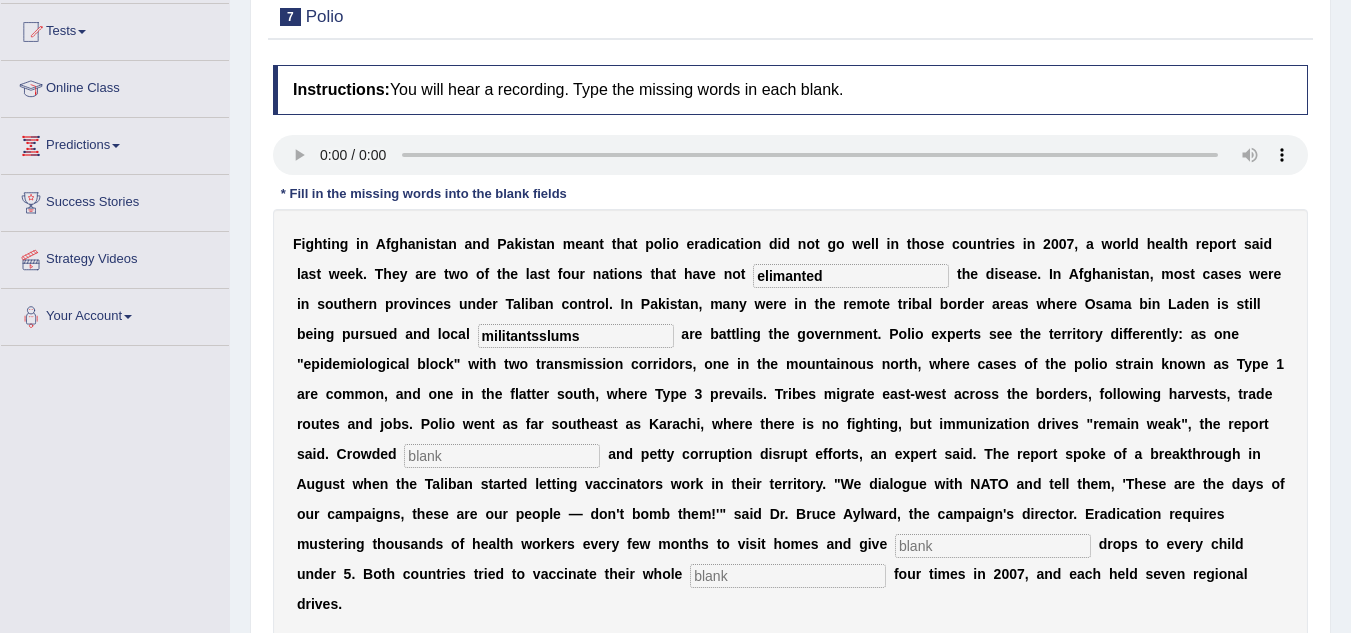 type on "militantsslums" 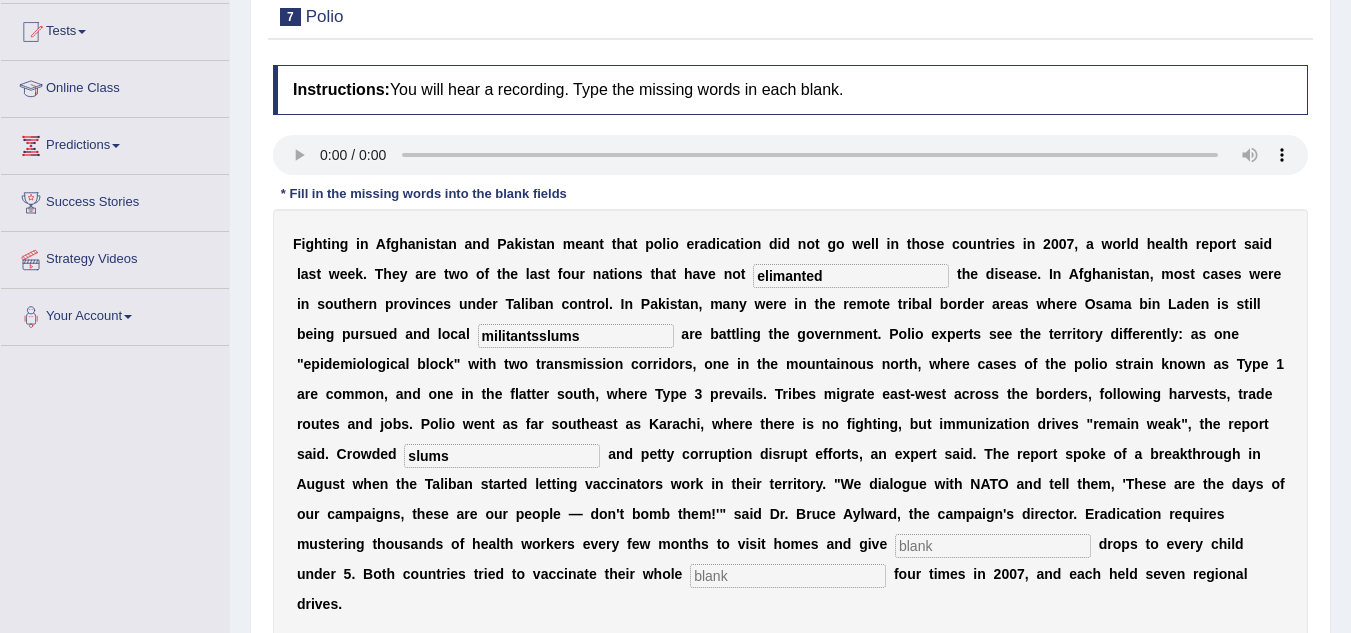 type on "slums" 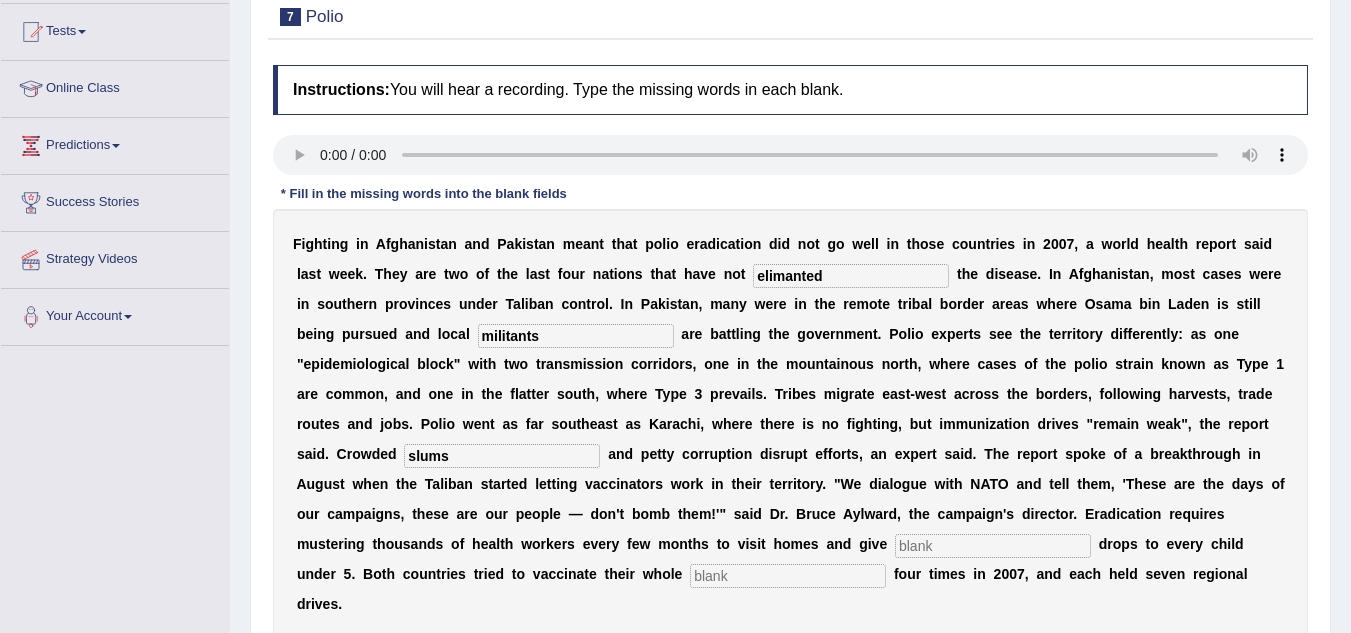 type on "militants" 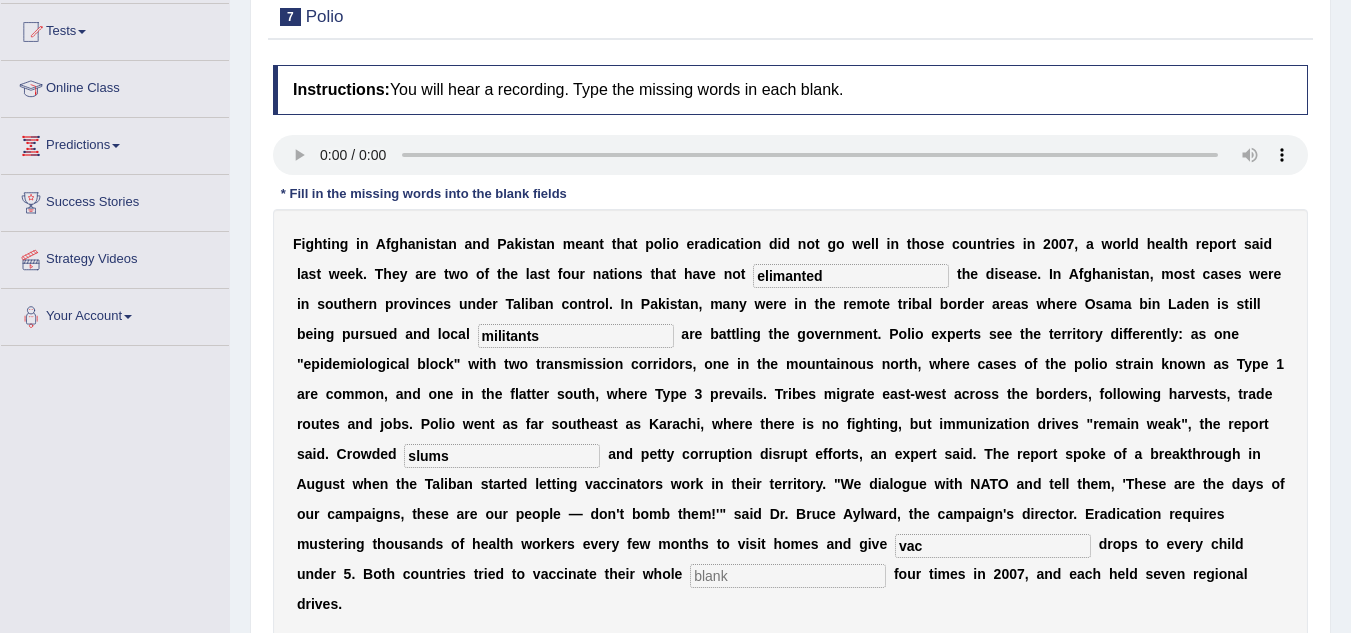 type on "vac" 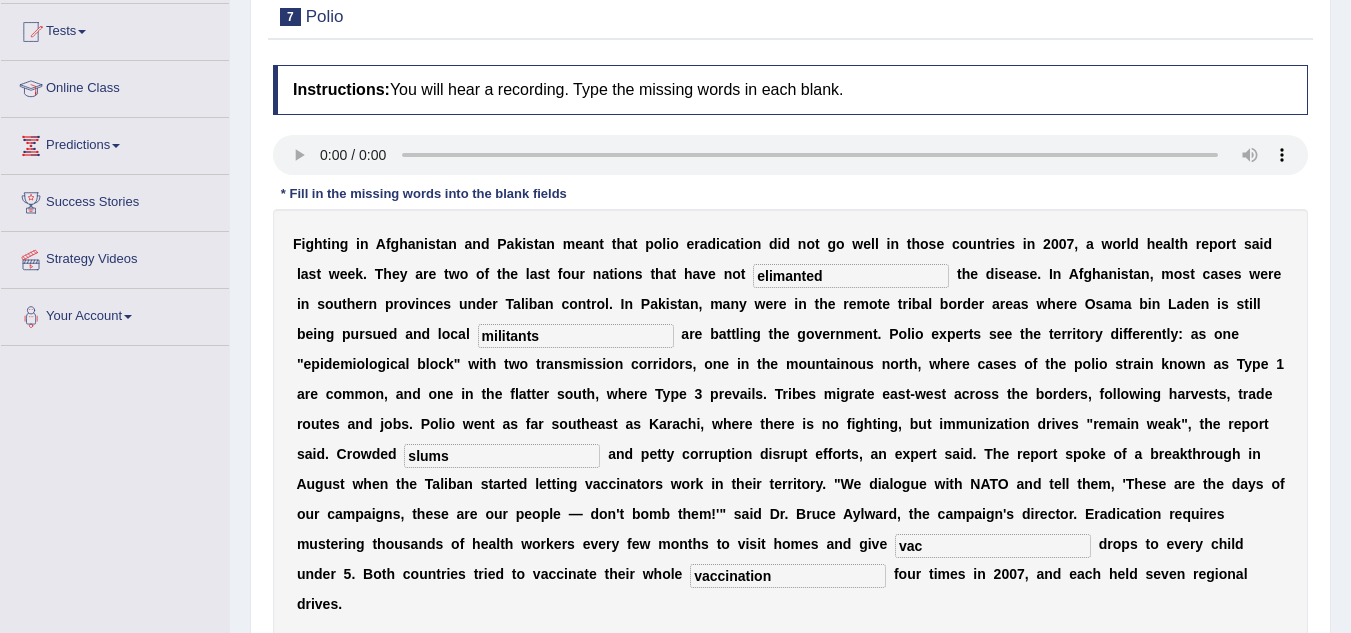 type on "vaccination" 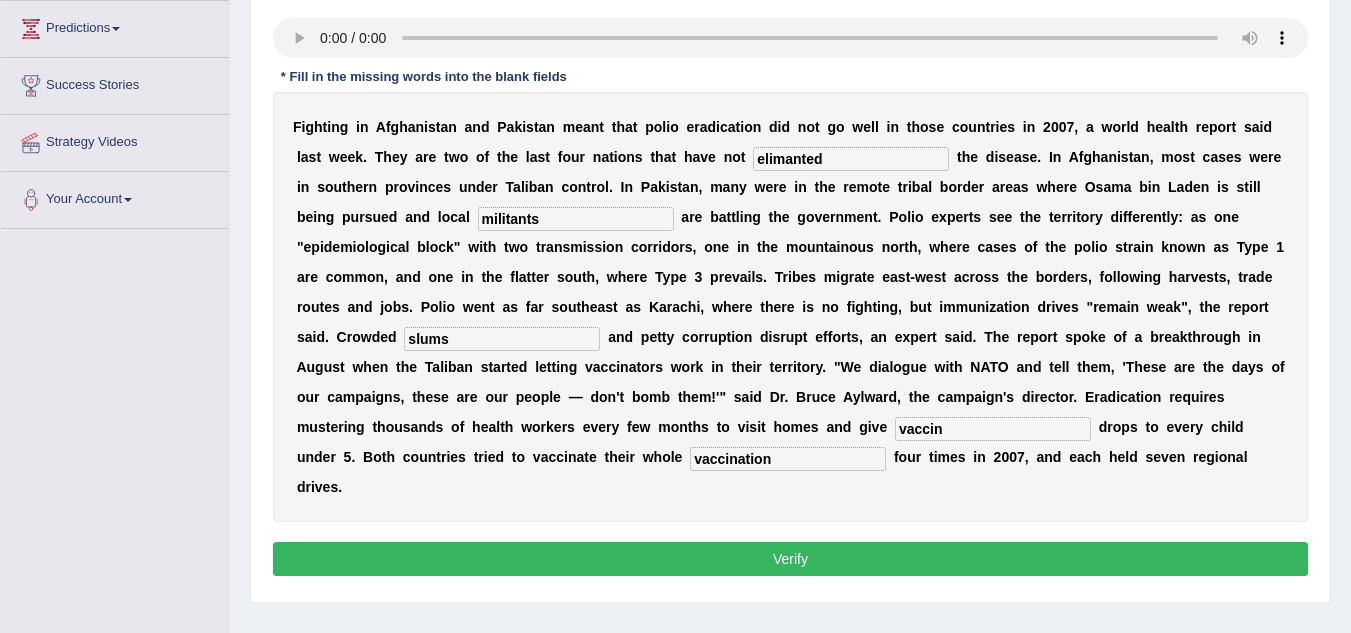 scroll, scrollTop: 327, scrollLeft: 0, axis: vertical 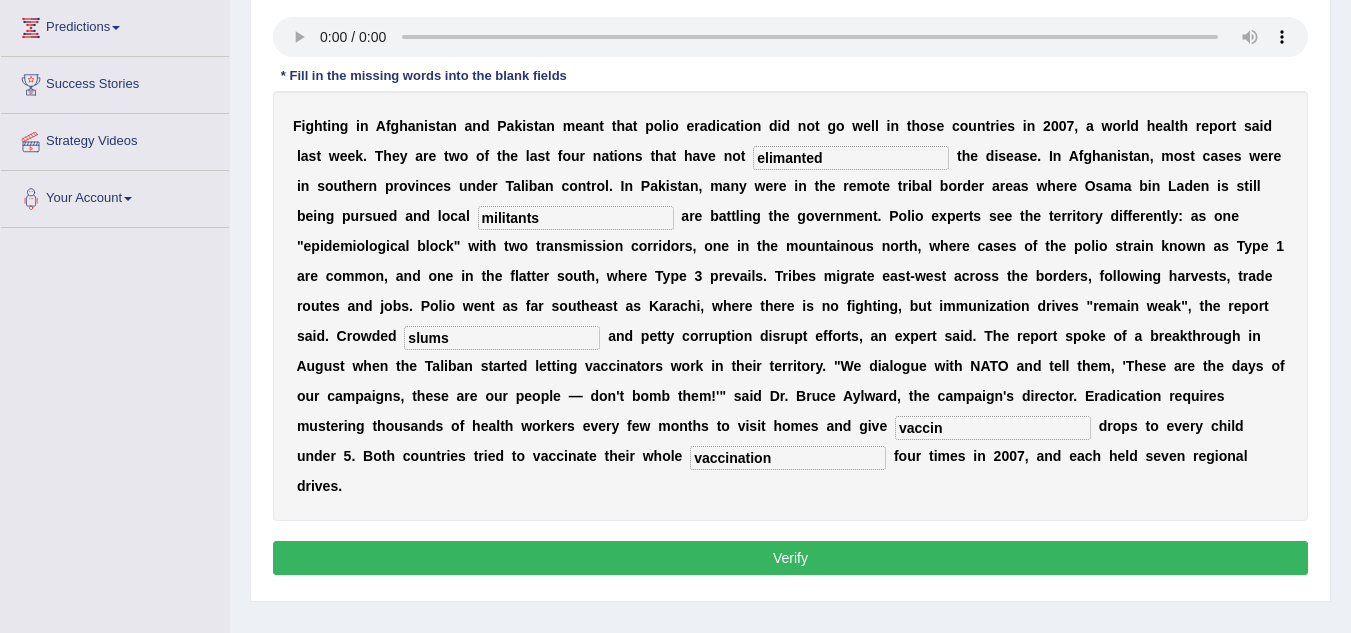 type on "vaccin" 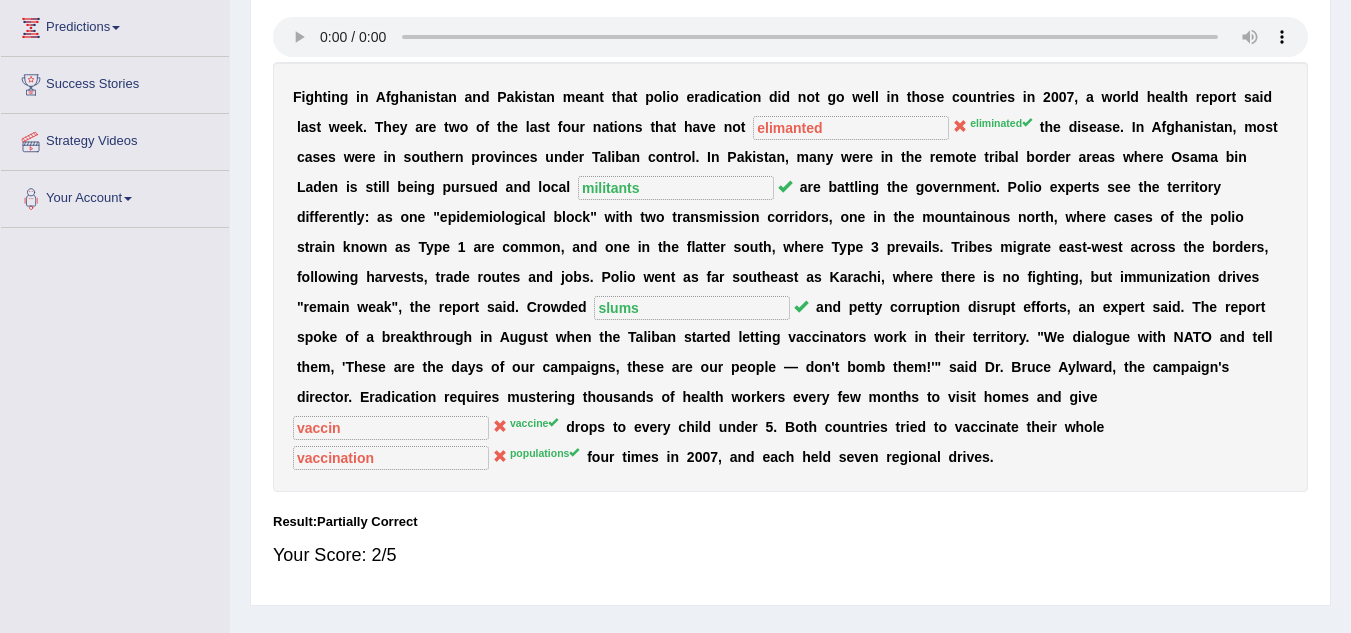 scroll, scrollTop: 324, scrollLeft: 0, axis: vertical 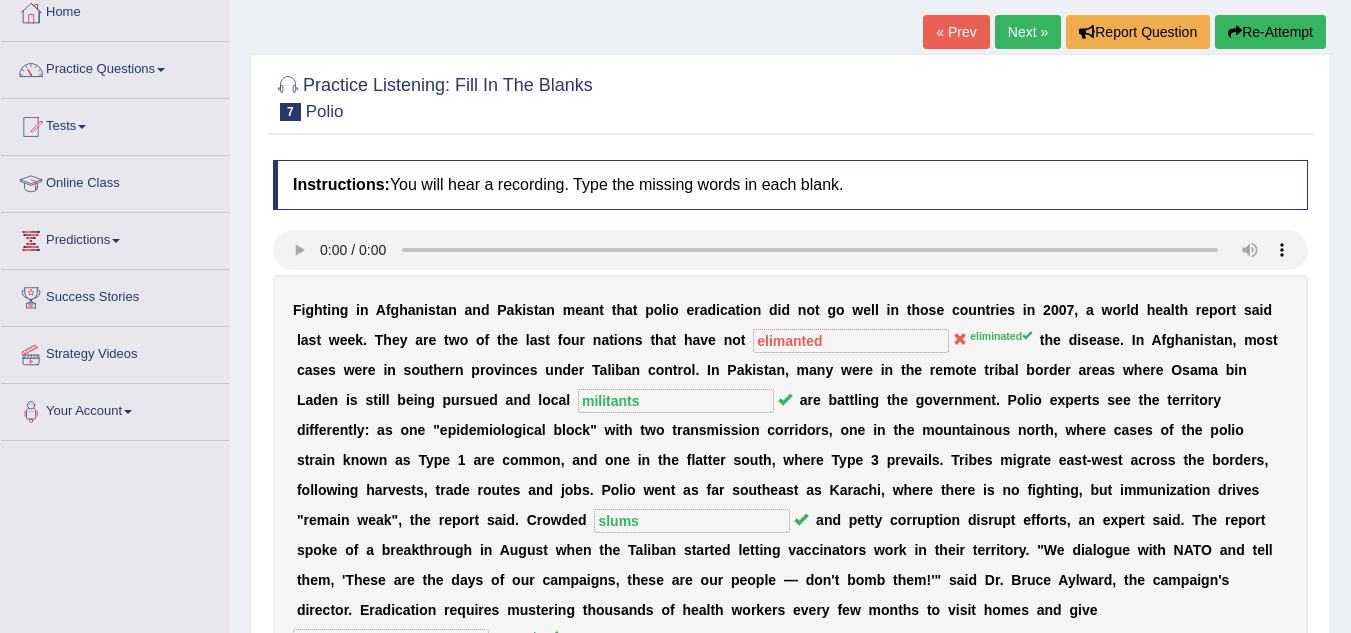 click on "Next »" at bounding box center (1028, 32) 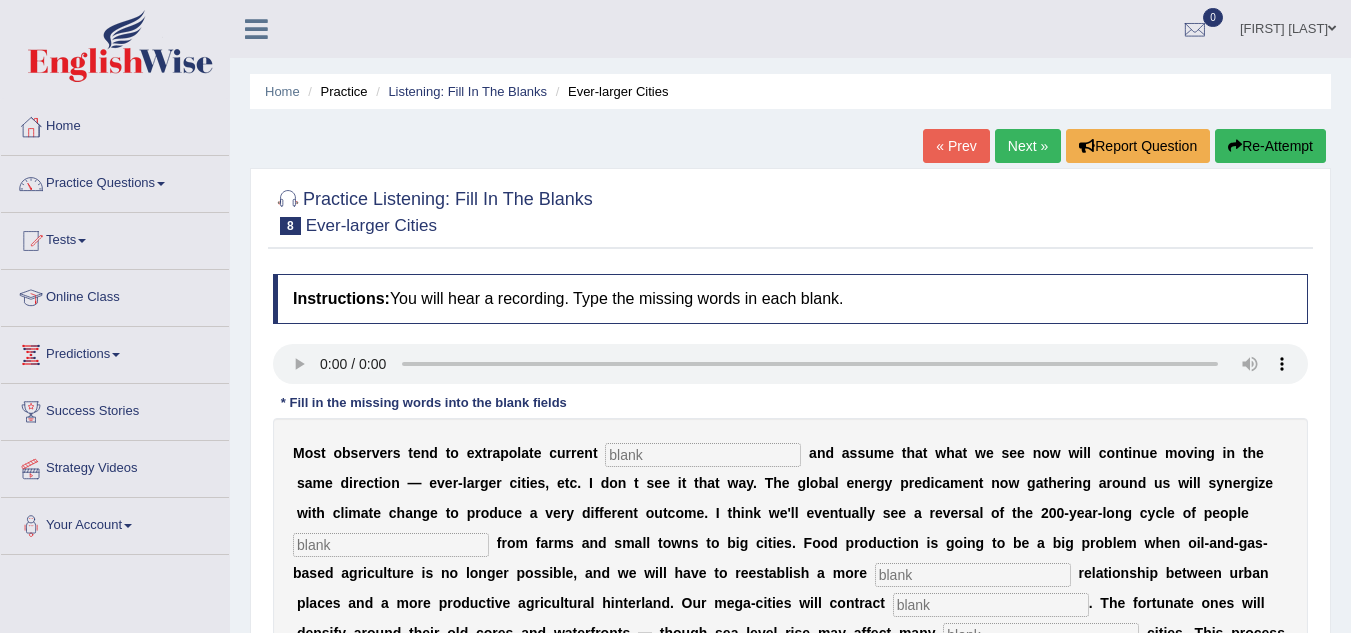 scroll, scrollTop: 0, scrollLeft: 0, axis: both 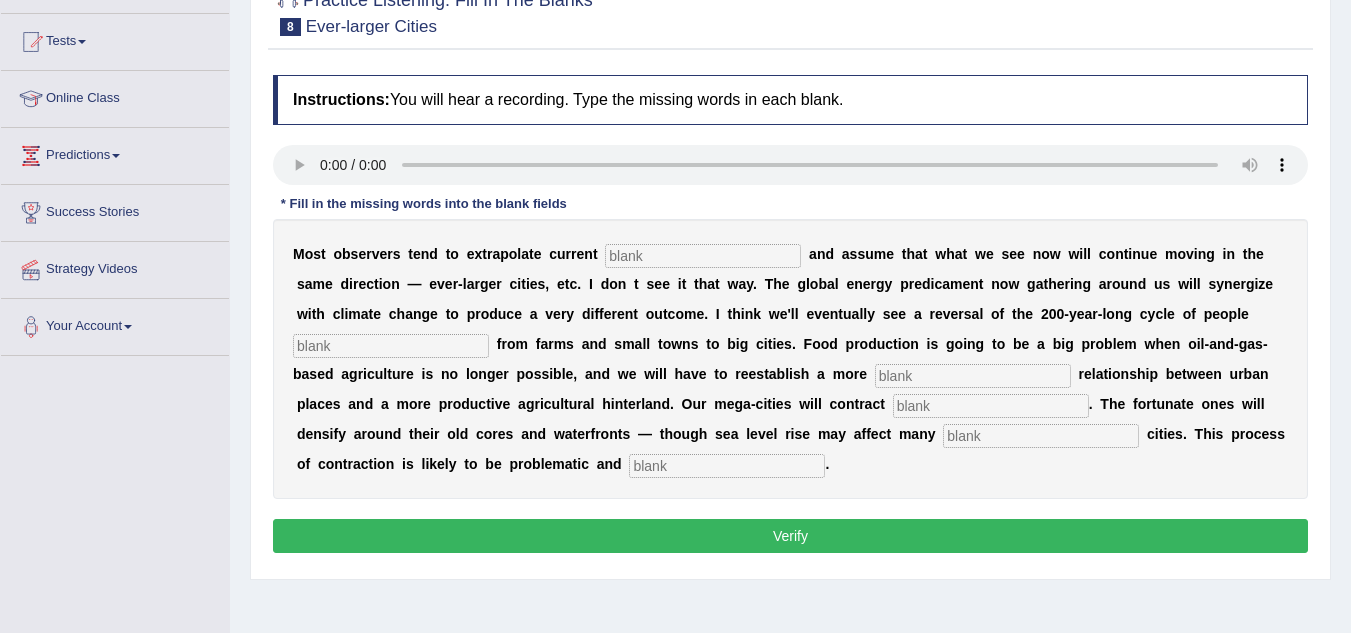click on "Verify" at bounding box center [790, 536] 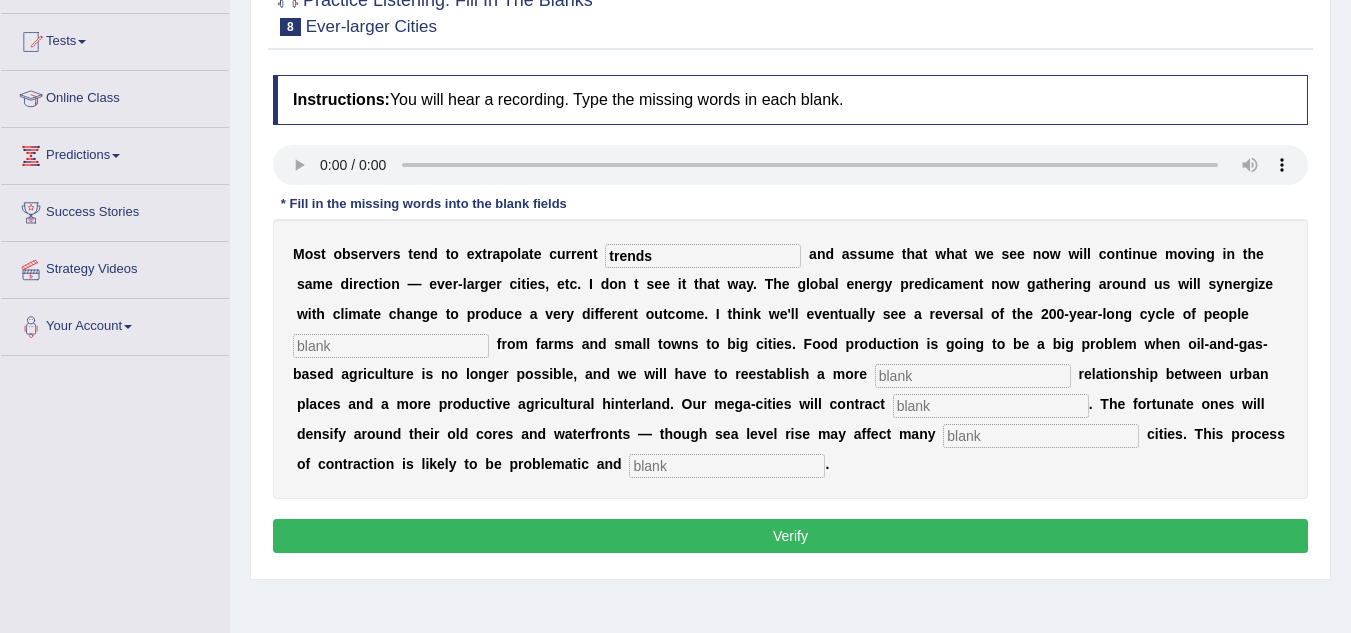 type on "trends" 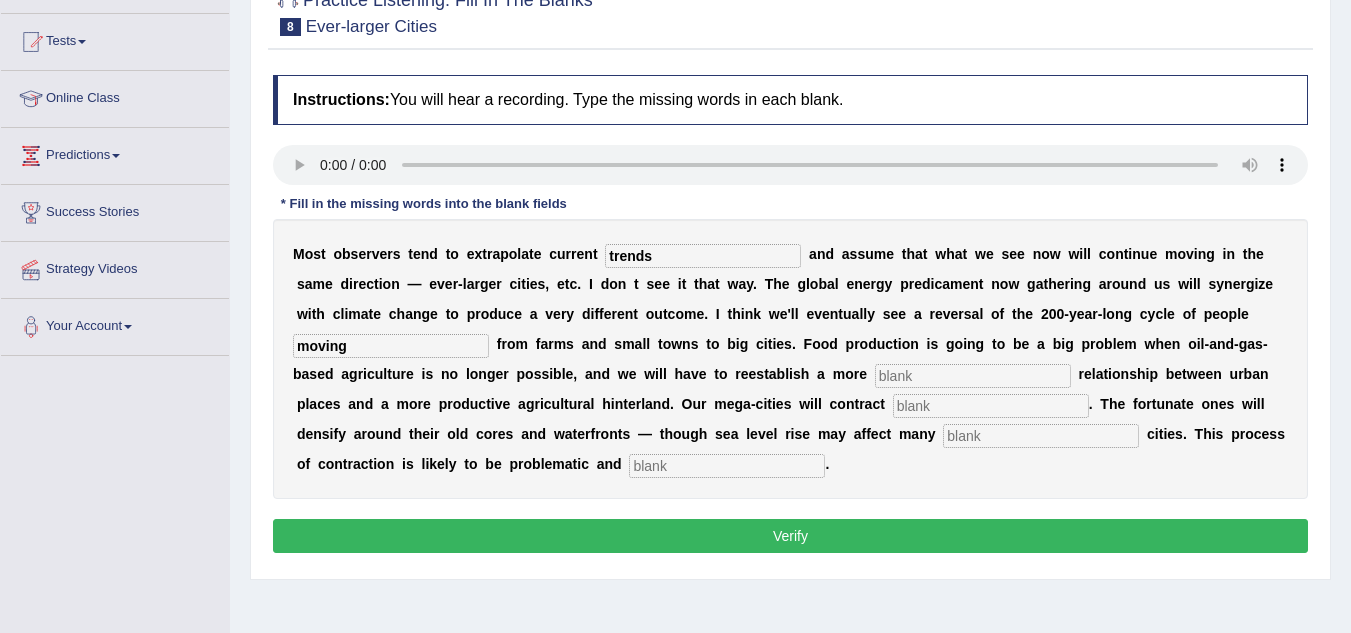 type on "moving" 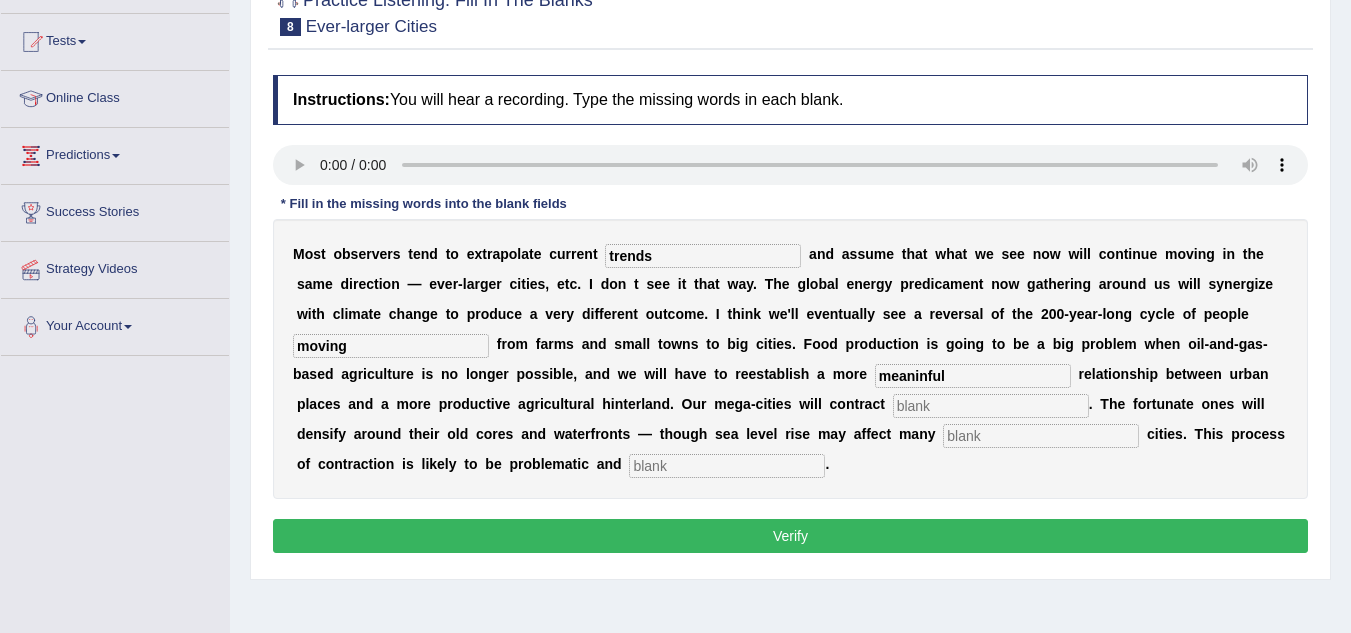 click on "meaninful" at bounding box center [973, 376] 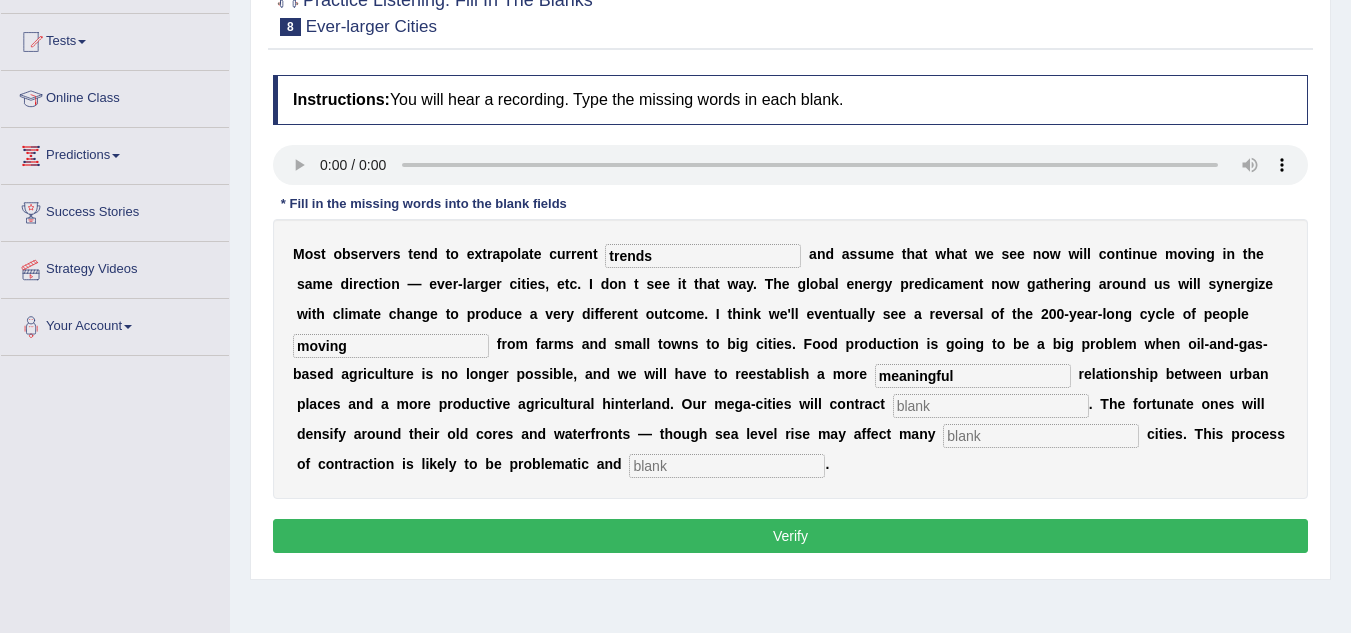 type on "meaningful" 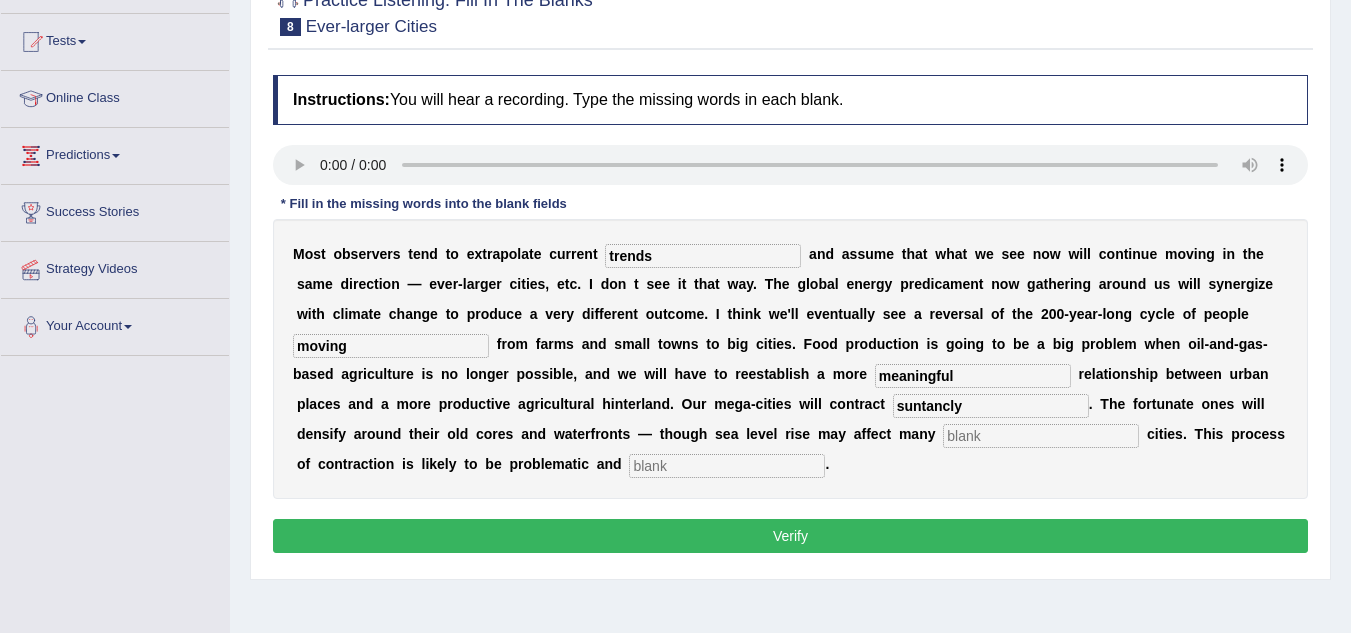 type on "suntancly" 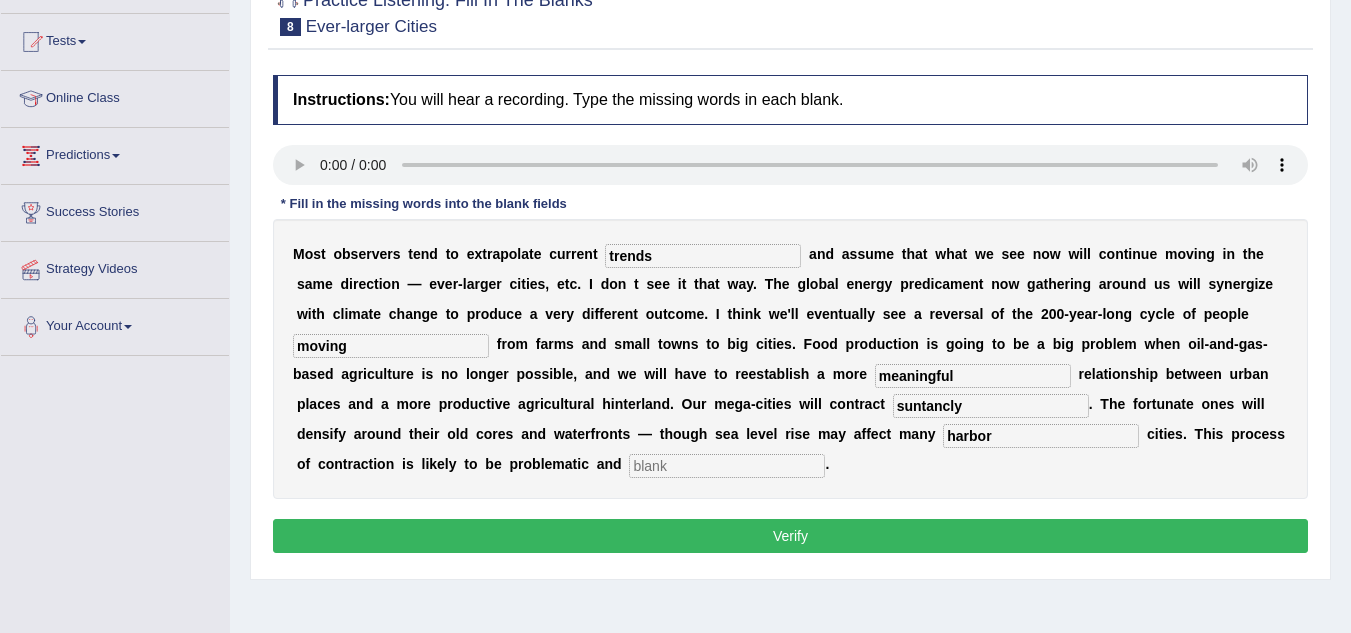 type on "harbor" 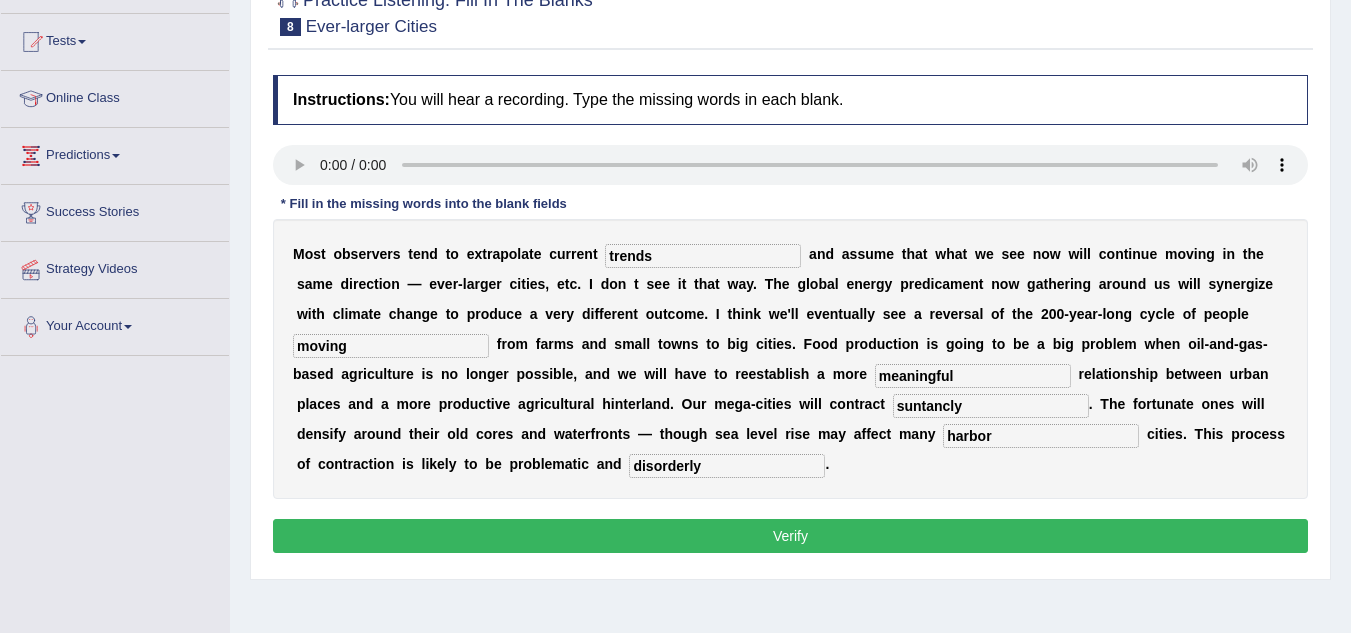 type on "disorderly" 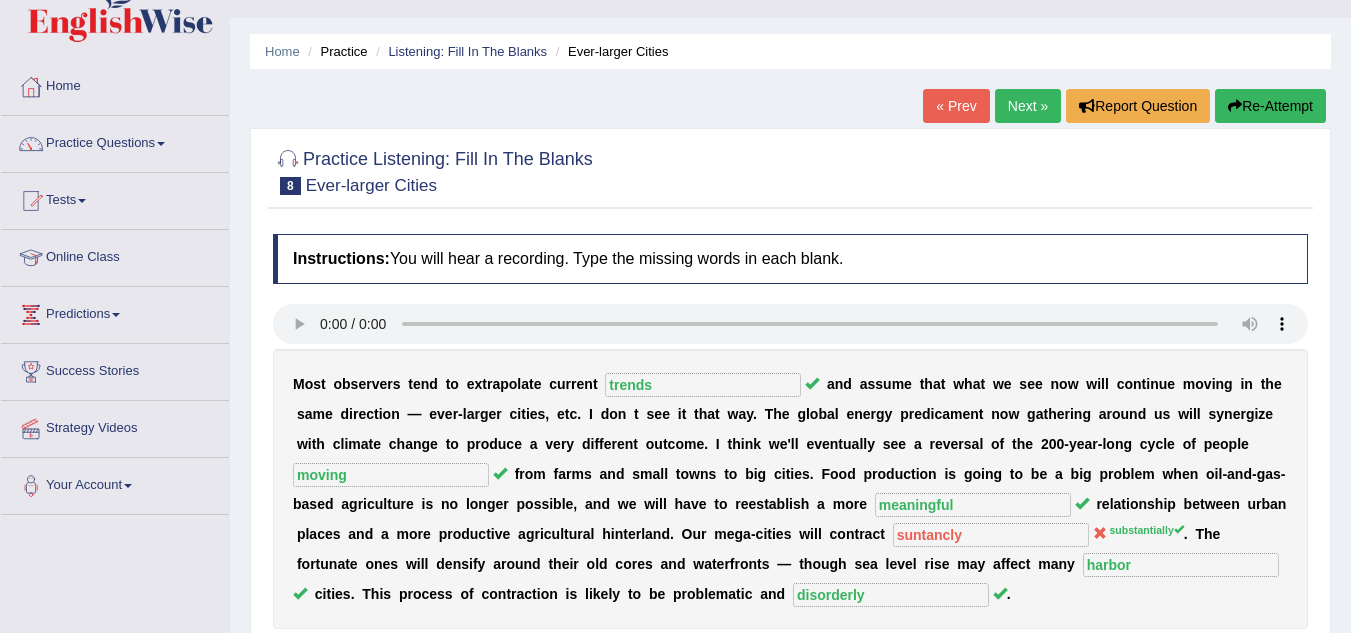 scroll, scrollTop: 32, scrollLeft: 0, axis: vertical 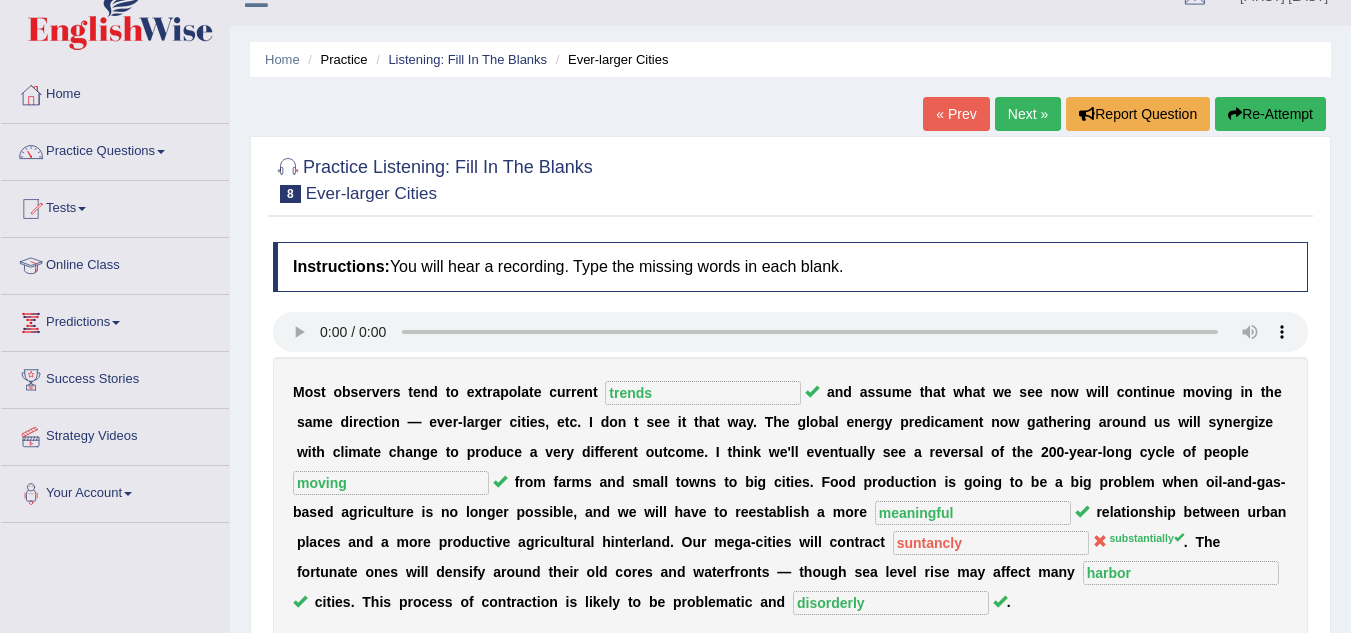 click on "Next »" at bounding box center [1028, 114] 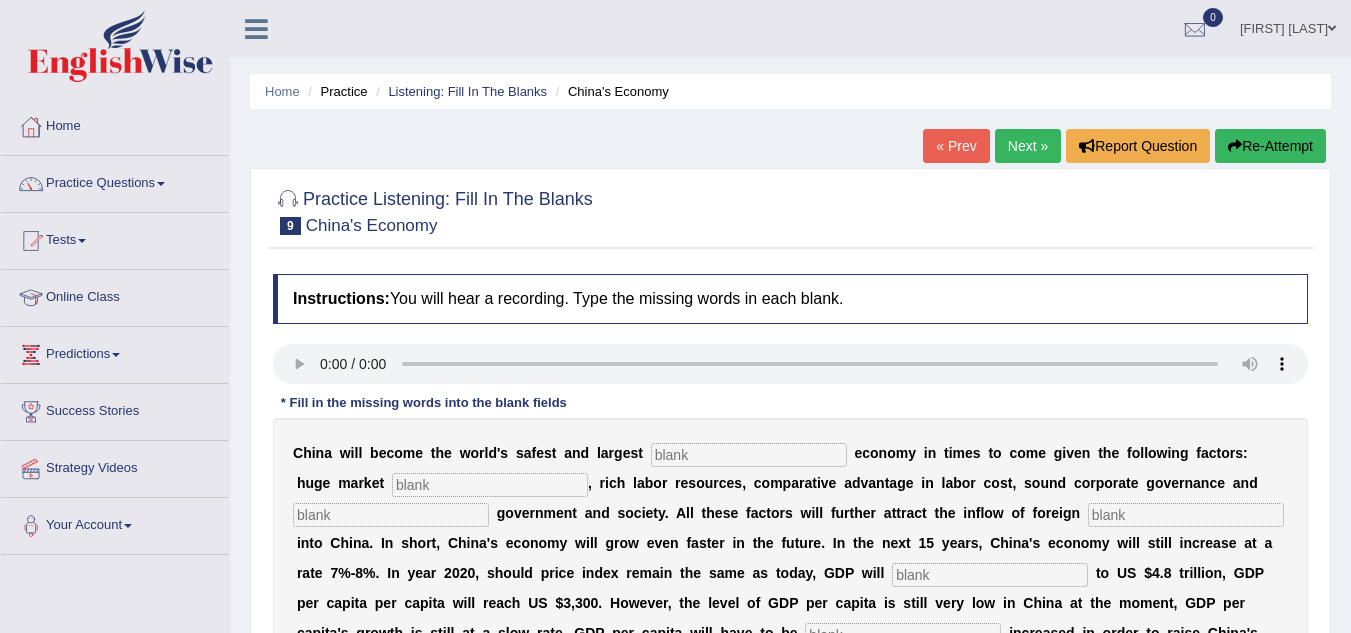 scroll, scrollTop: 0, scrollLeft: 0, axis: both 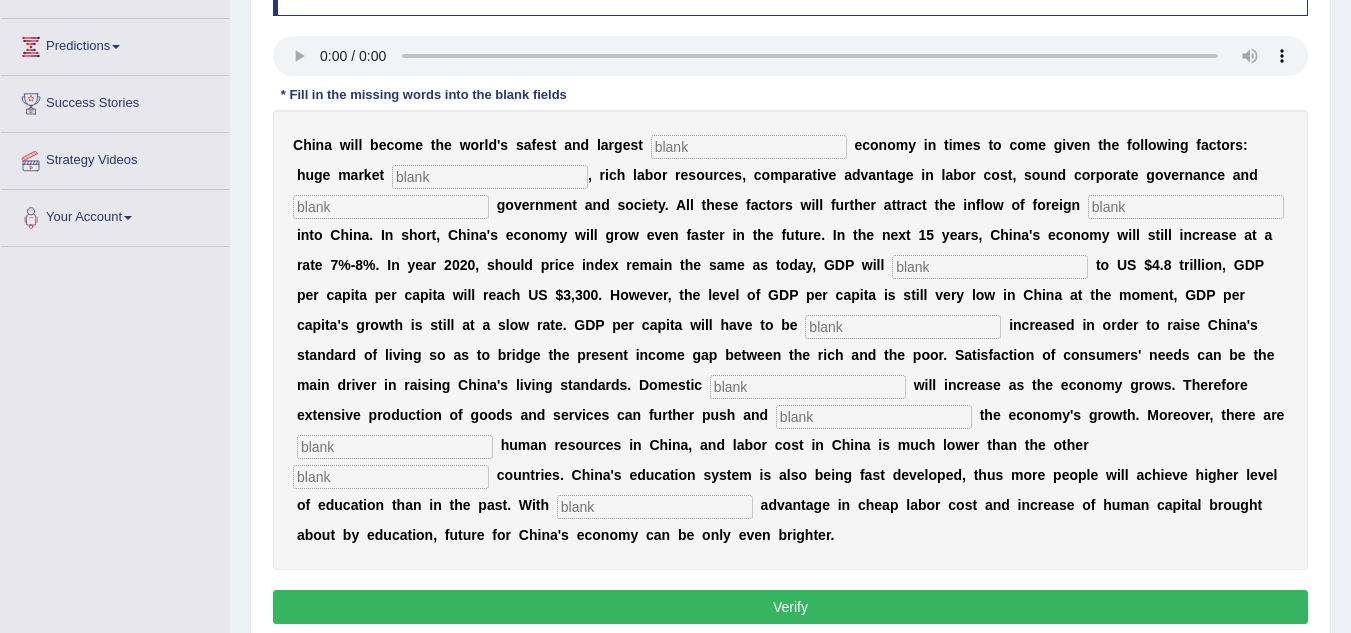 click at bounding box center [749, 147] 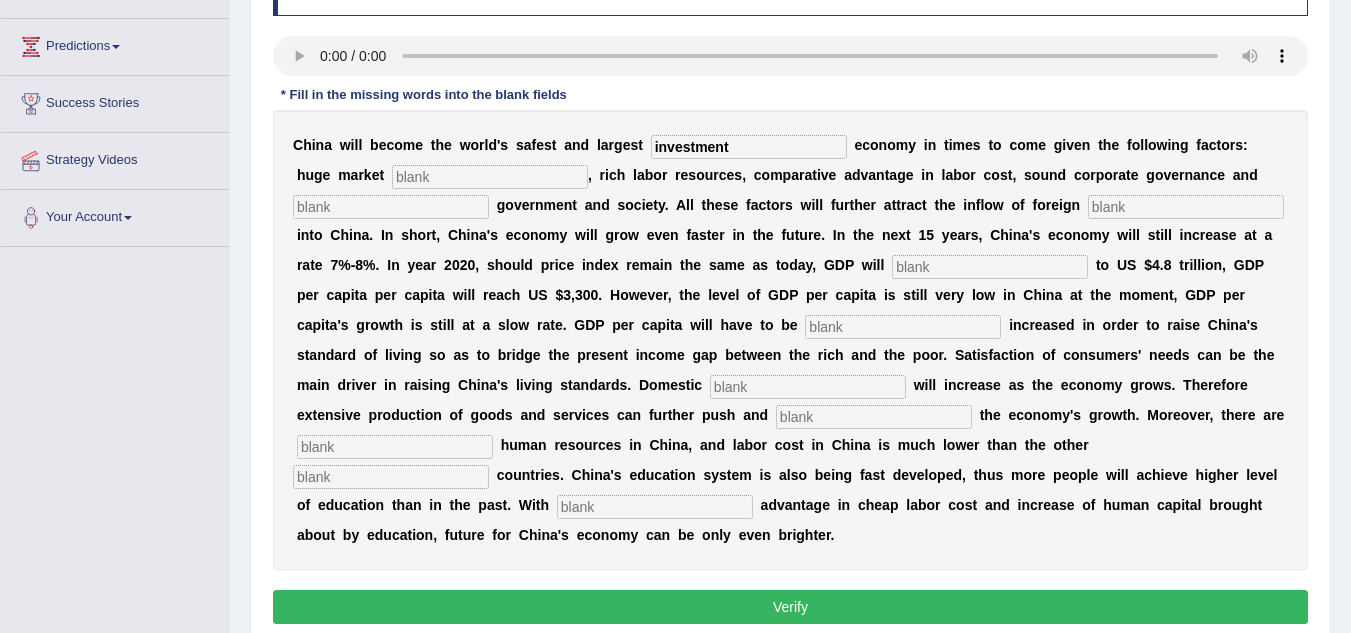 type on "investment" 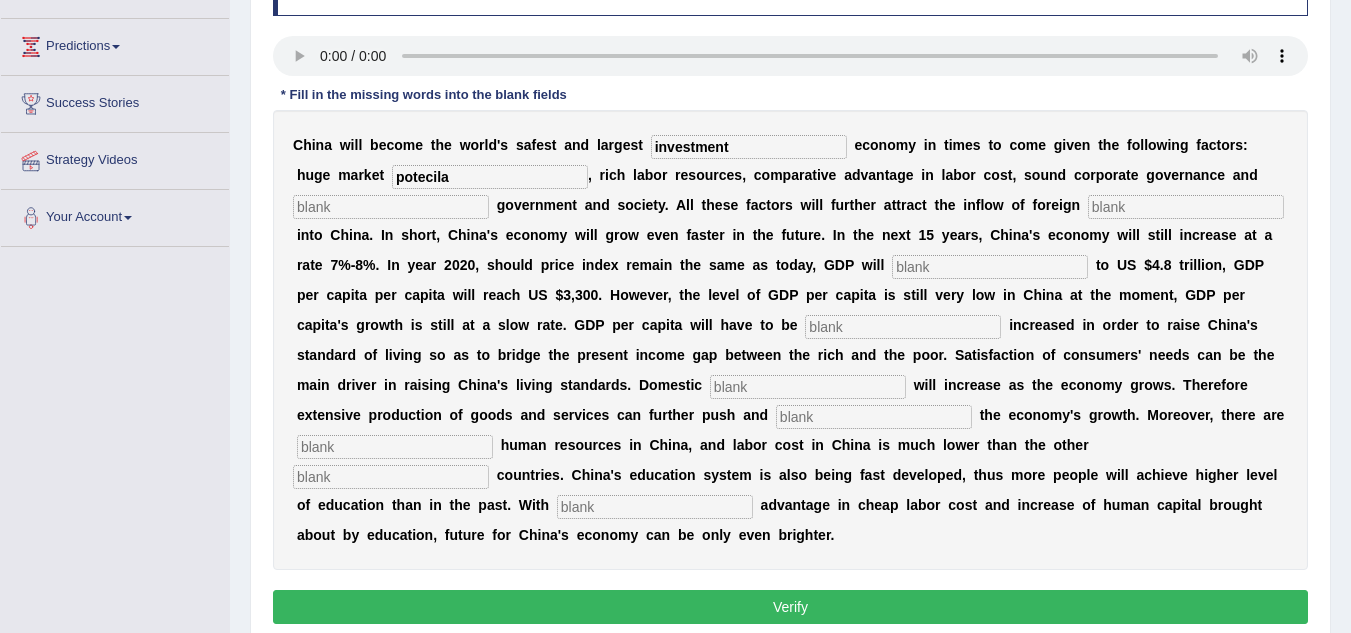 type on "potecila" 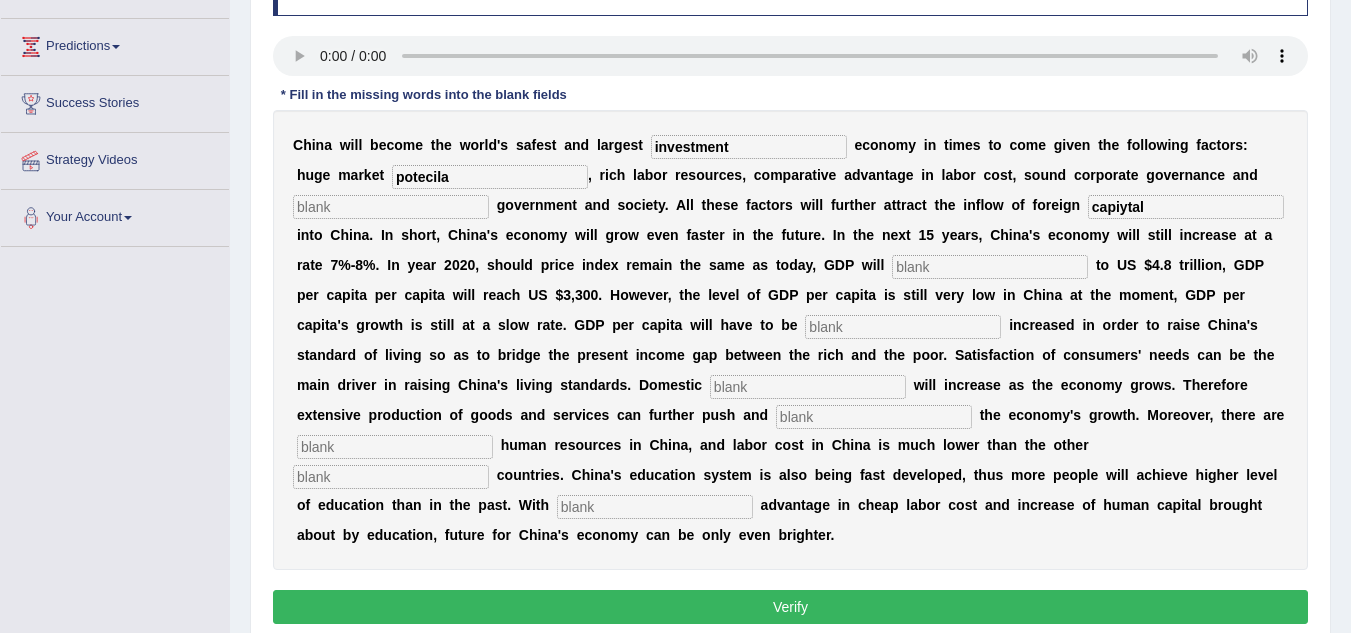 click at bounding box center (990, 267) 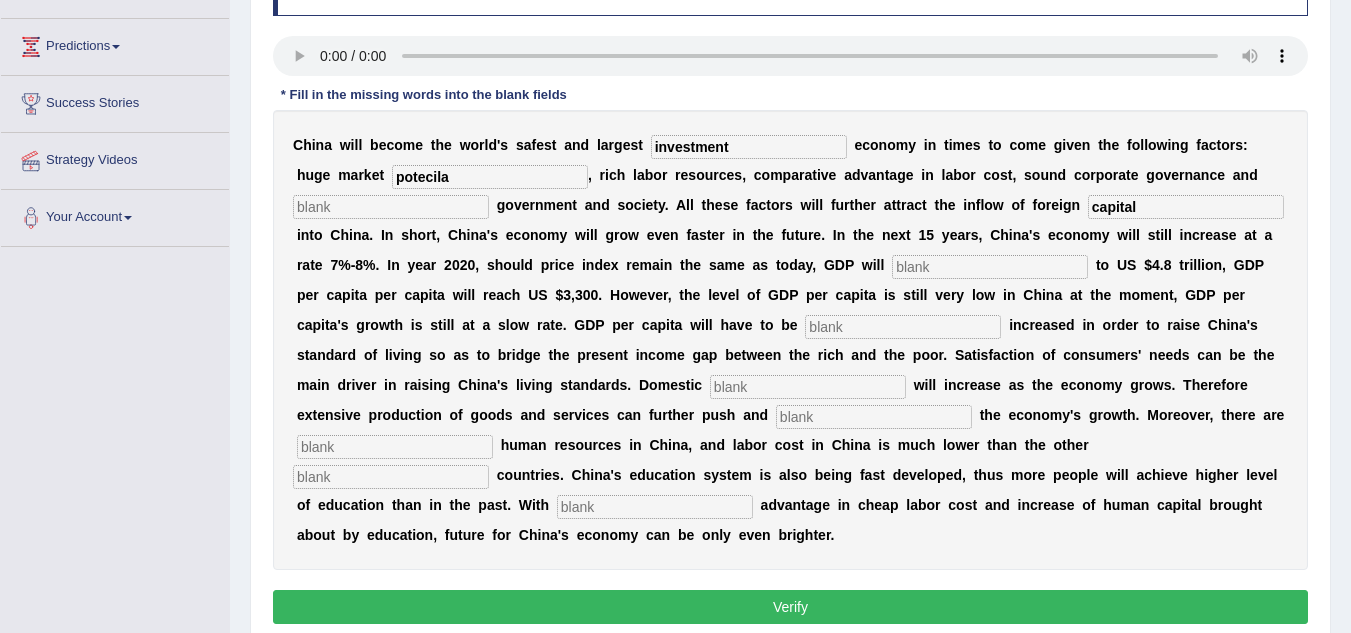 type on "capital" 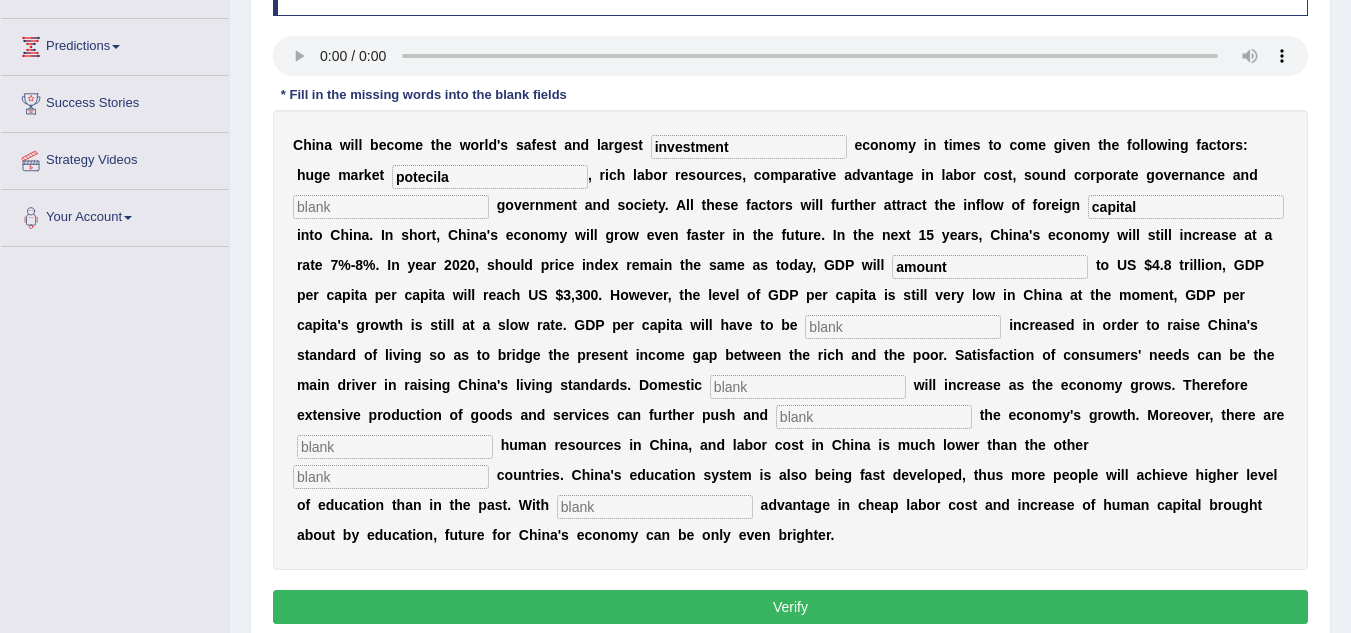 type on "amount" 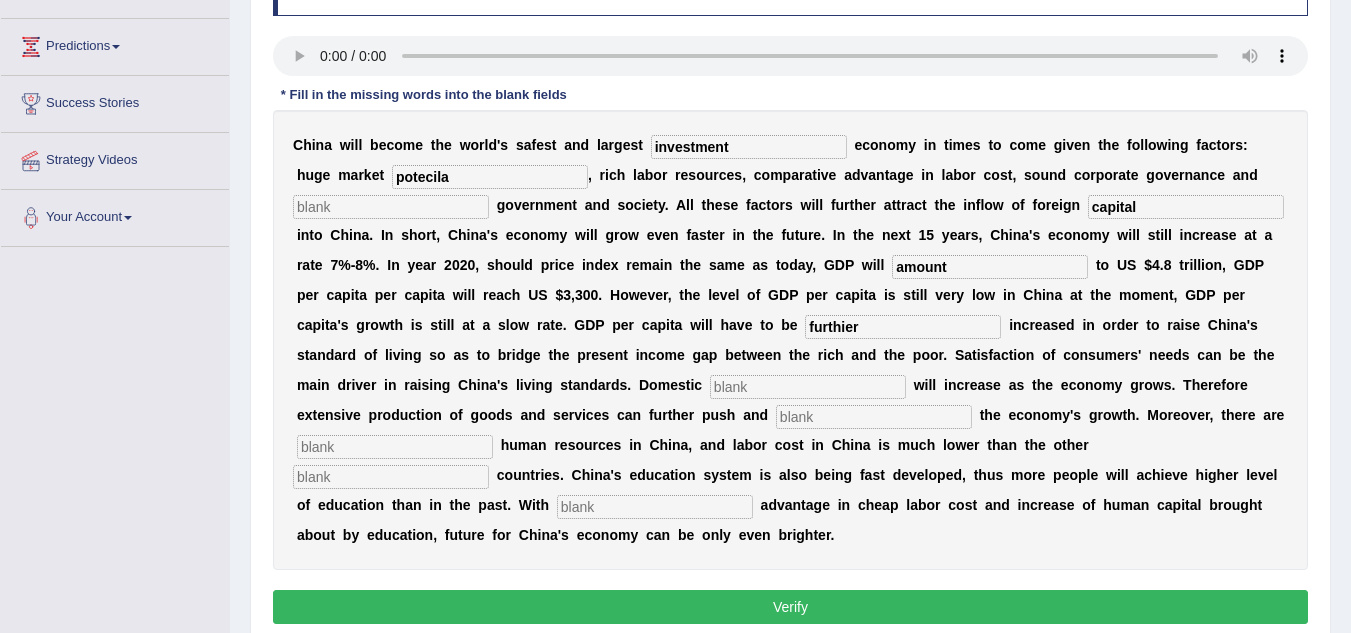 type on "furthier" 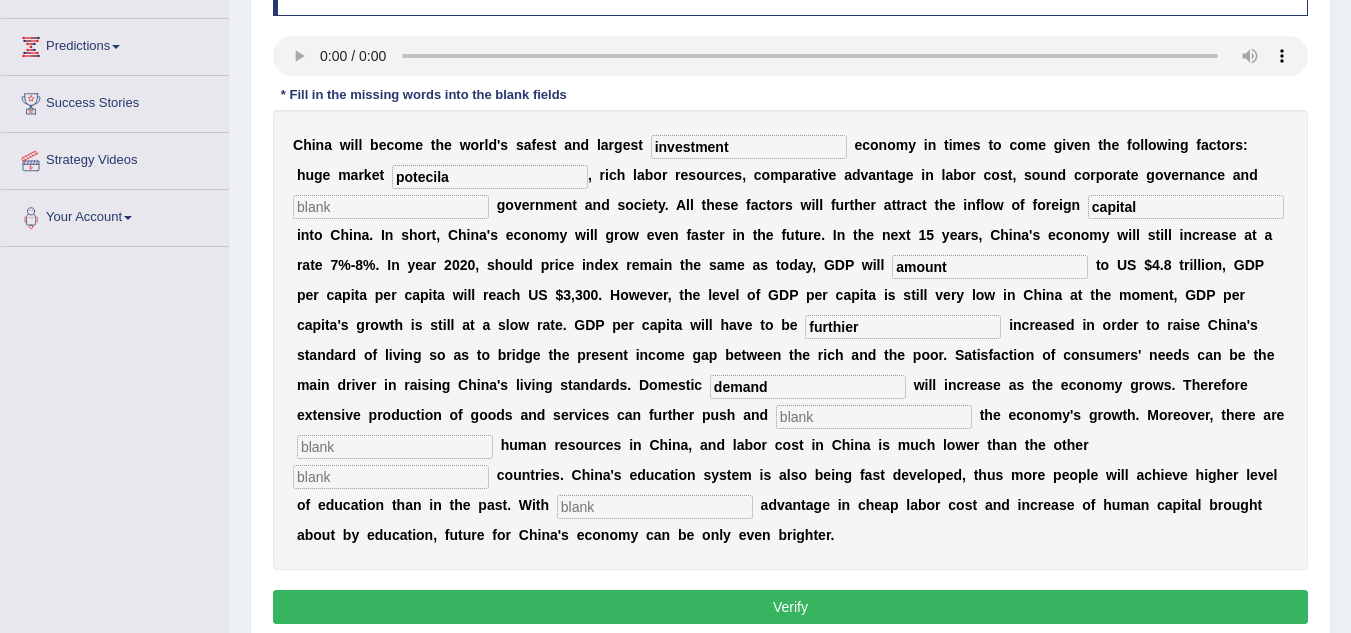 type on "demand" 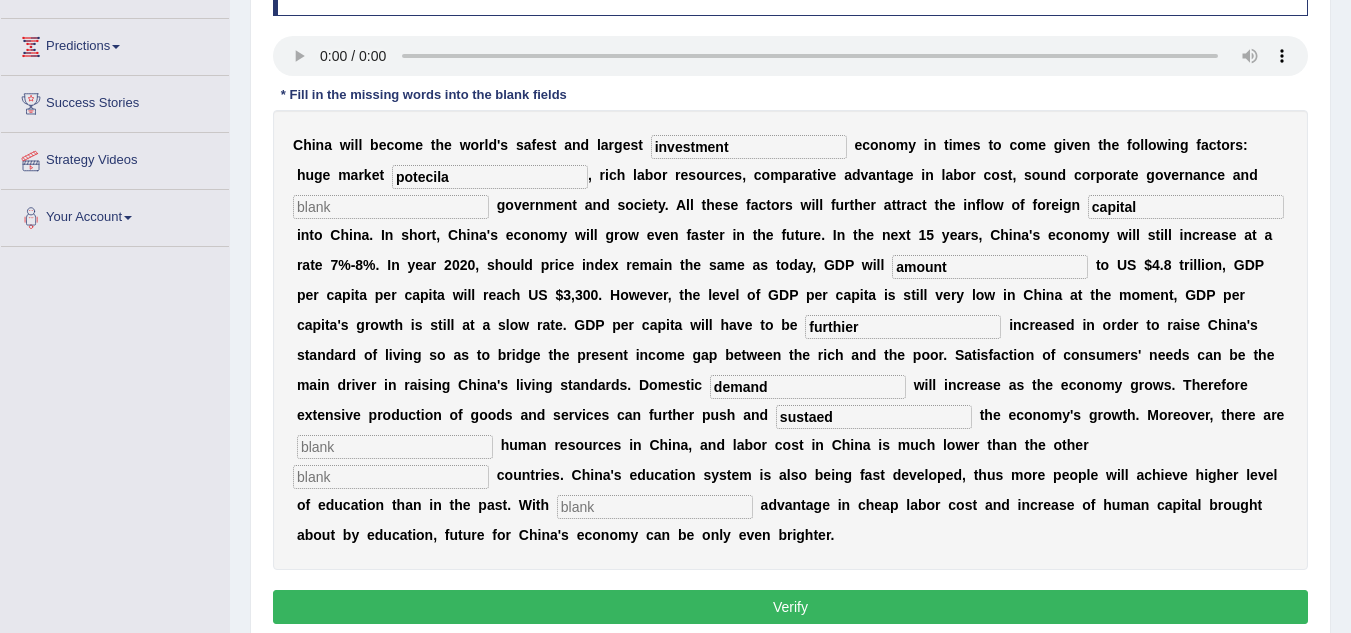 type on "sustaed" 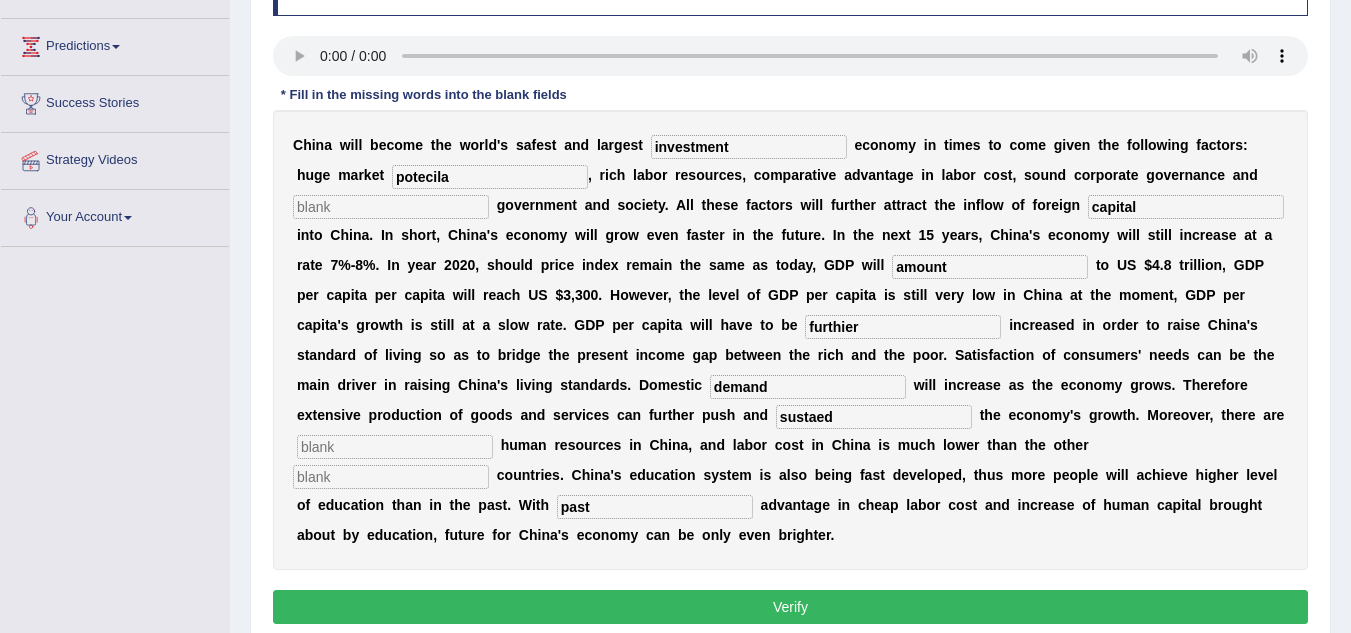 type on "past" 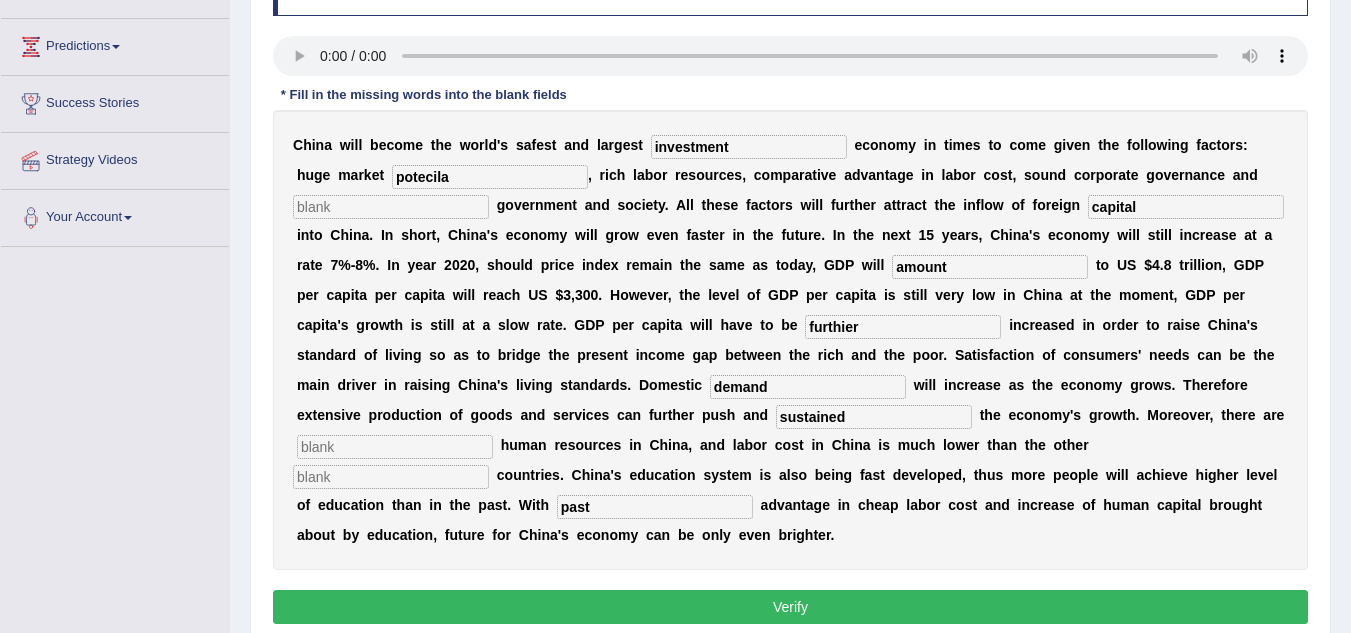 type on "sustained" 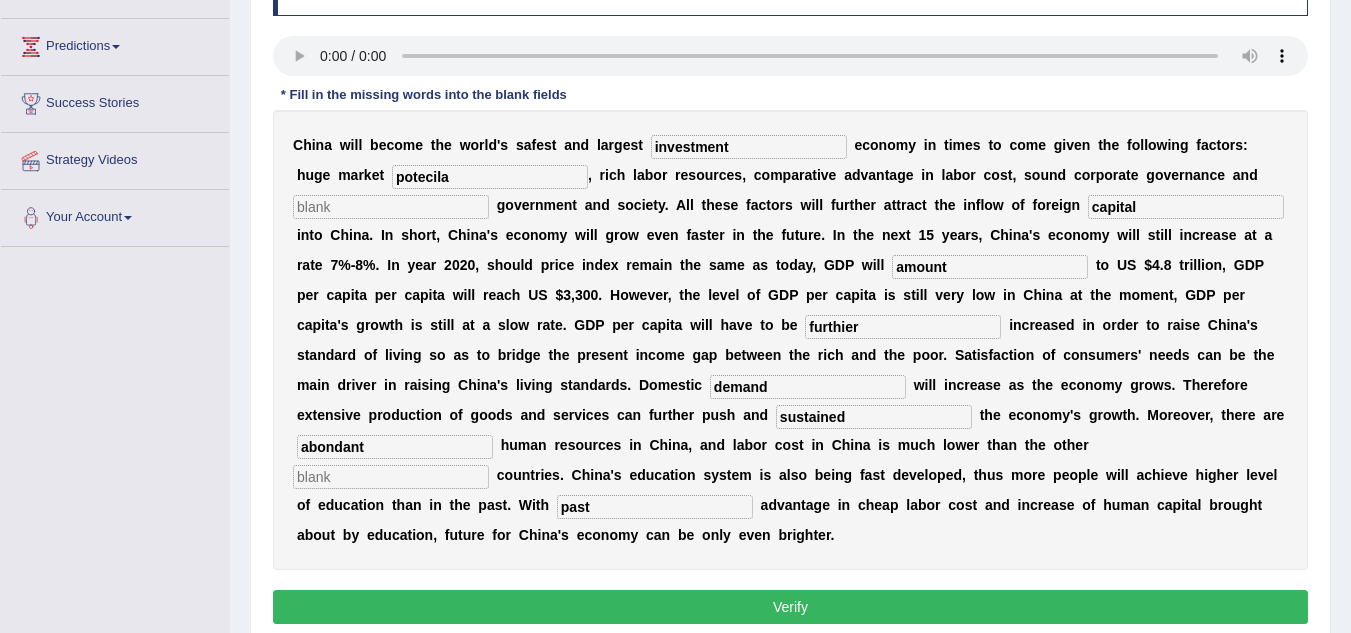 type on "abondant" 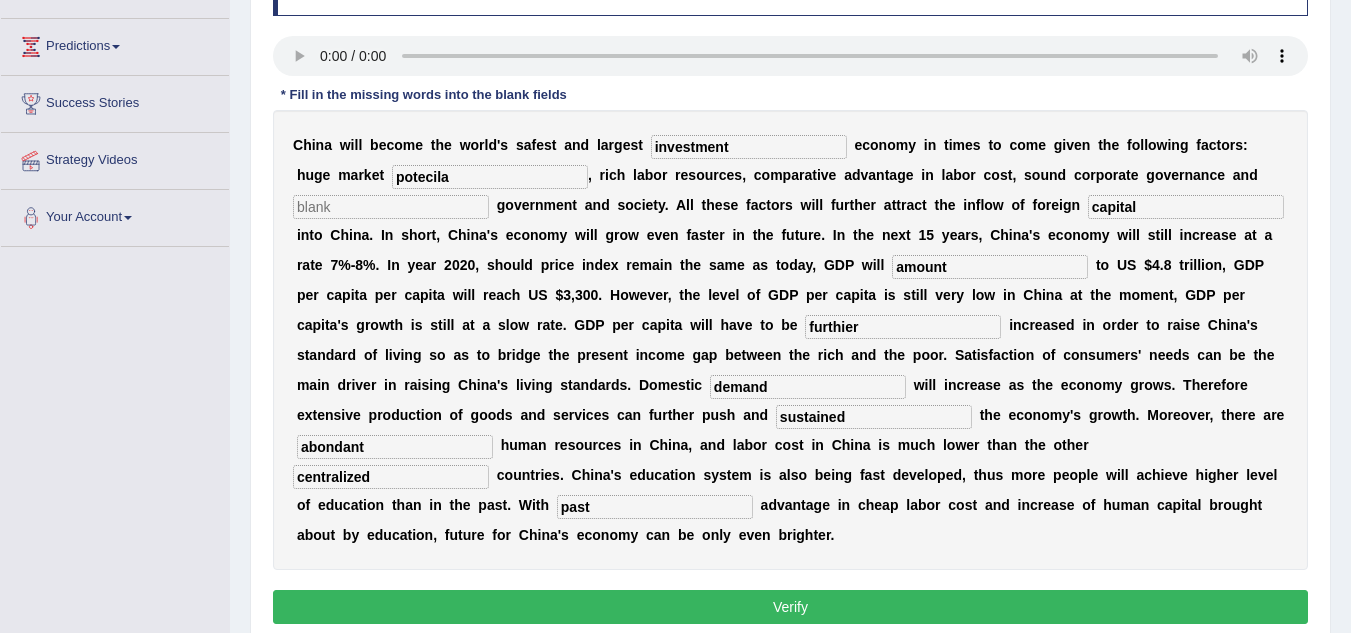 type on "centralized" 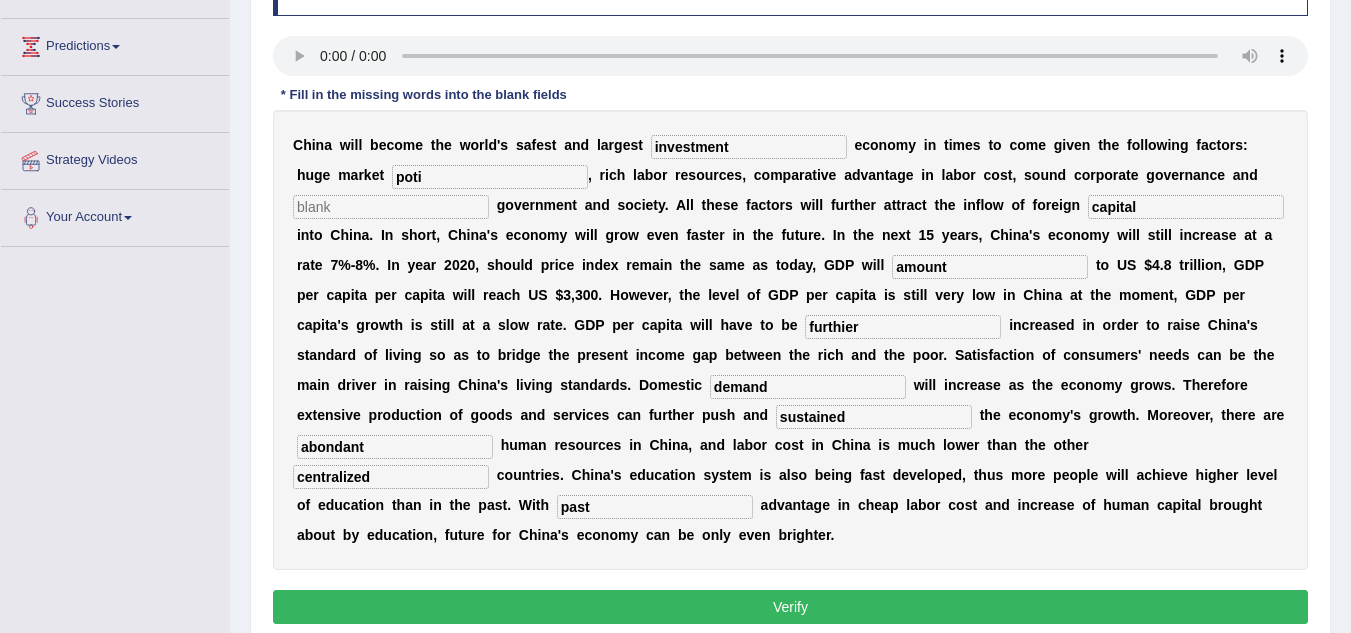 type on "poti" 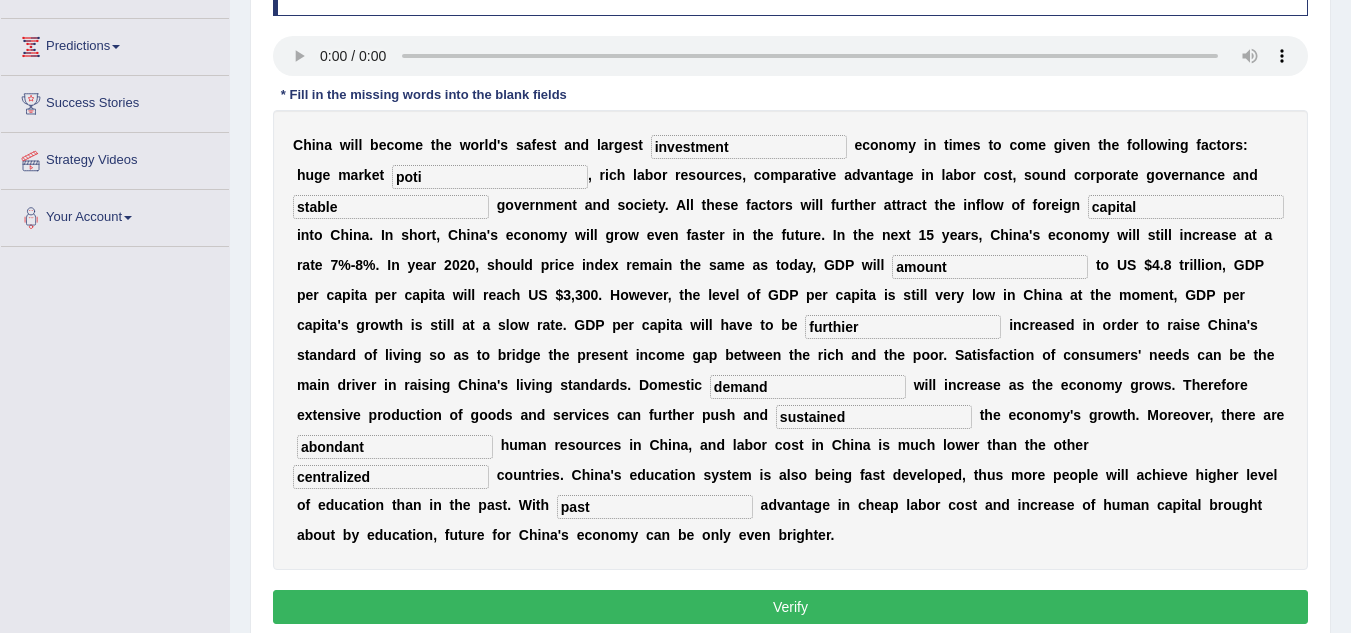type on "stable" 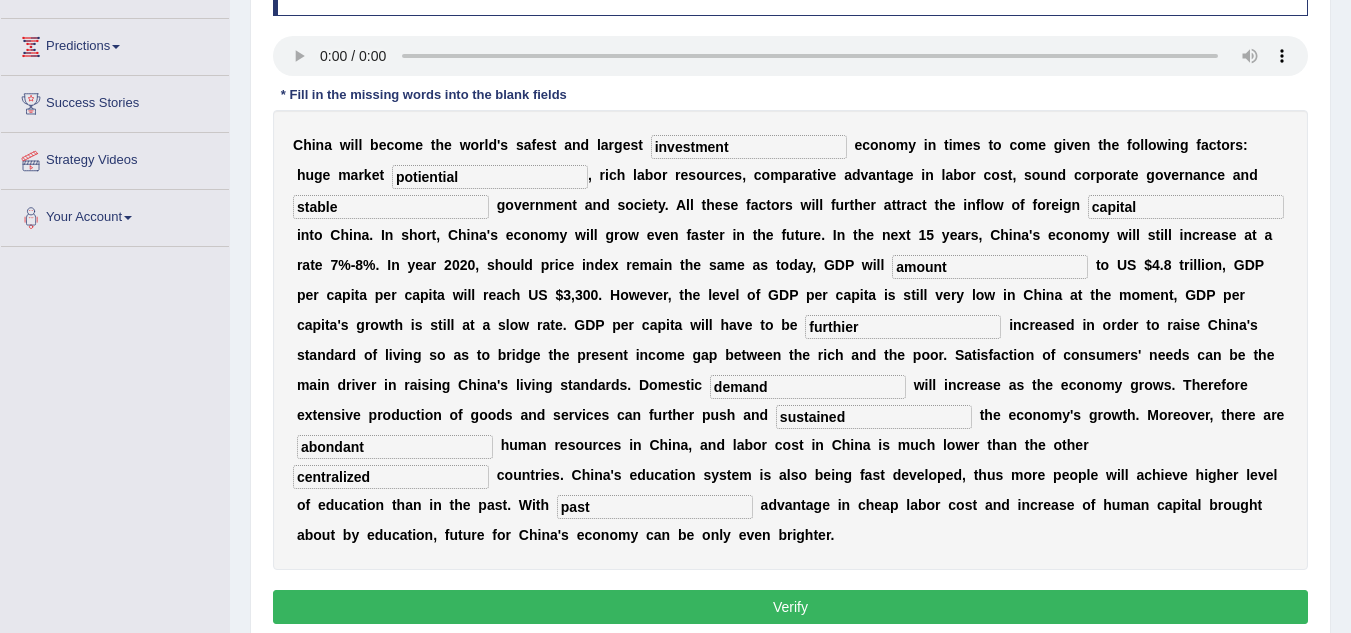 type on "potiential" 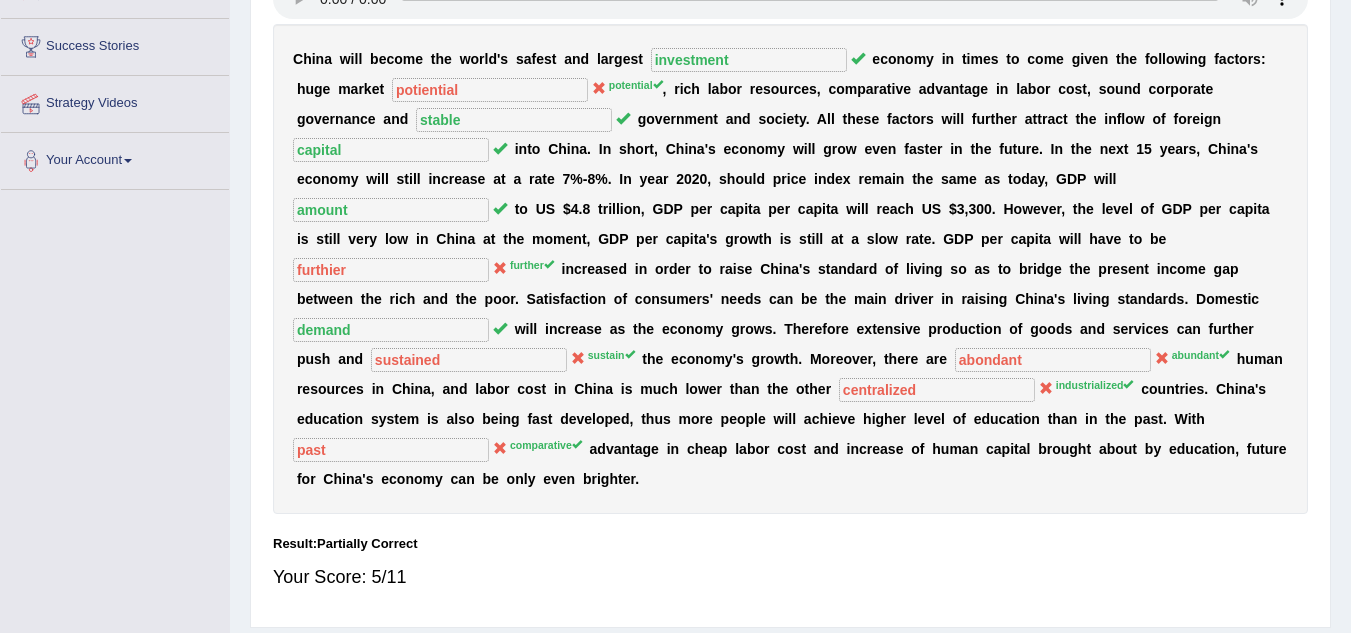 scroll, scrollTop: 398, scrollLeft: 0, axis: vertical 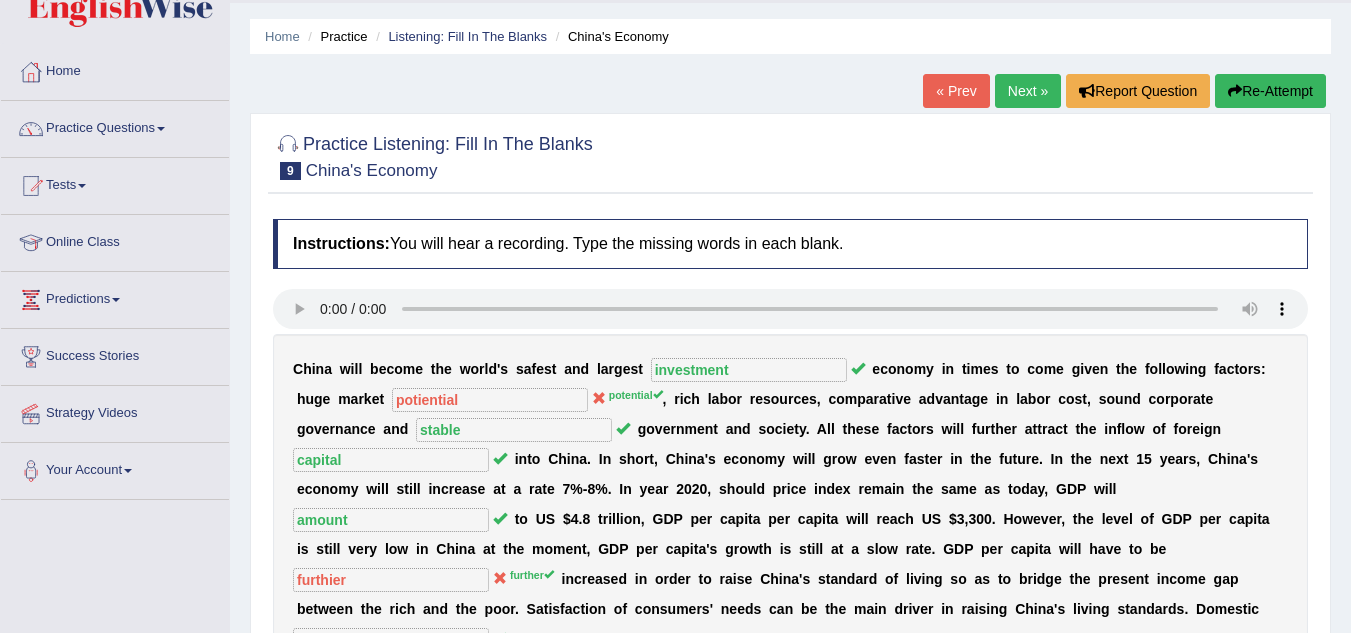 click on "Next »" at bounding box center [1028, 91] 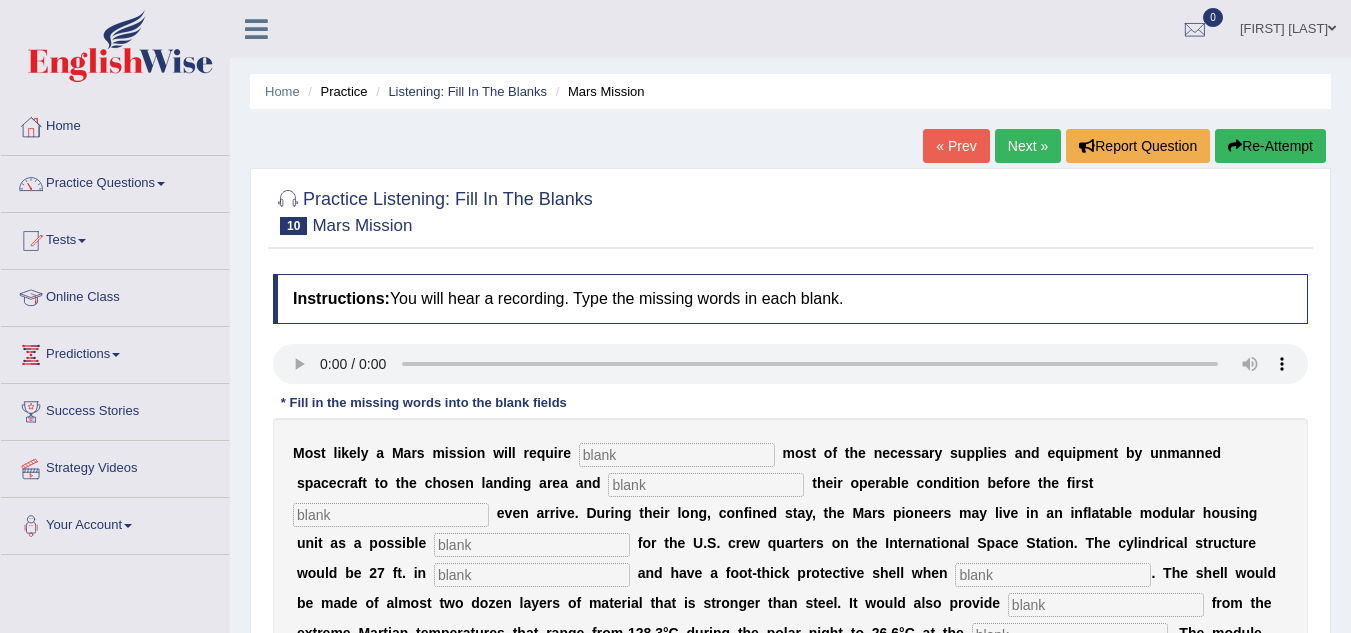scroll, scrollTop: 0, scrollLeft: 0, axis: both 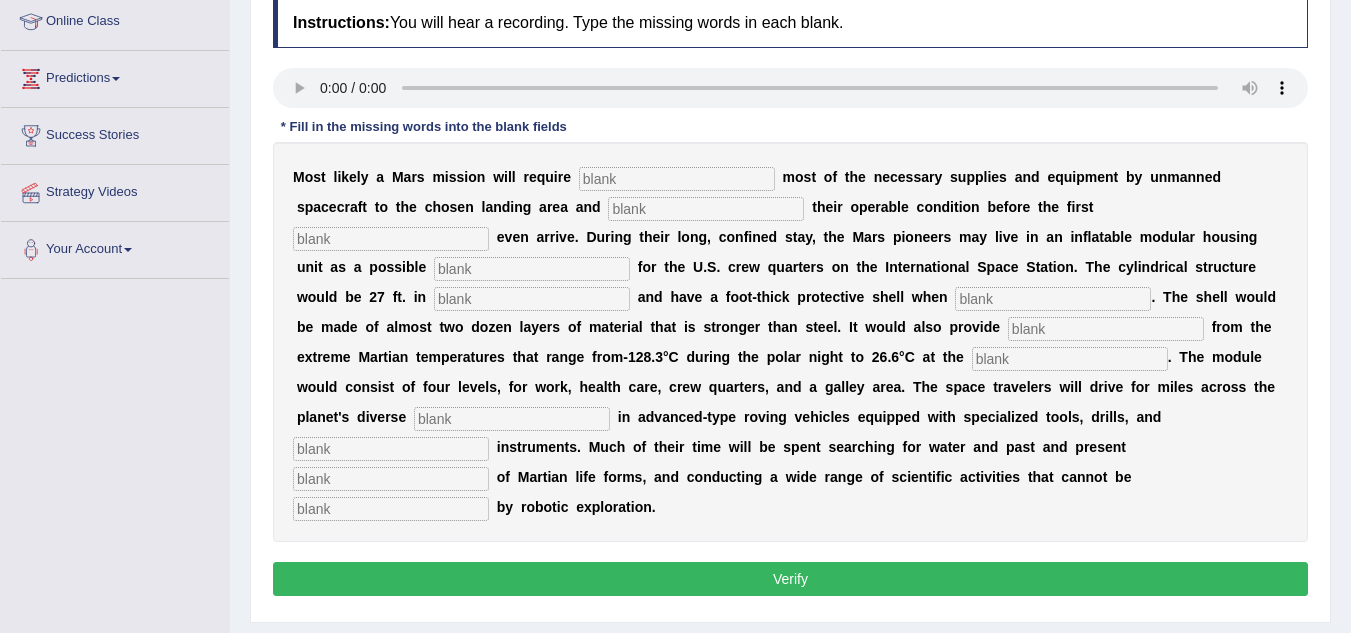 click at bounding box center [677, 179] 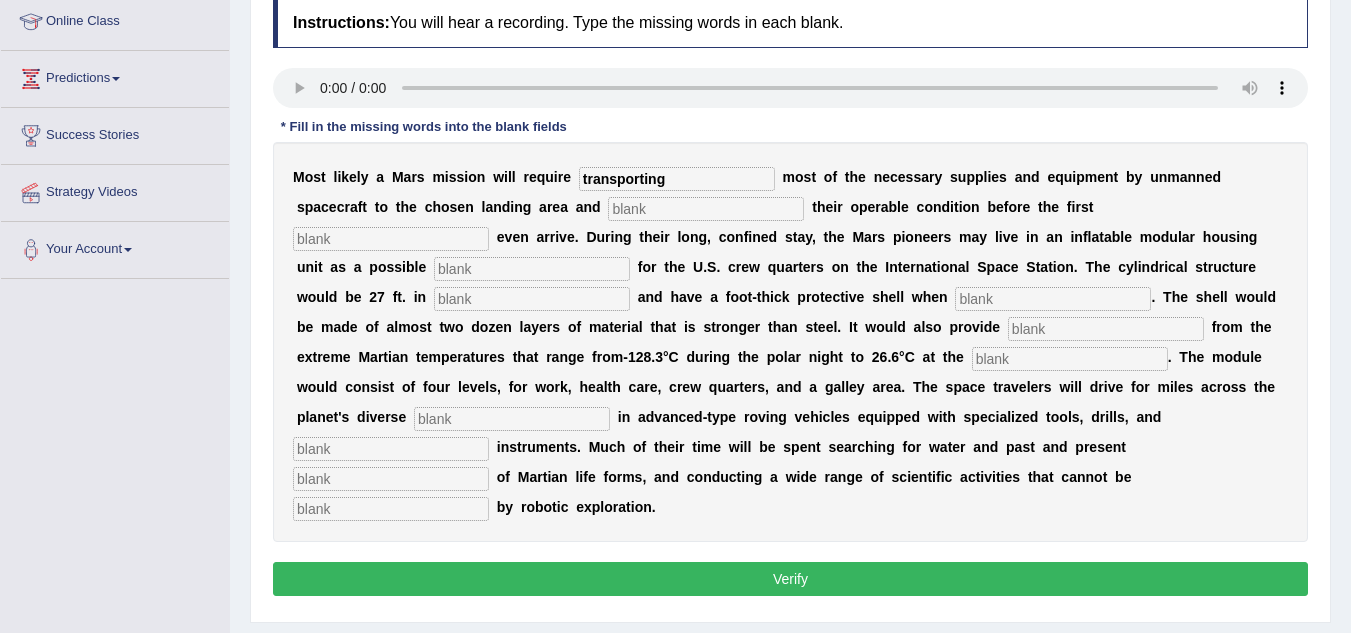 type on "transporting" 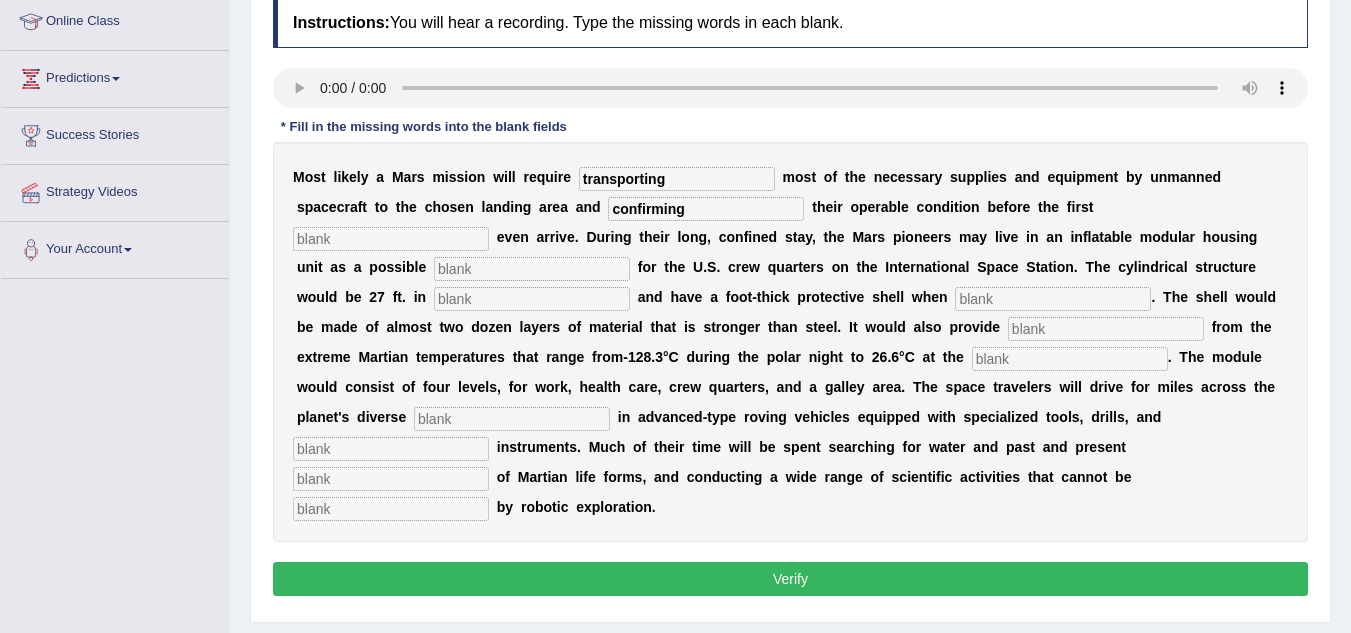 type on "confirming" 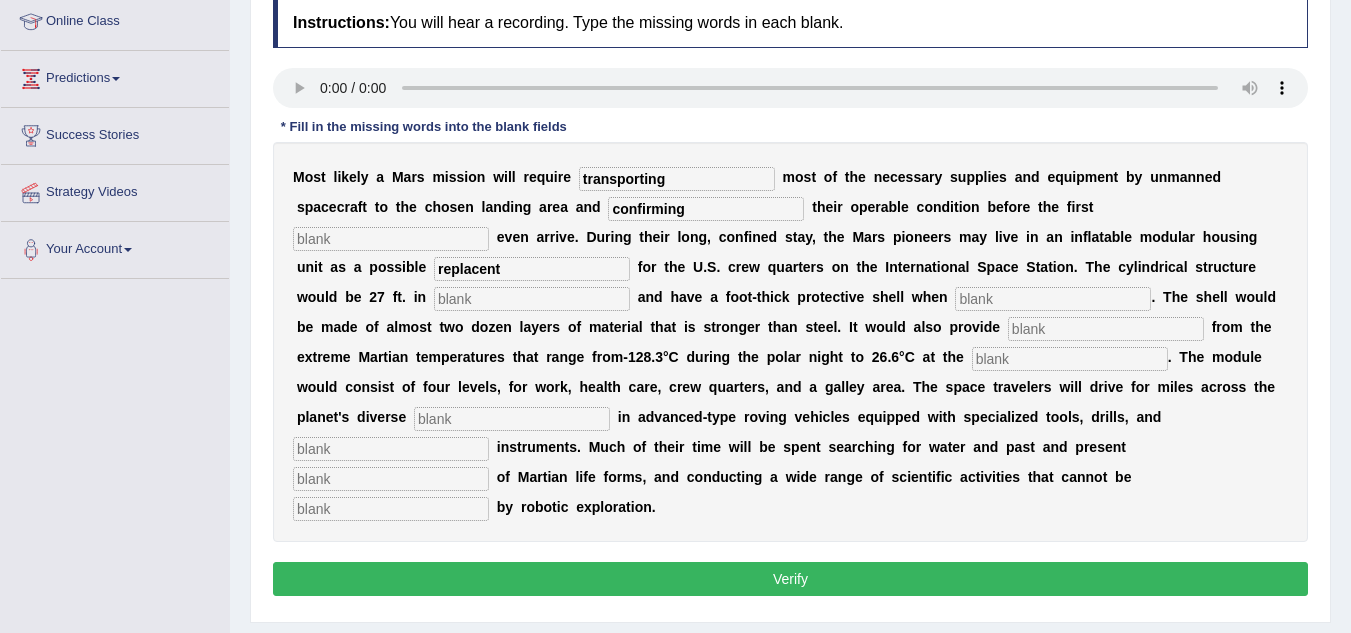 type on "replacent" 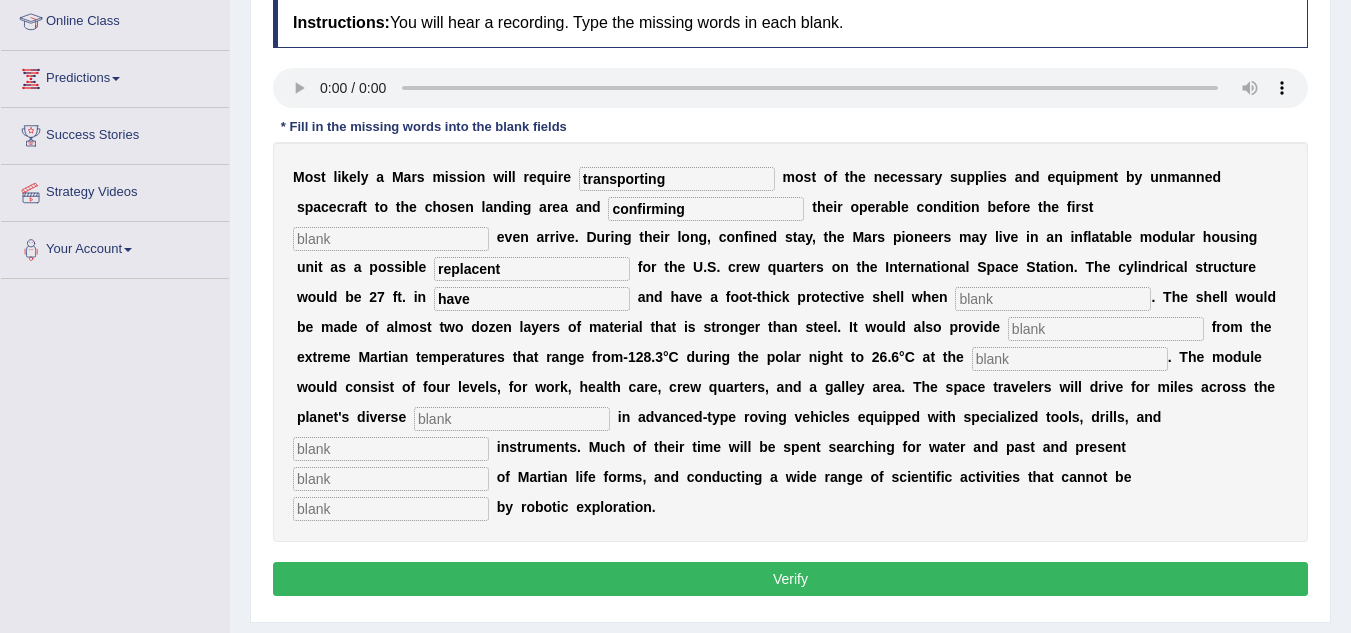 type on "have" 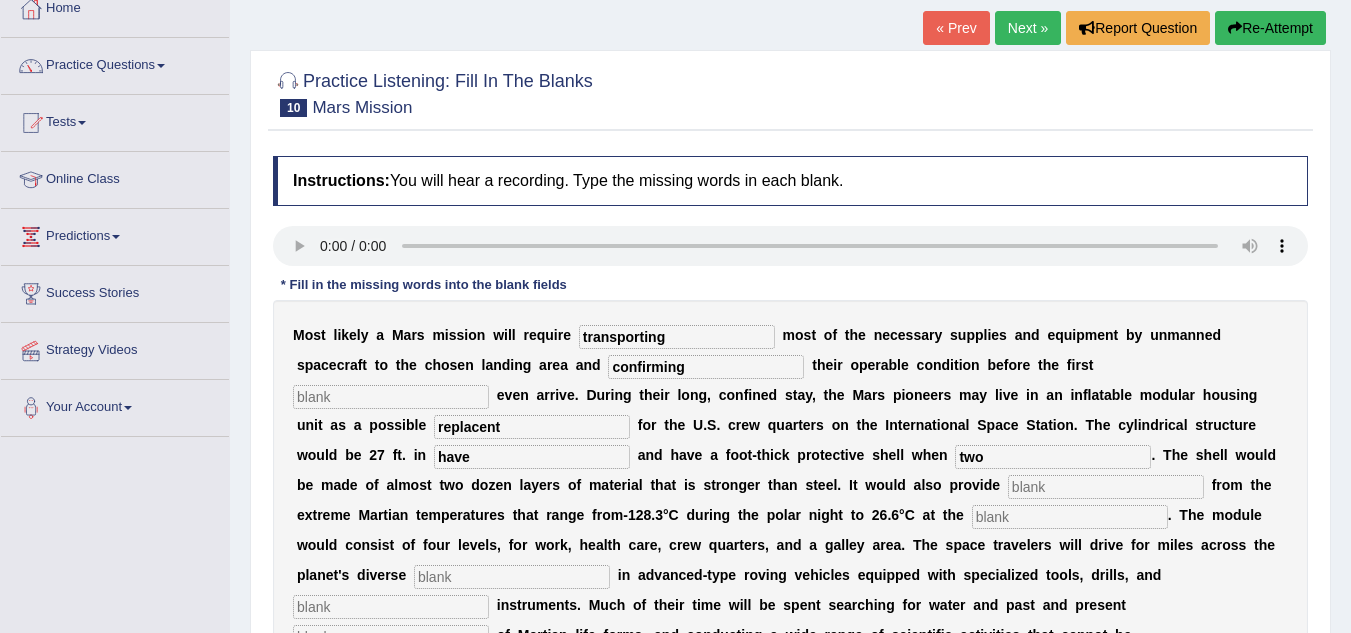 scroll, scrollTop: 37, scrollLeft: 0, axis: vertical 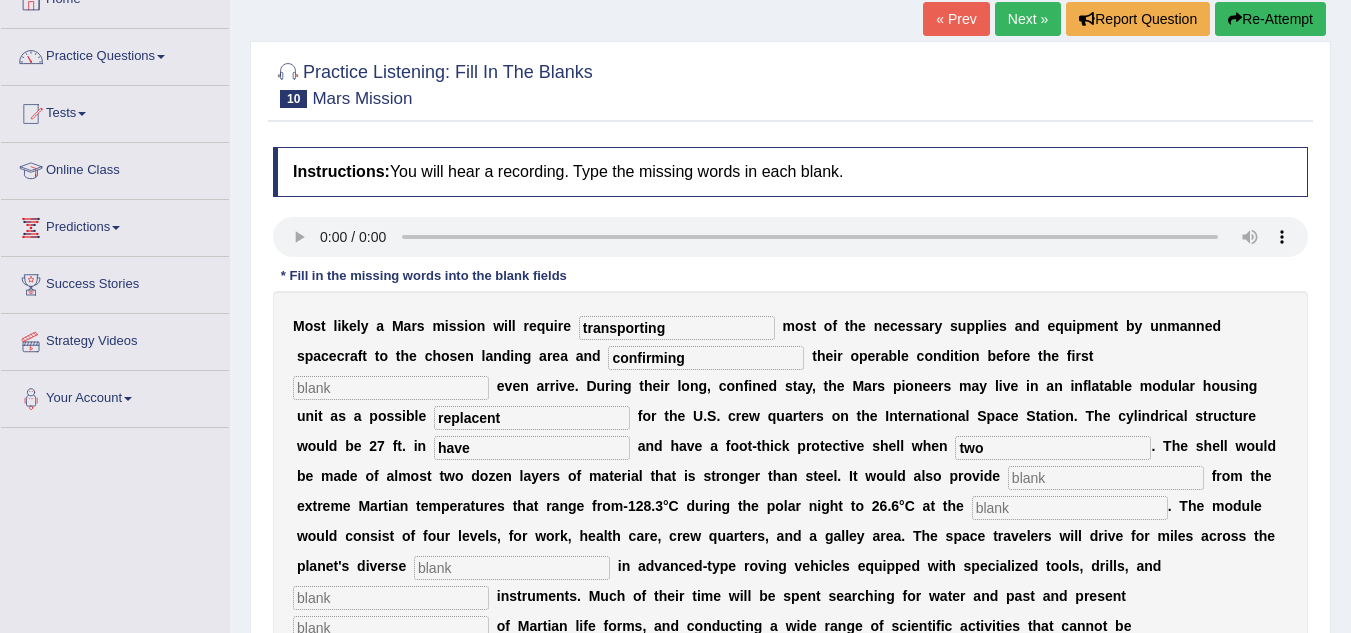 type on "two" 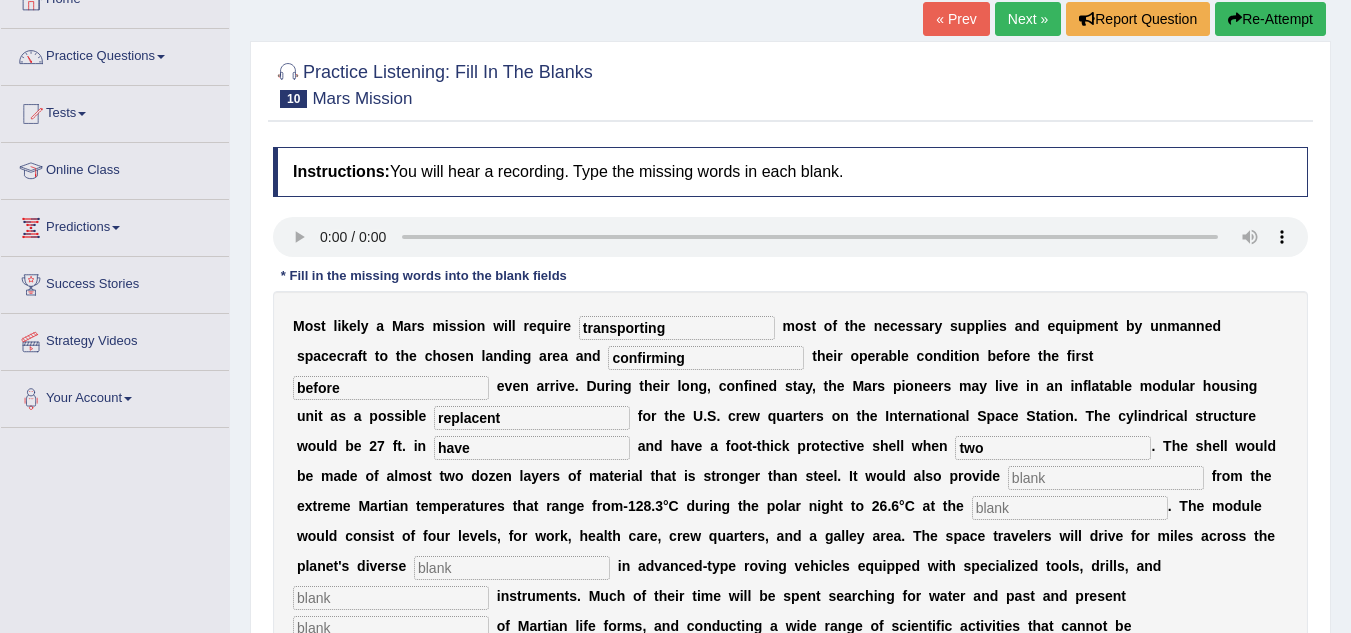 type on "before" 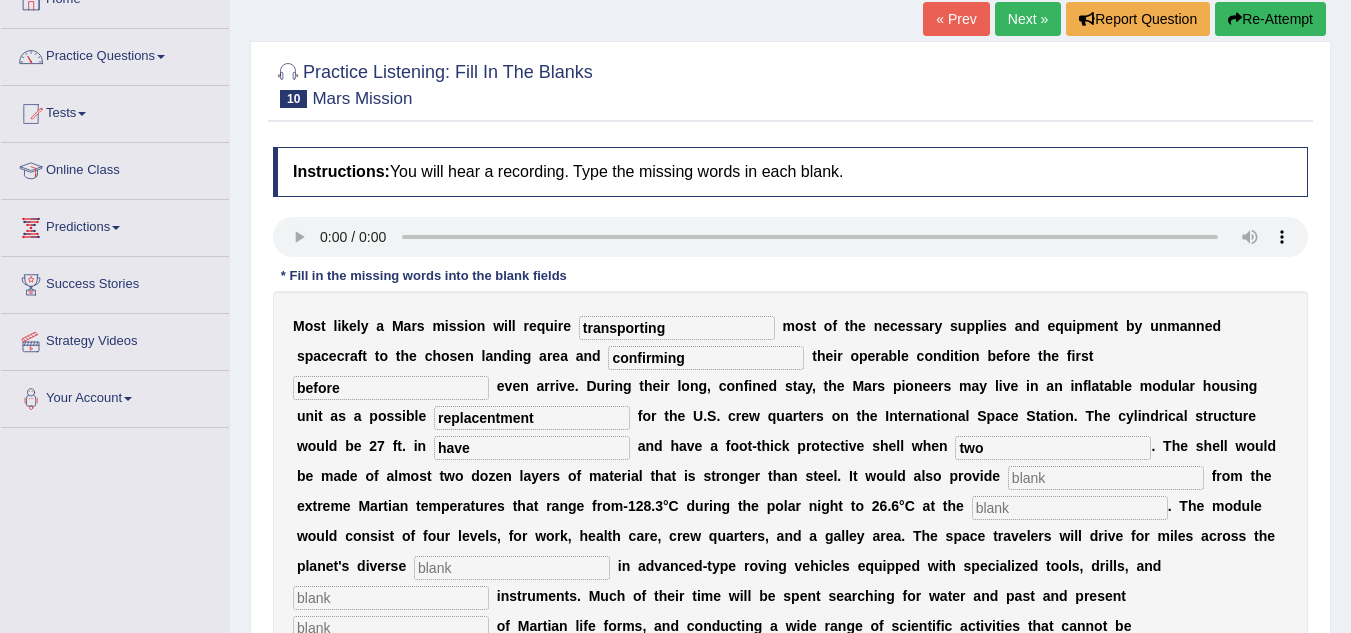 type on "replacentment" 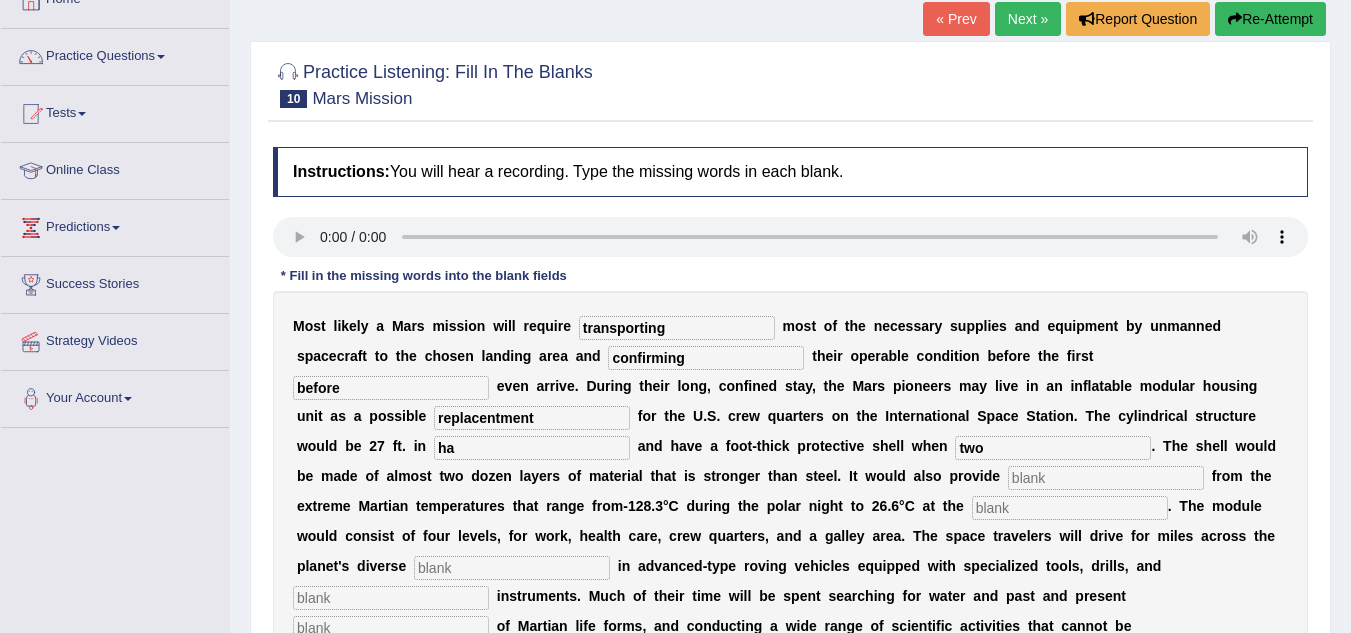 type on "h" 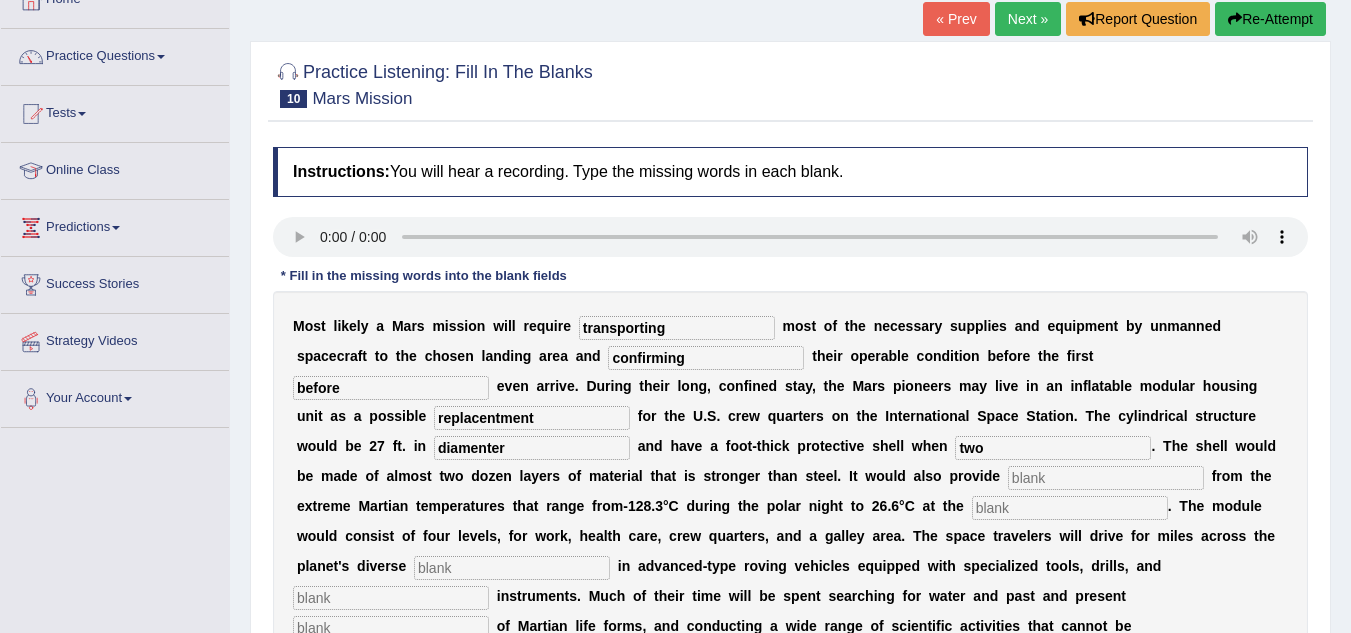 type on "diamenter" 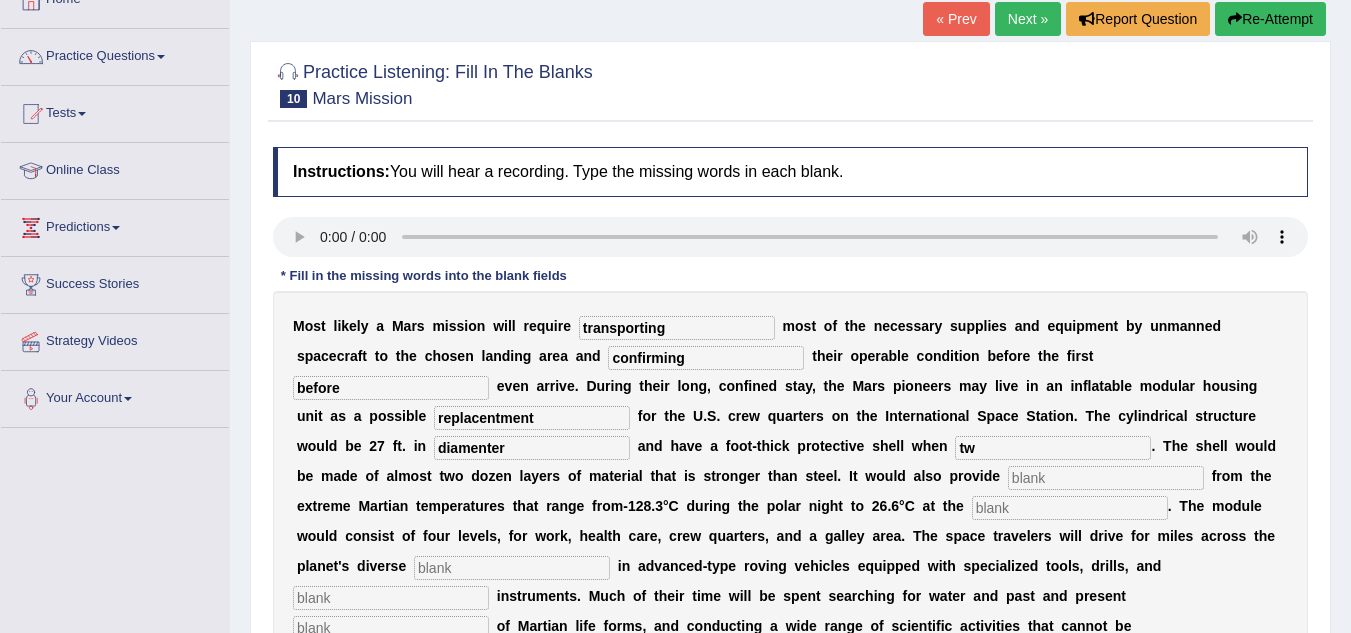 type on "t" 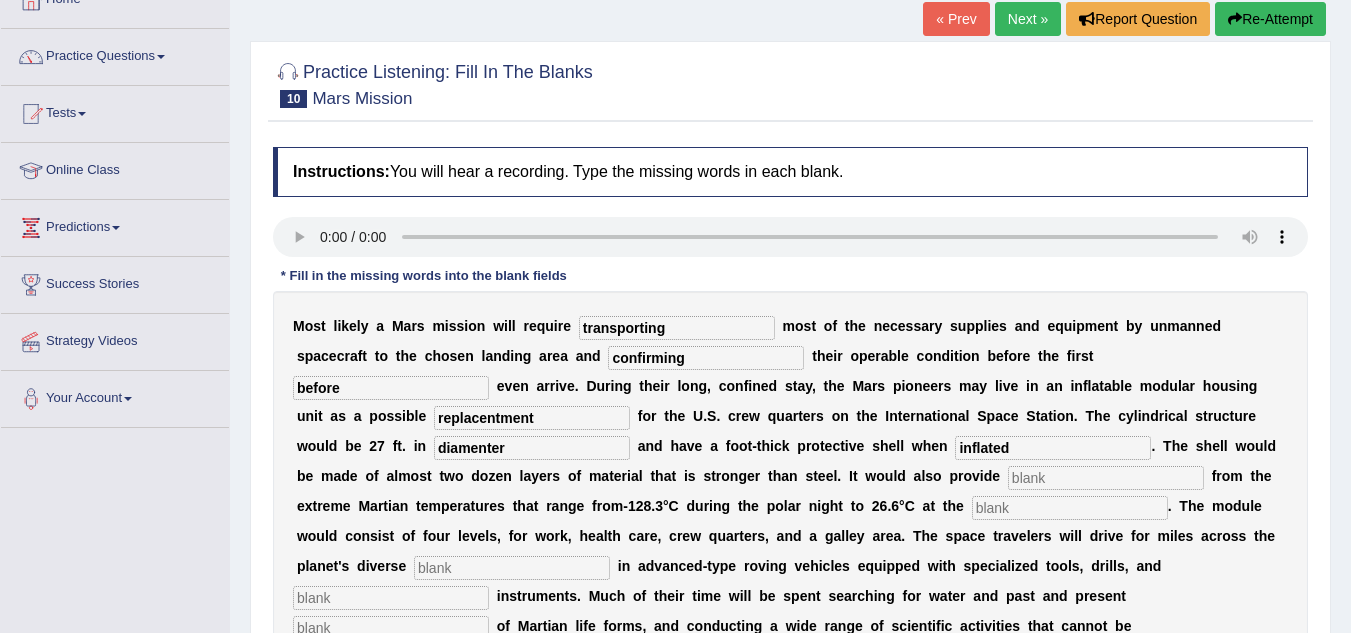 type on "inflated" 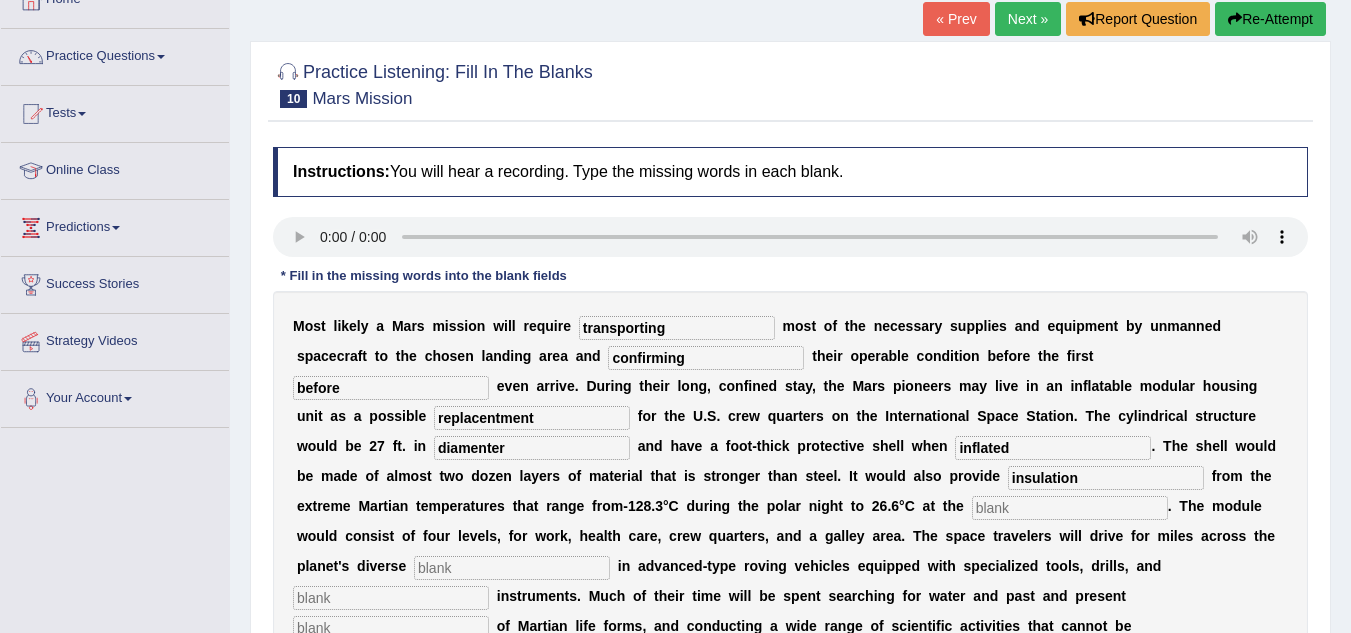 type on "insulation" 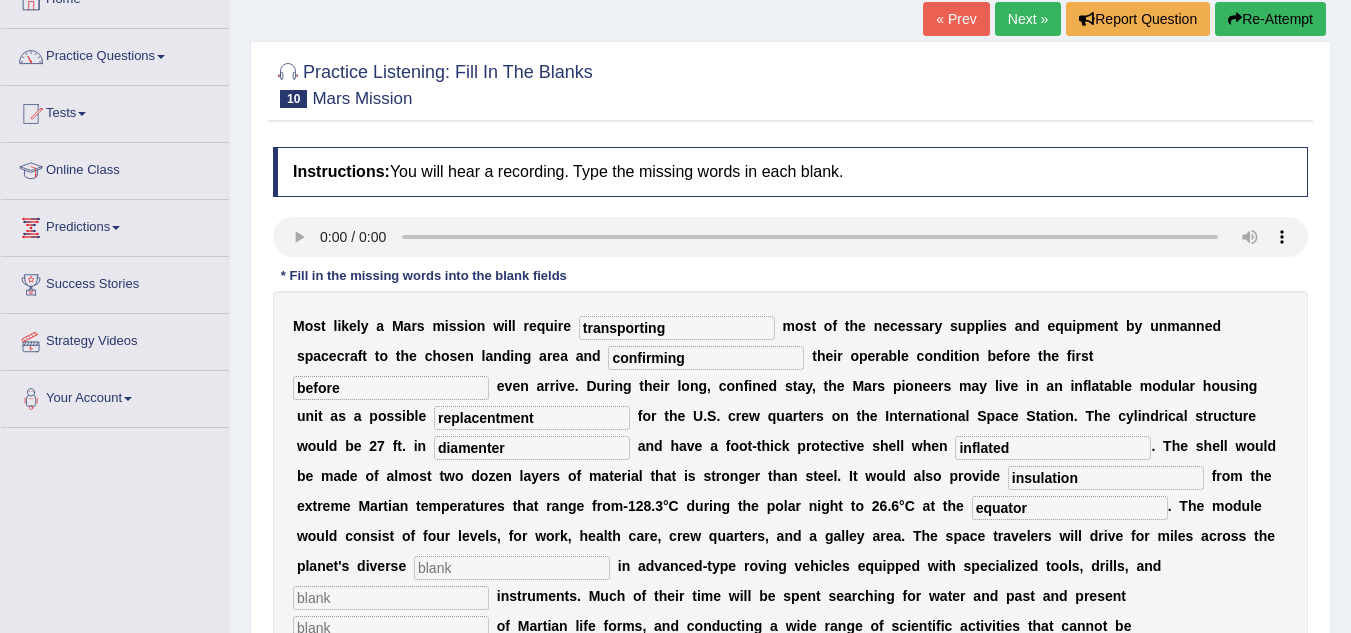 type on "equator" 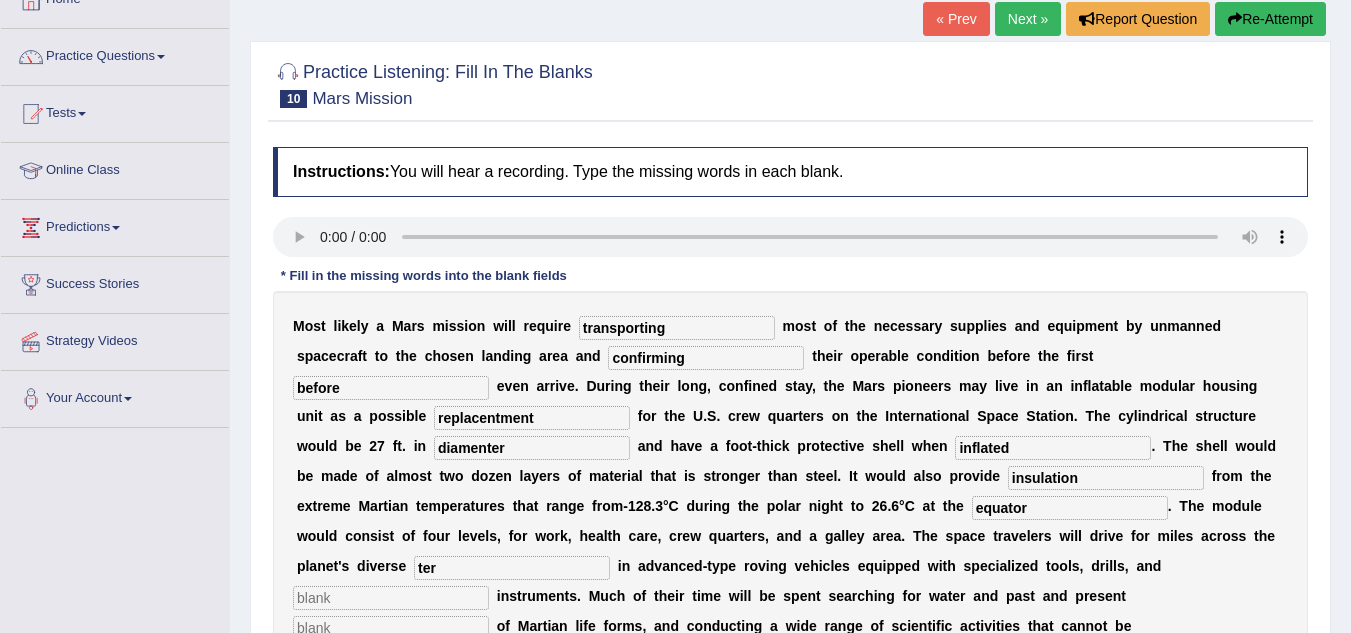 type on "ter" 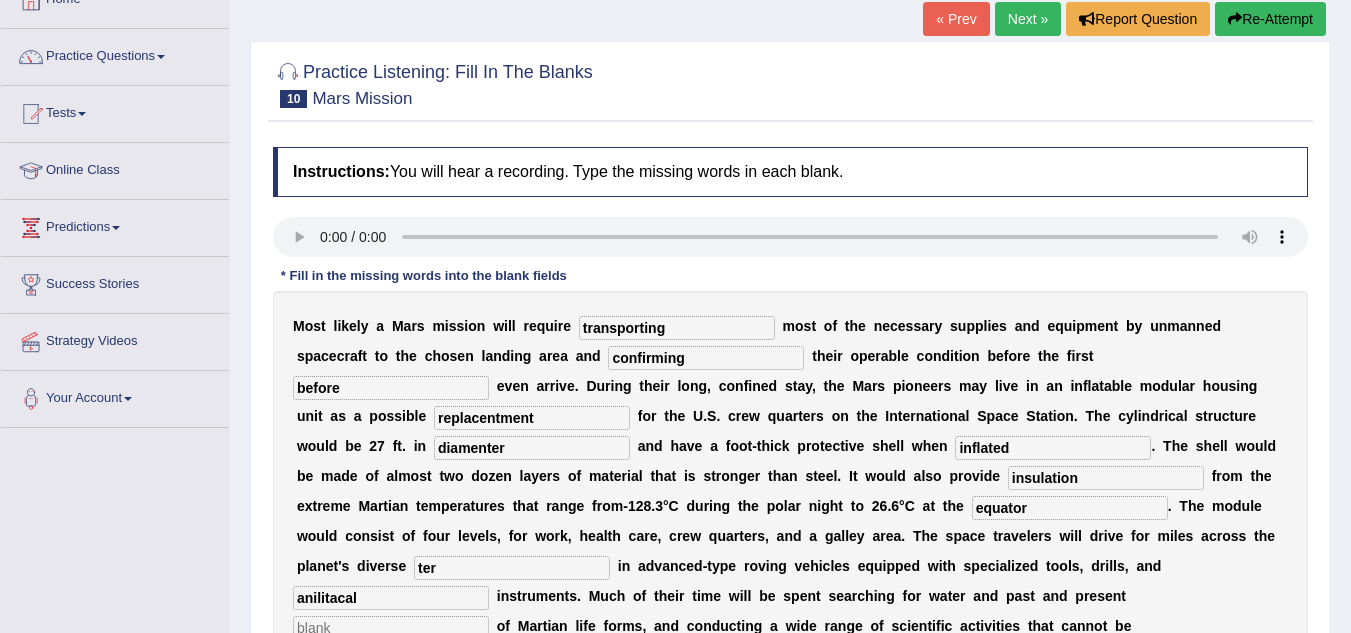 type on "anilitacal" 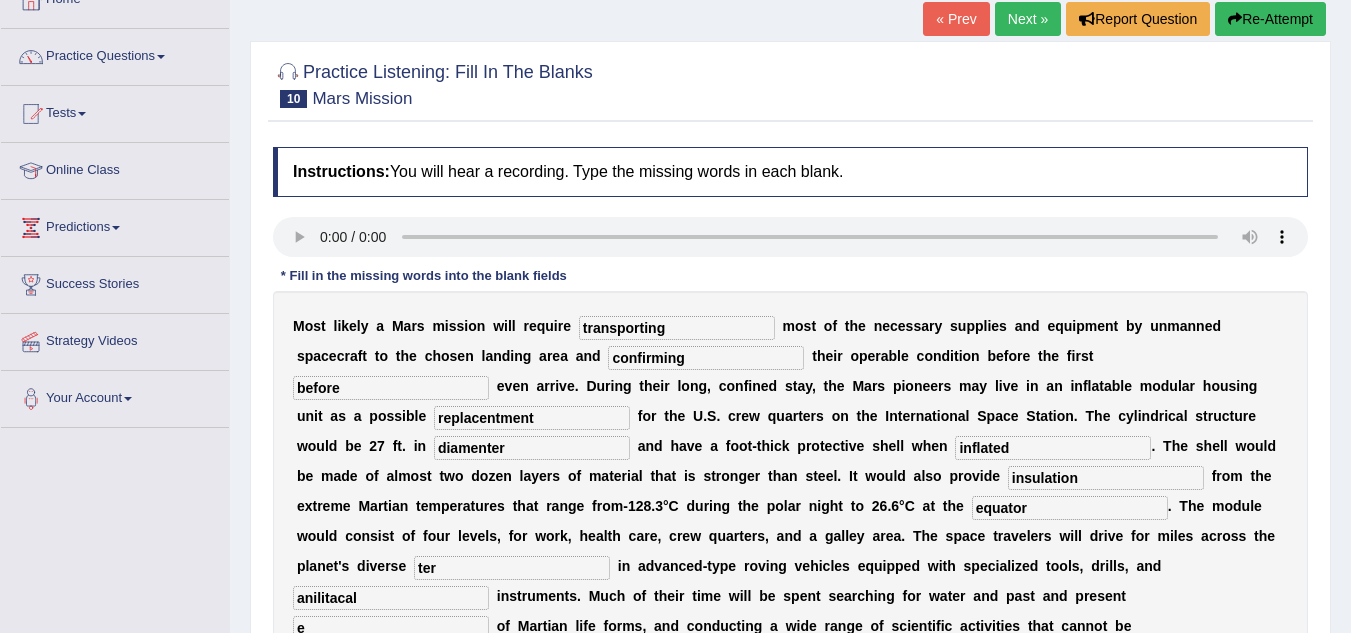 scroll, scrollTop: 130, scrollLeft: 0, axis: vertical 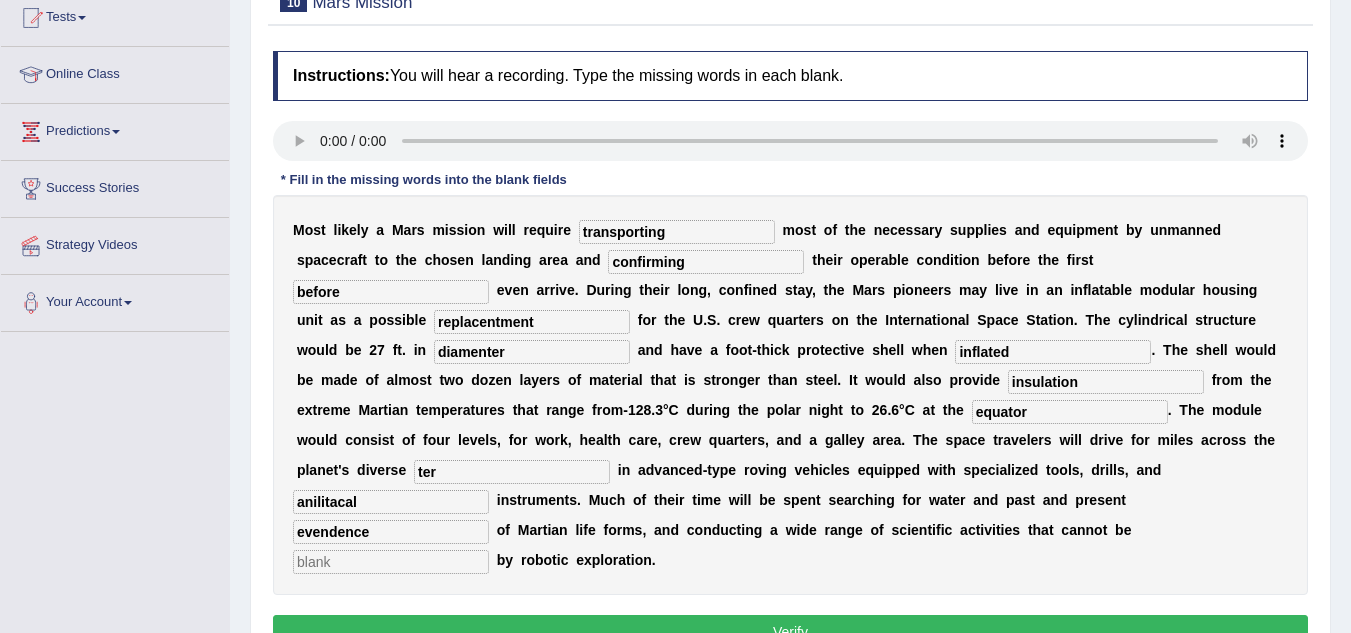 type on "evendence" 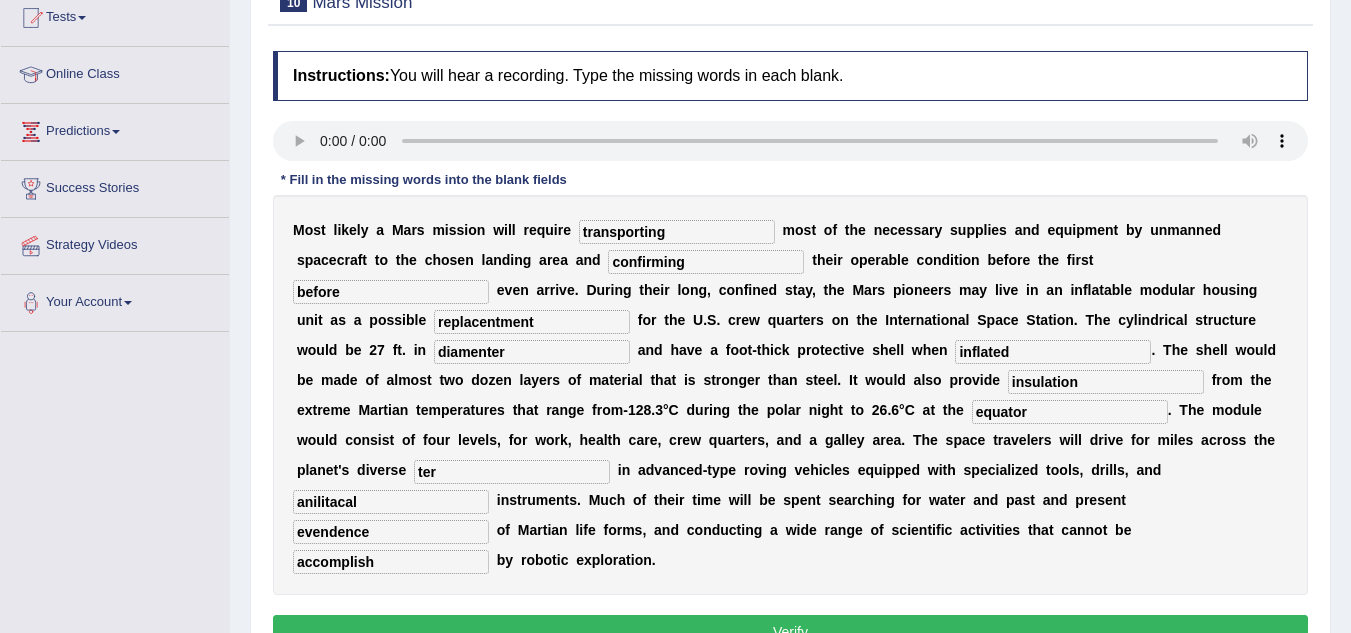 type on "accomplish" 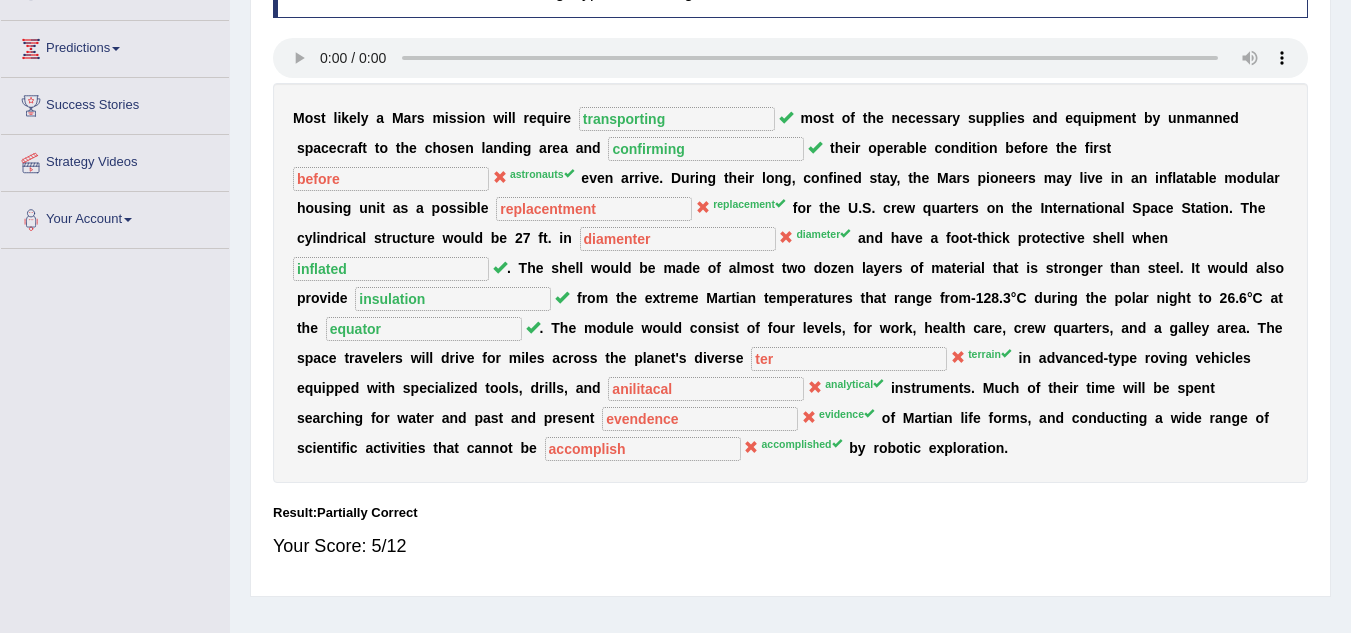 scroll, scrollTop: 309, scrollLeft: 0, axis: vertical 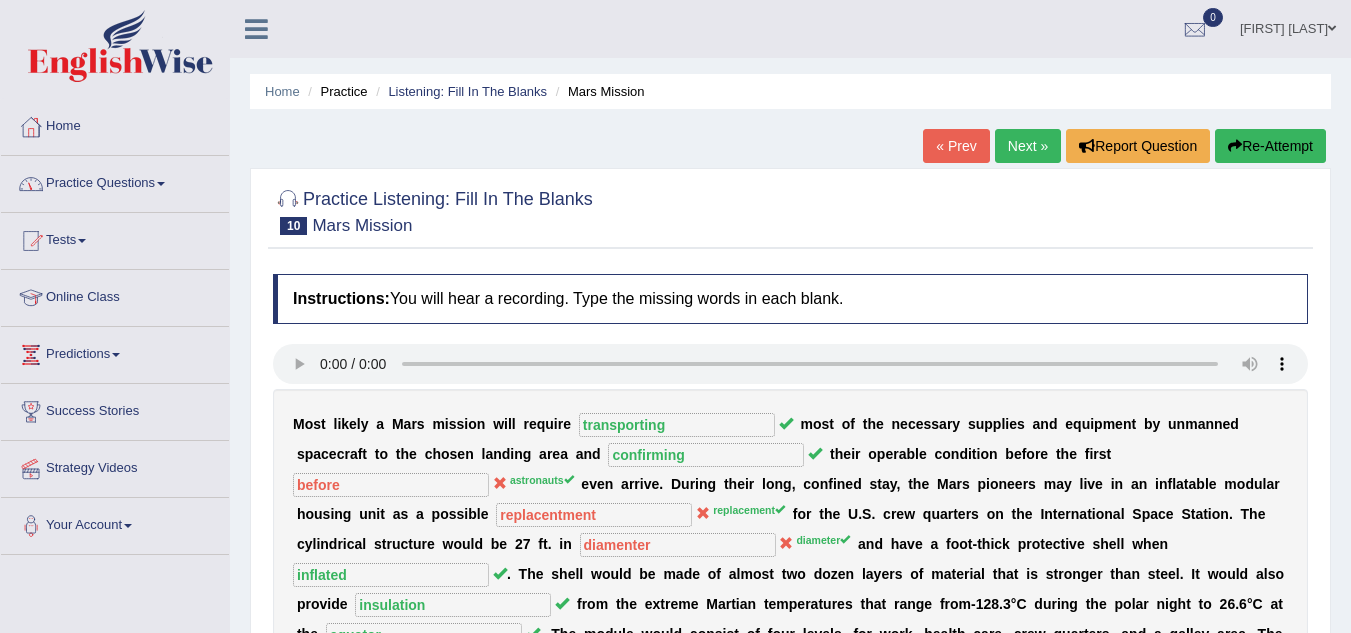 click on "Practice Questions" at bounding box center [115, 181] 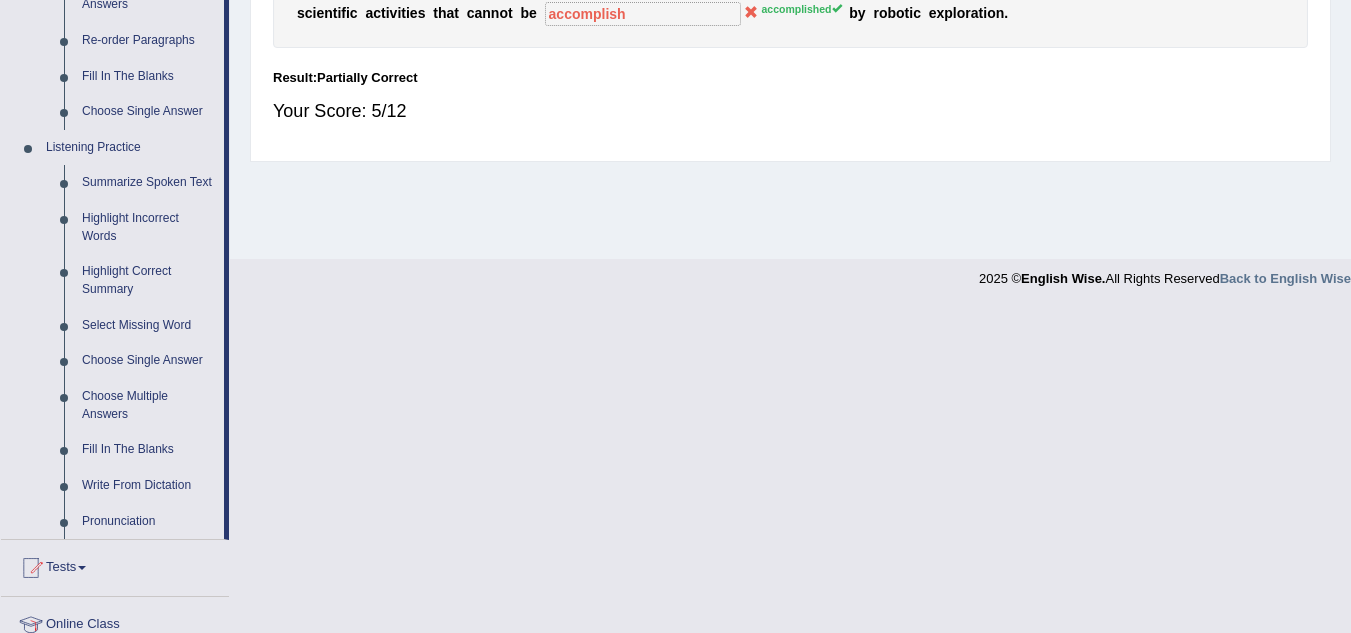 scroll, scrollTop: 743, scrollLeft: 0, axis: vertical 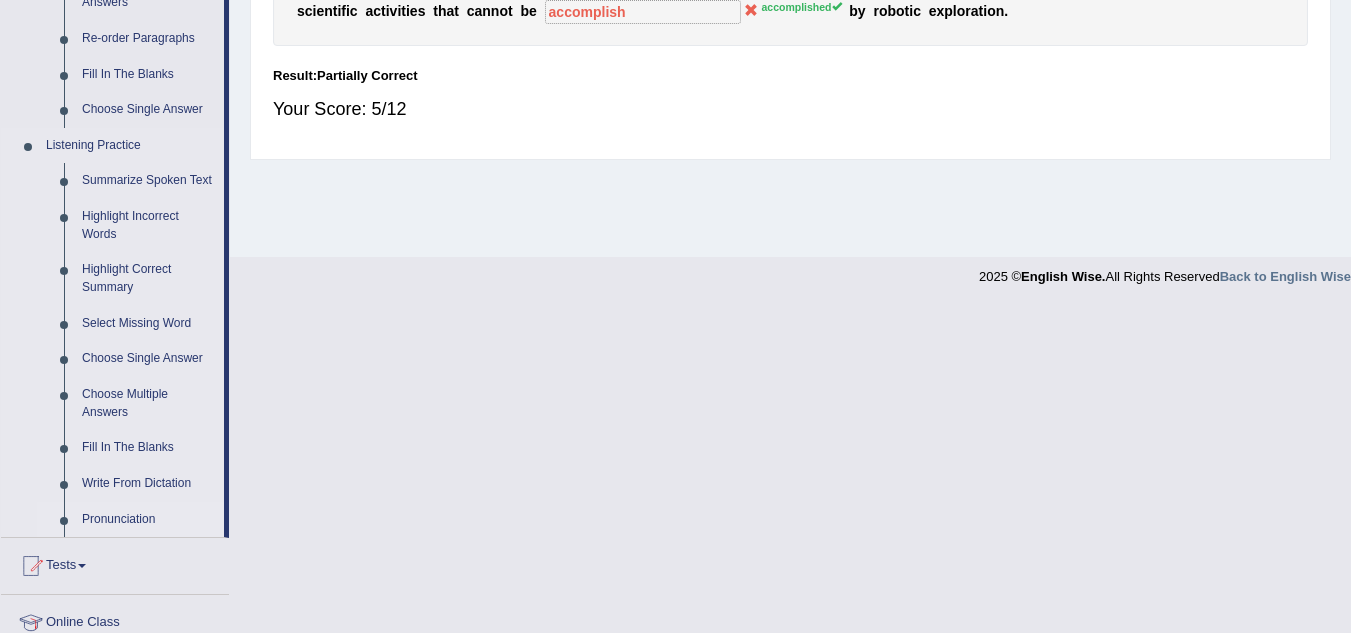 click on "Pronunciation" at bounding box center [148, 520] 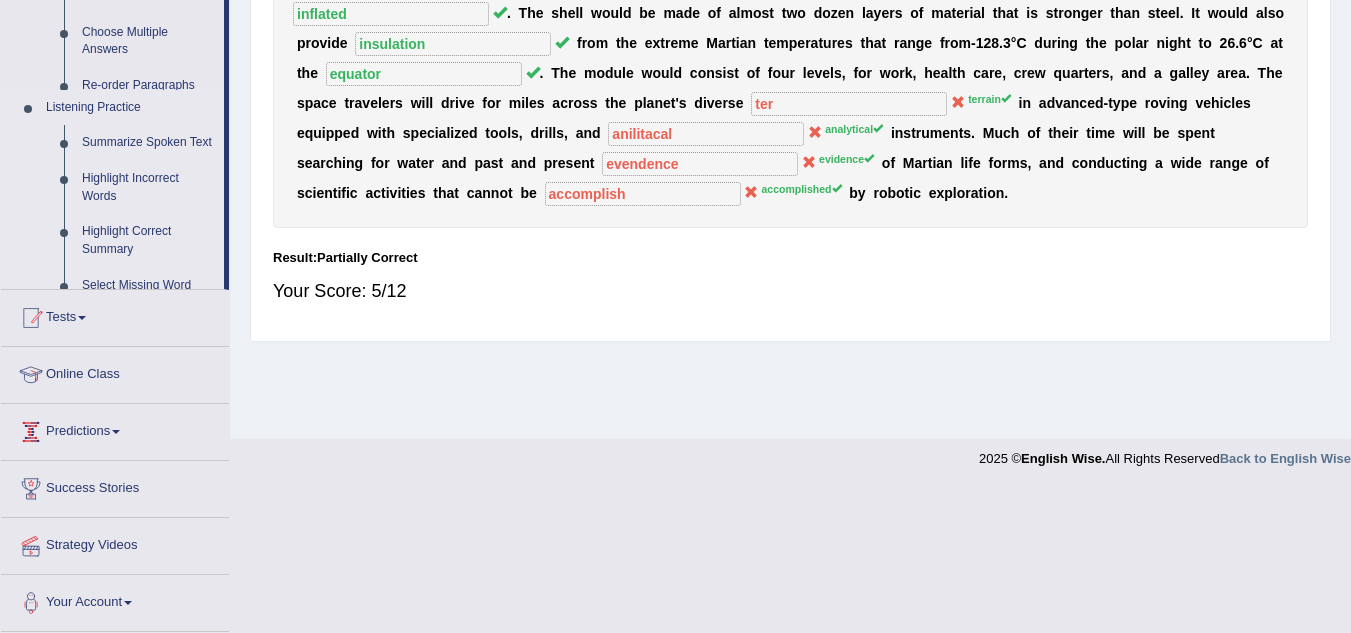 scroll, scrollTop: 417, scrollLeft: 0, axis: vertical 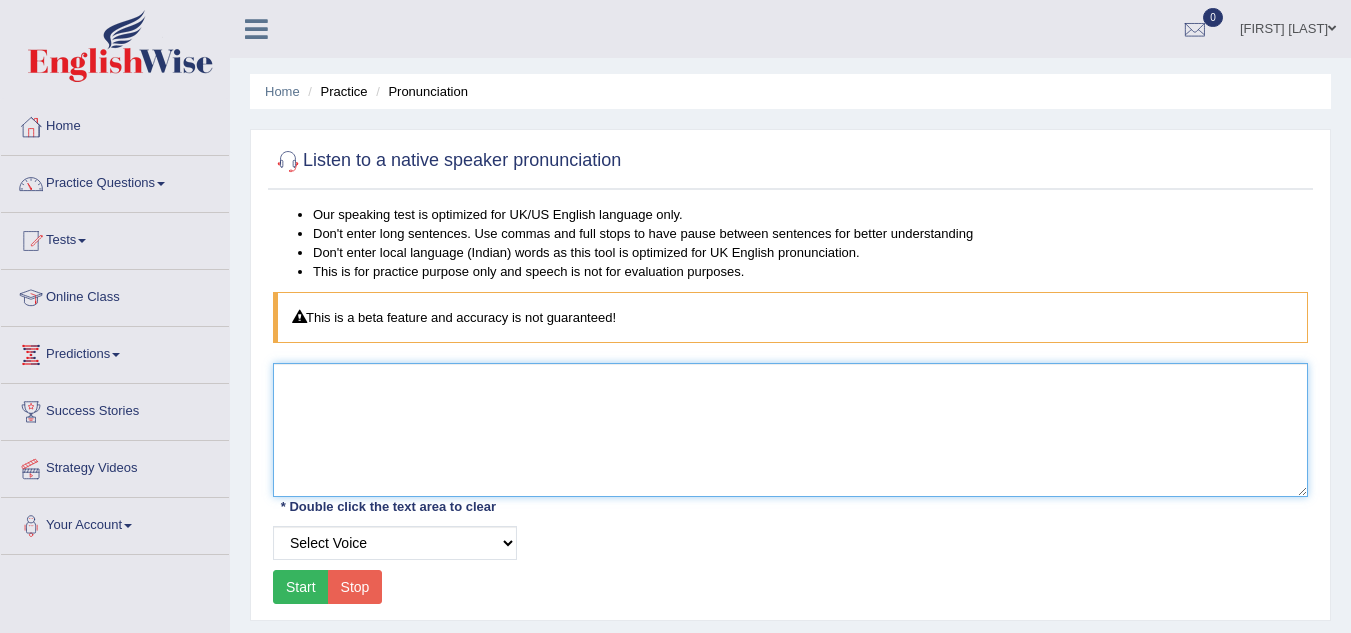 click at bounding box center (790, 430) 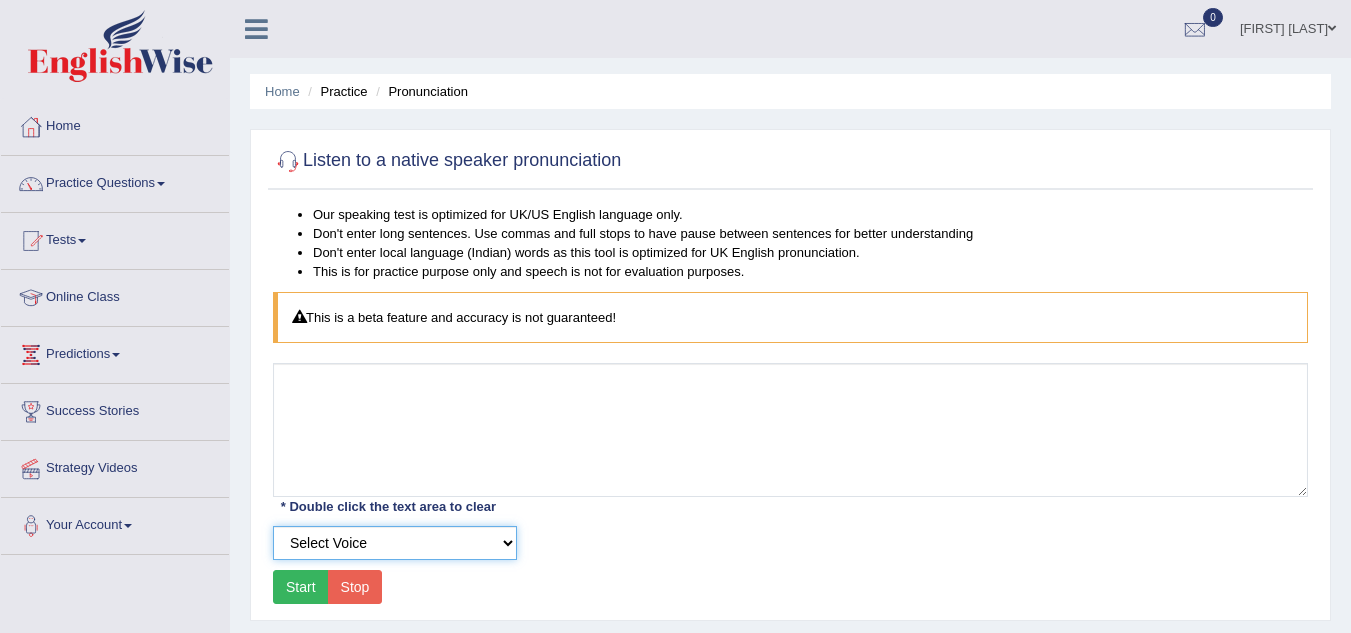 click on "Select Voice  UK English Female  UK English Male" at bounding box center [395, 543] 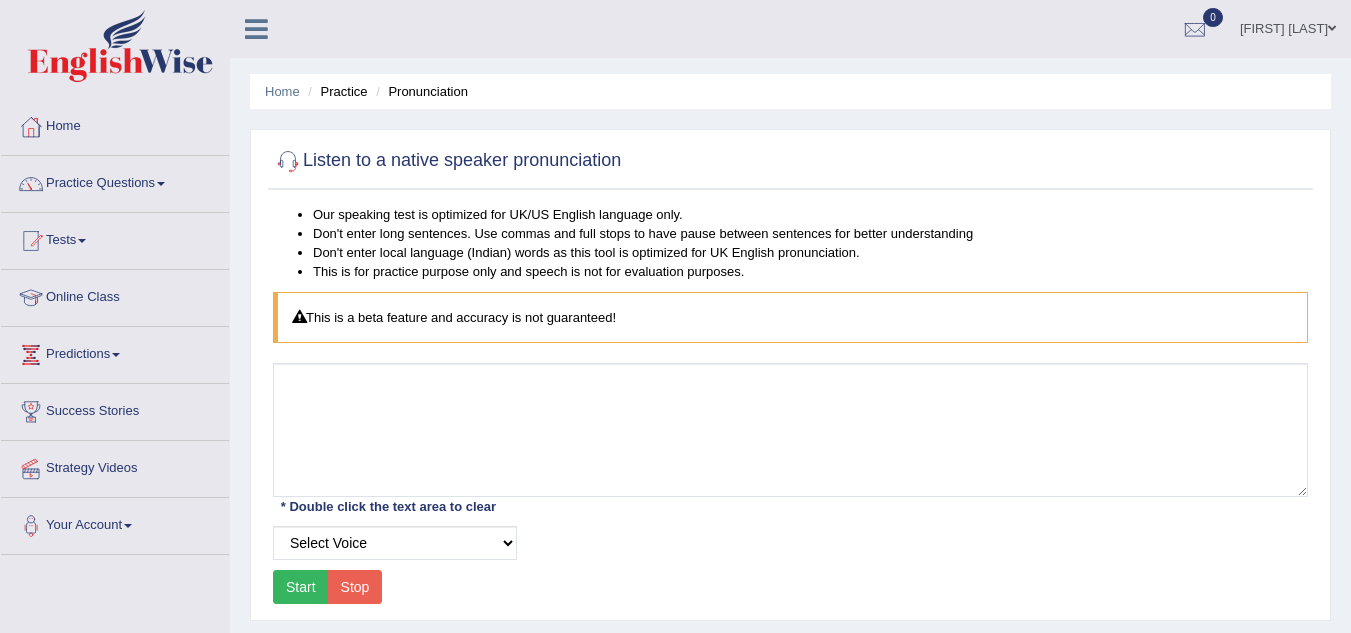 click on "Select Voice  UK English Female  UK English Male" at bounding box center (790, 543) 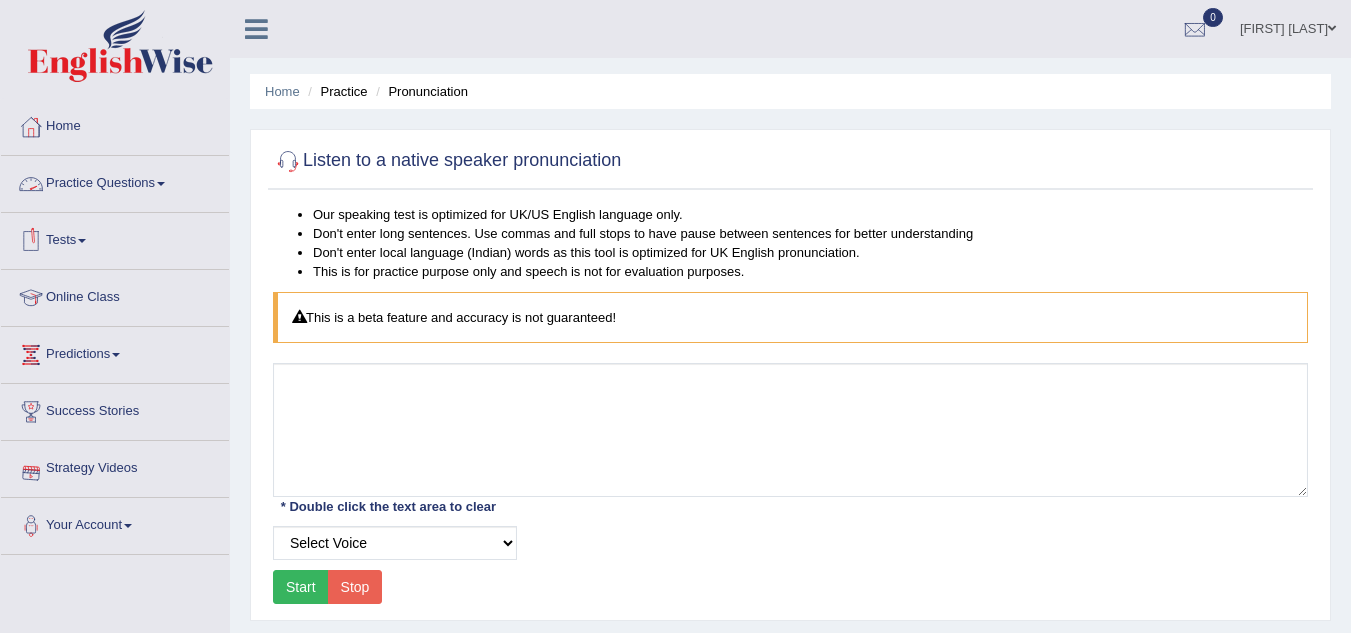 click on "Practice Questions" at bounding box center [115, 181] 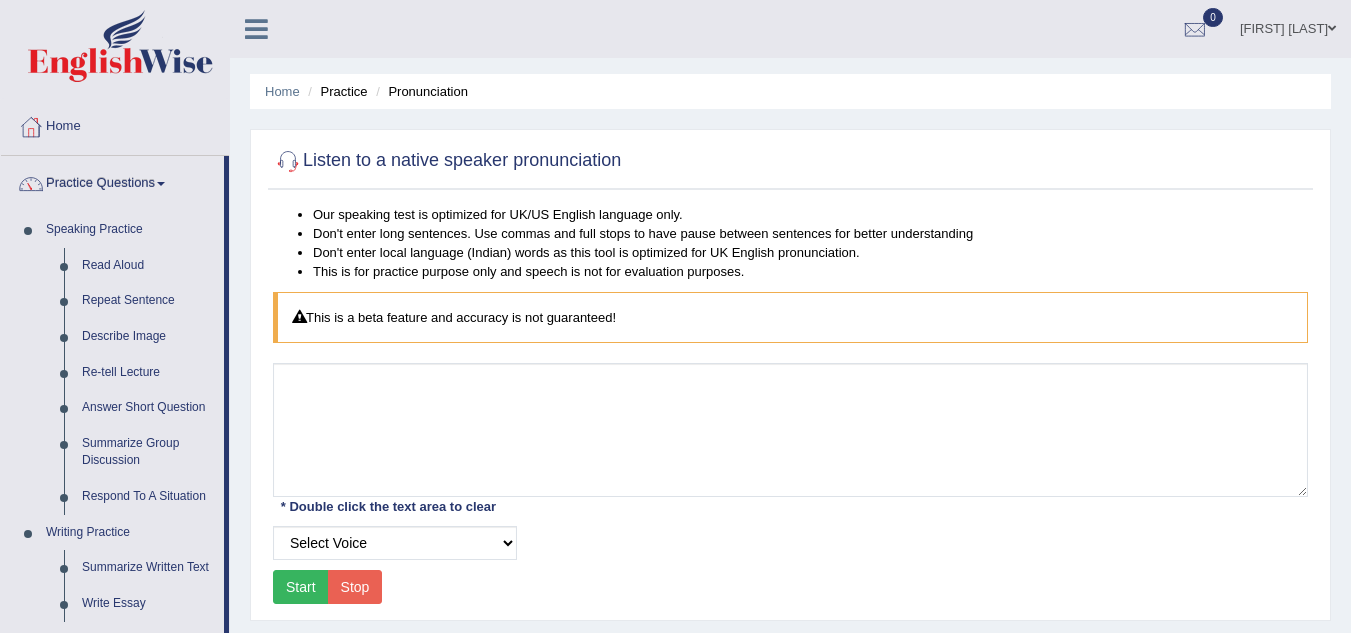drag, startPoint x: 230, startPoint y: 276, endPoint x: 228, endPoint y: 370, distance: 94.02127 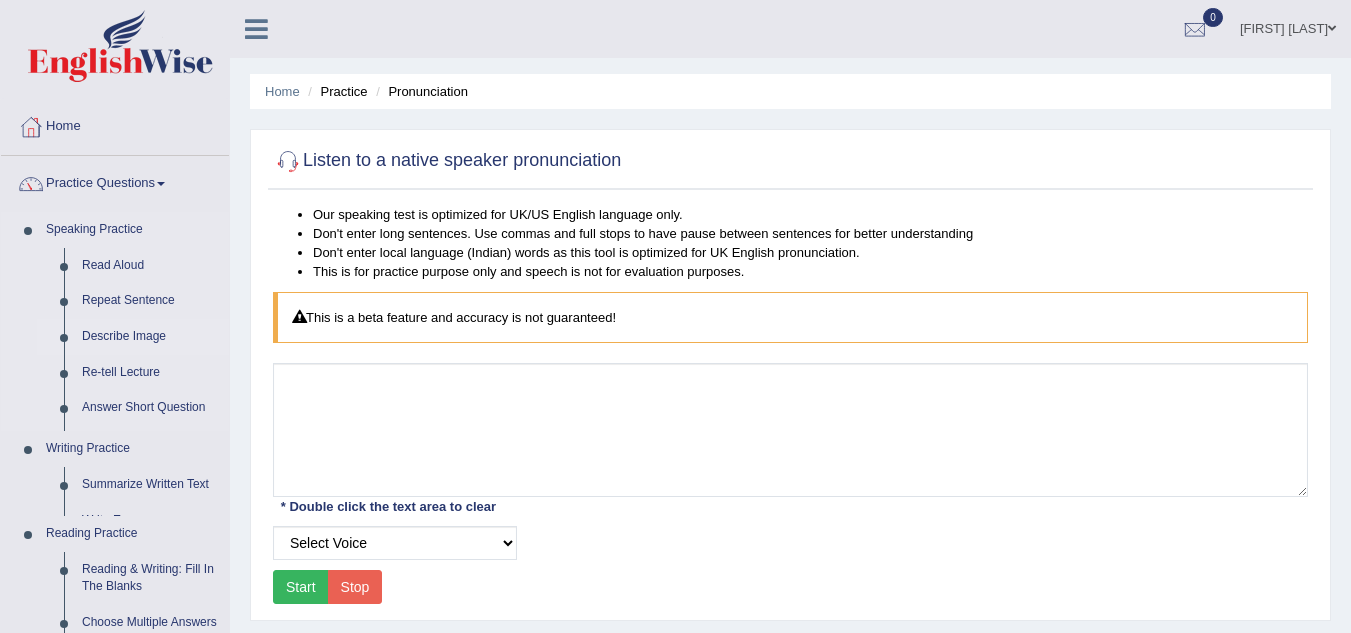 click on "Describe Image" at bounding box center (151, 337) 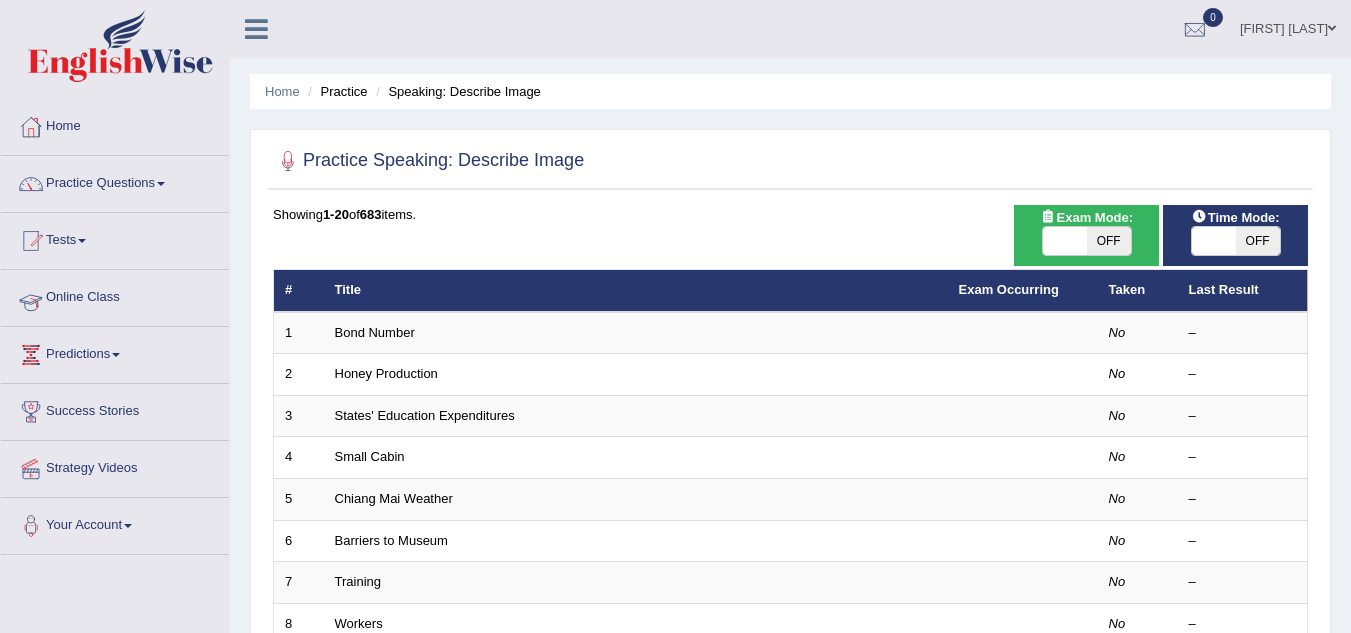 scroll, scrollTop: 0, scrollLeft: 0, axis: both 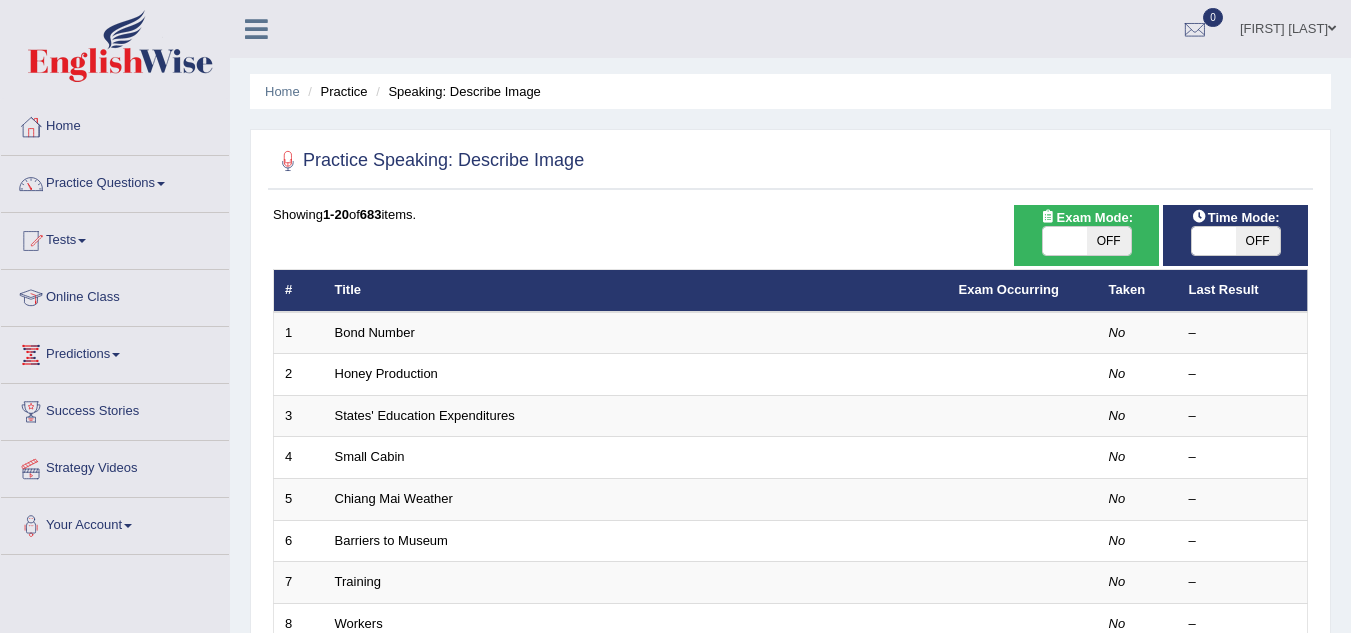 click on "Practice Questions" at bounding box center (115, 181) 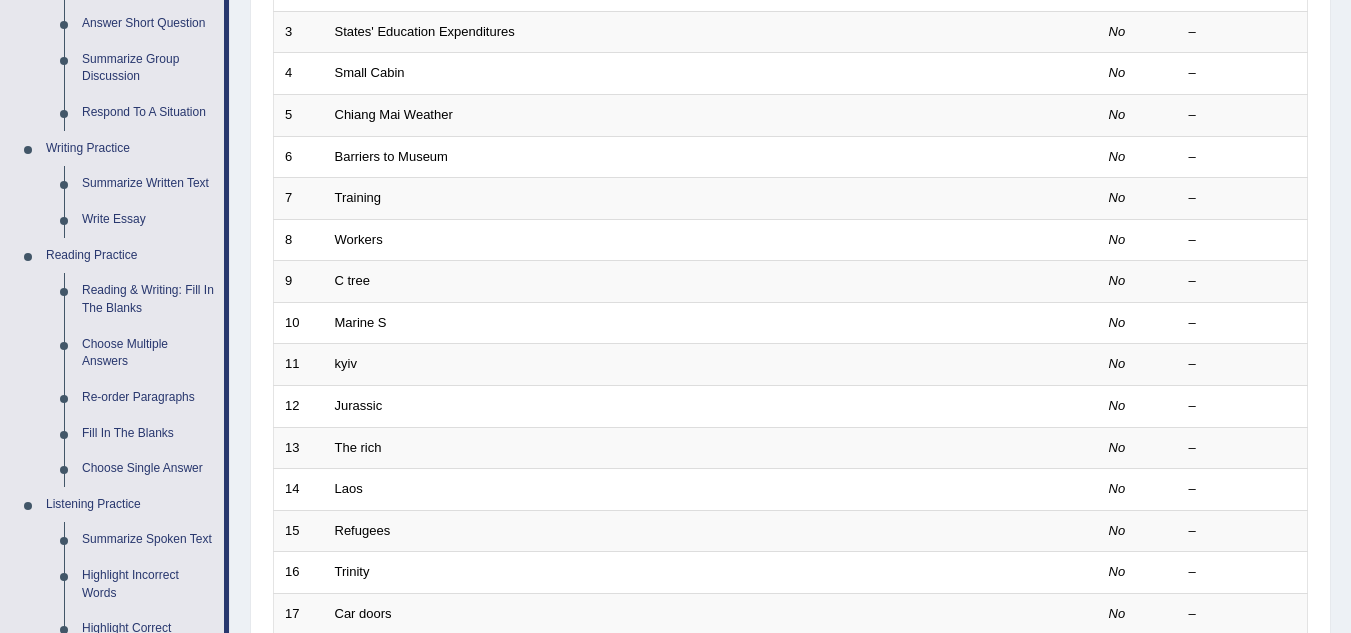 scroll, scrollTop: 389, scrollLeft: 0, axis: vertical 